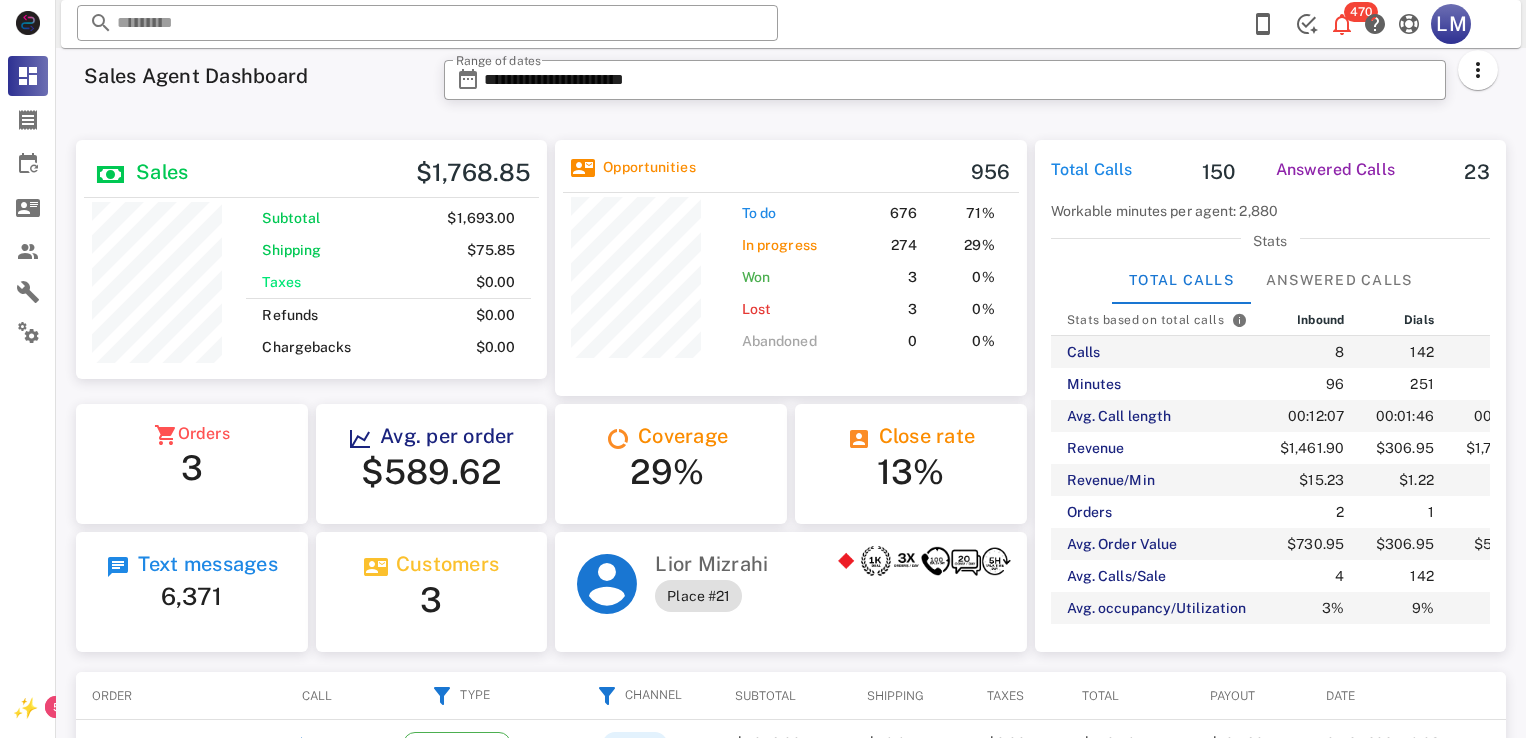 scroll, scrollTop: 0, scrollLeft: 0, axis: both 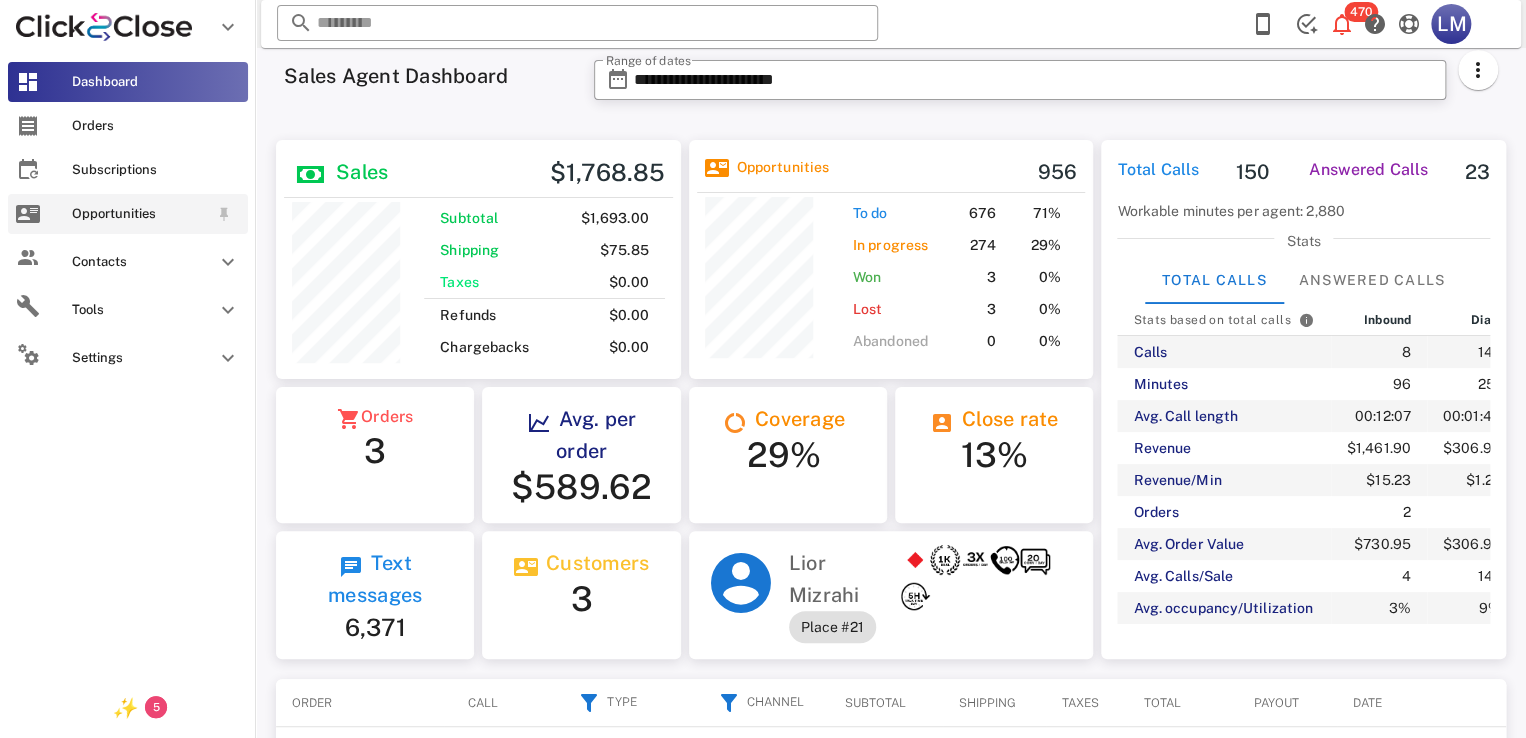 click on "Opportunities" at bounding box center (128, 214) 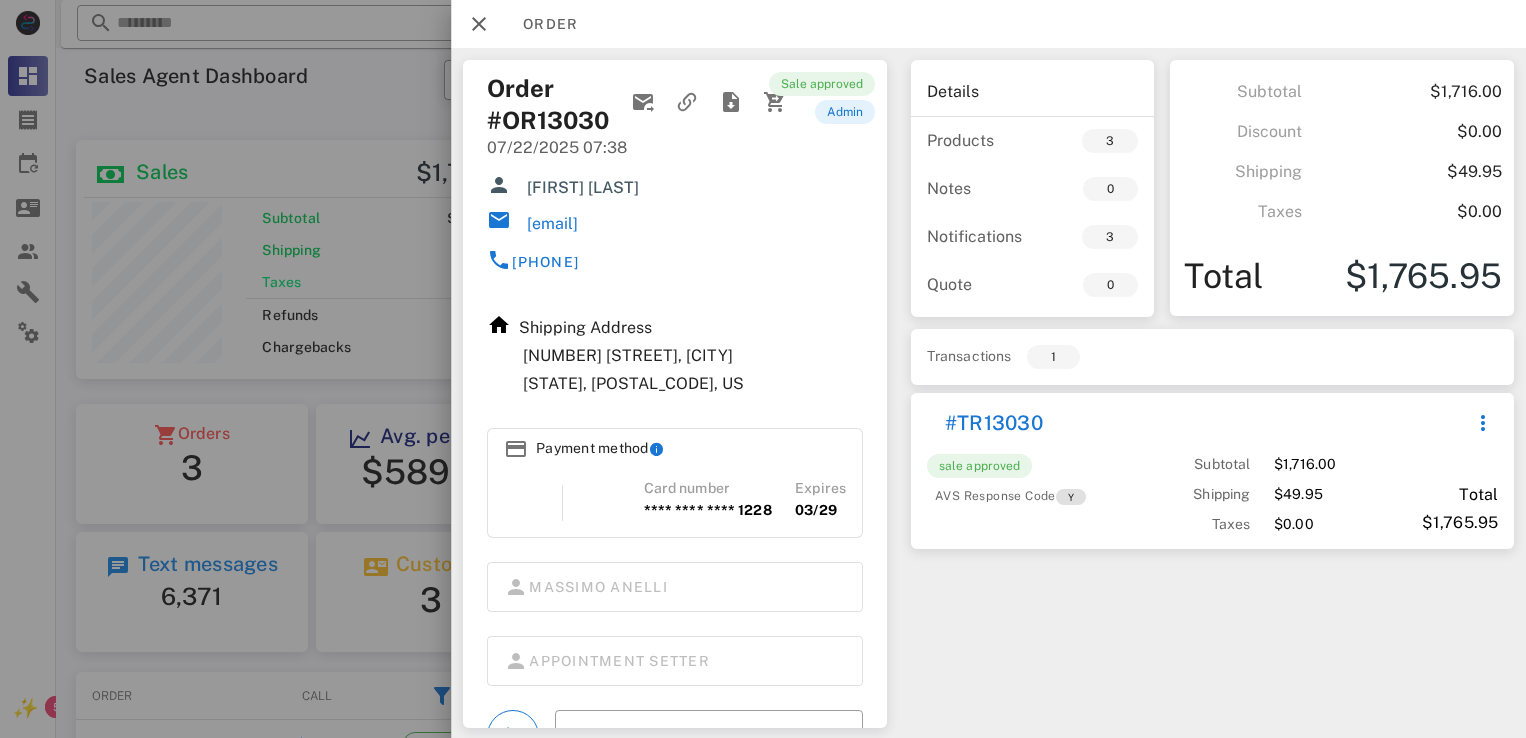 scroll, scrollTop: 0, scrollLeft: 0, axis: both 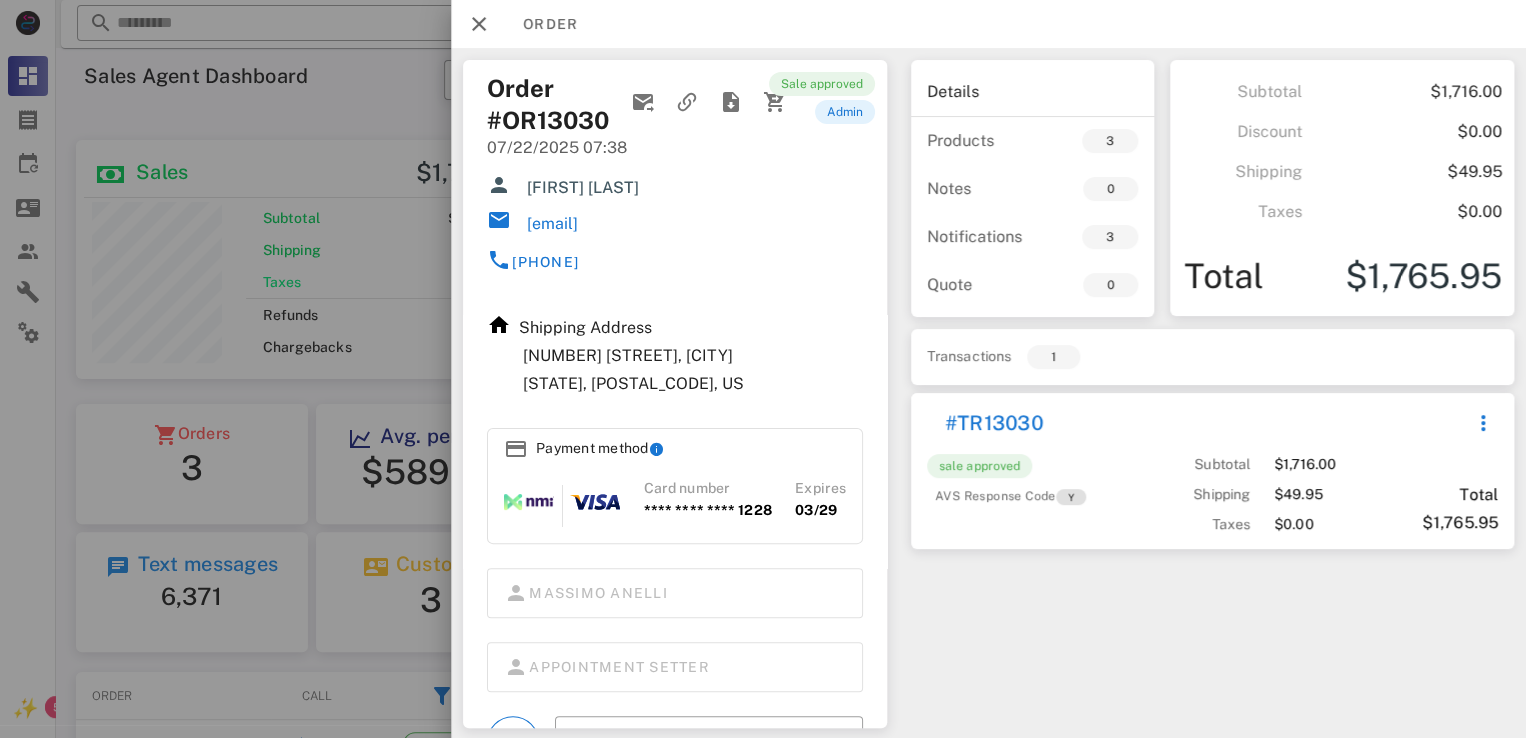 click on "[EMAIL]" at bounding box center (552, 224) 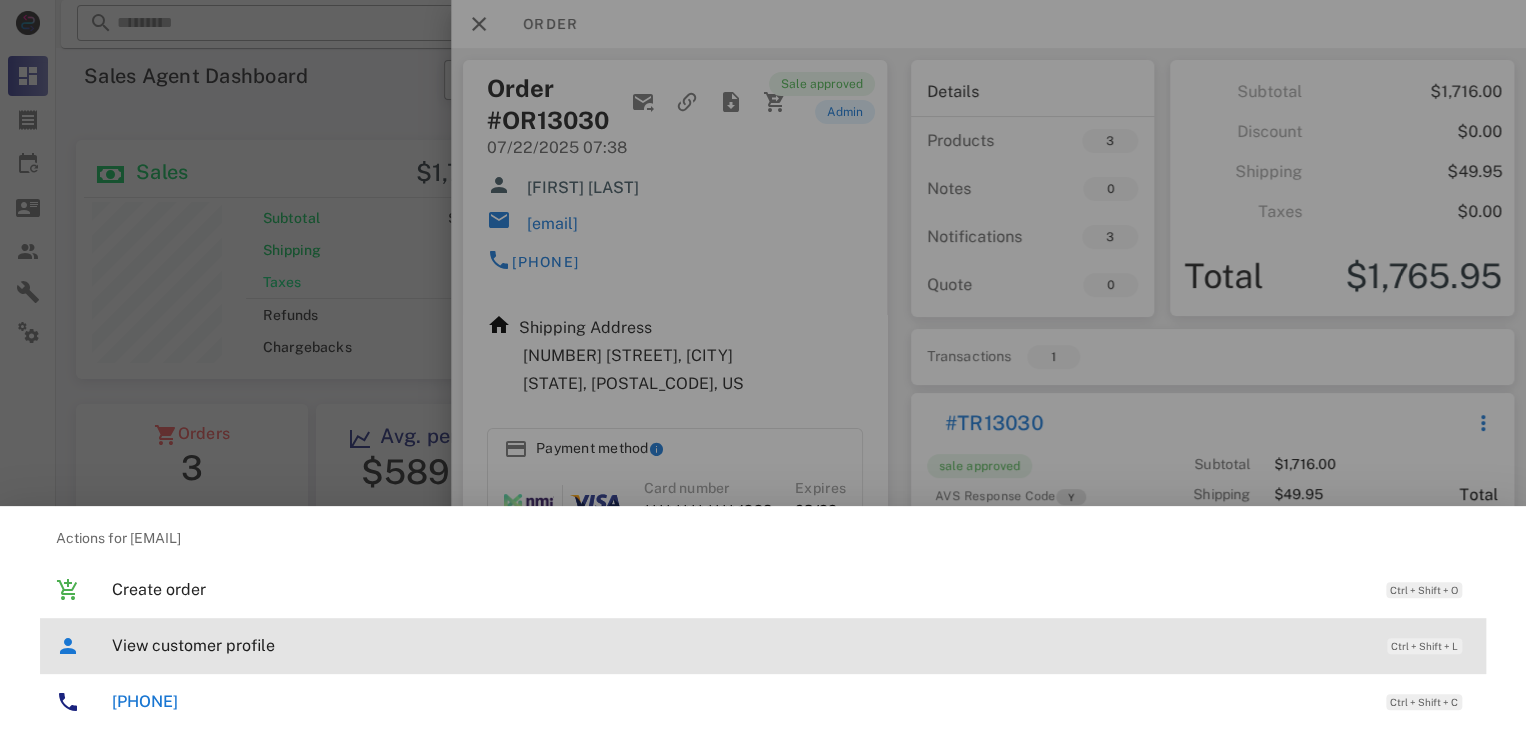 click on "View customer profile Ctrl + Shift + L" at bounding box center [791, 645] 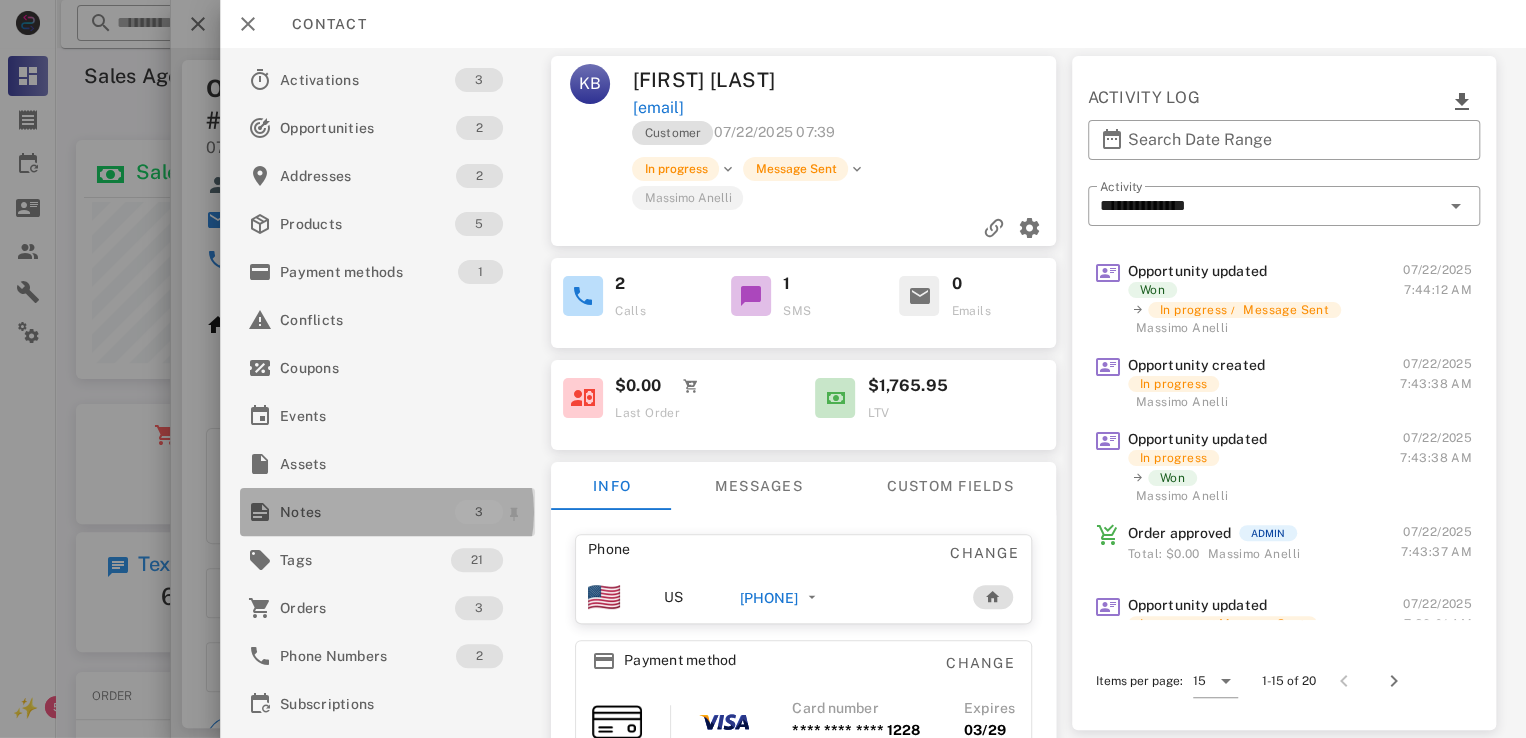 click on "Notes" at bounding box center [367, 512] 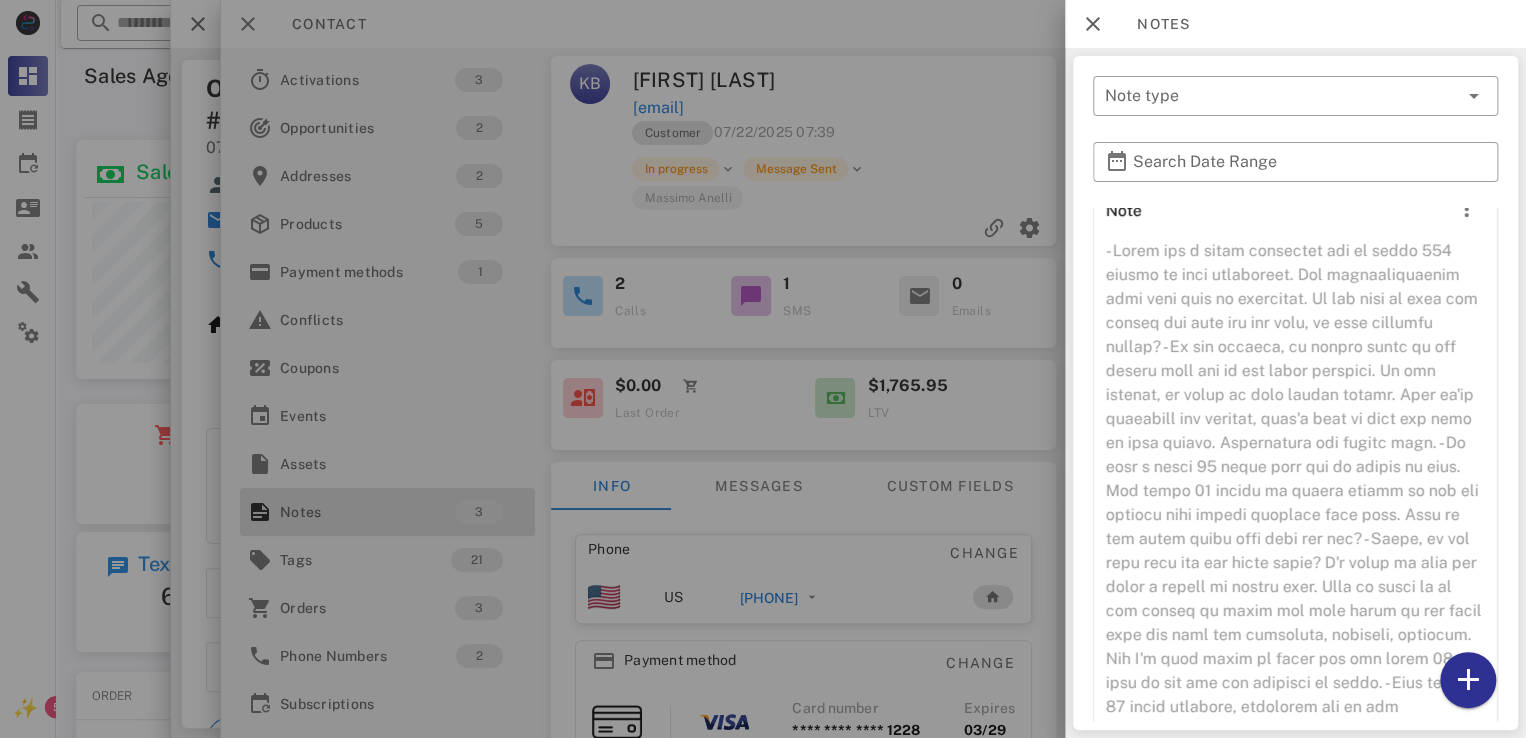 scroll, scrollTop: 788, scrollLeft: 0, axis: vertical 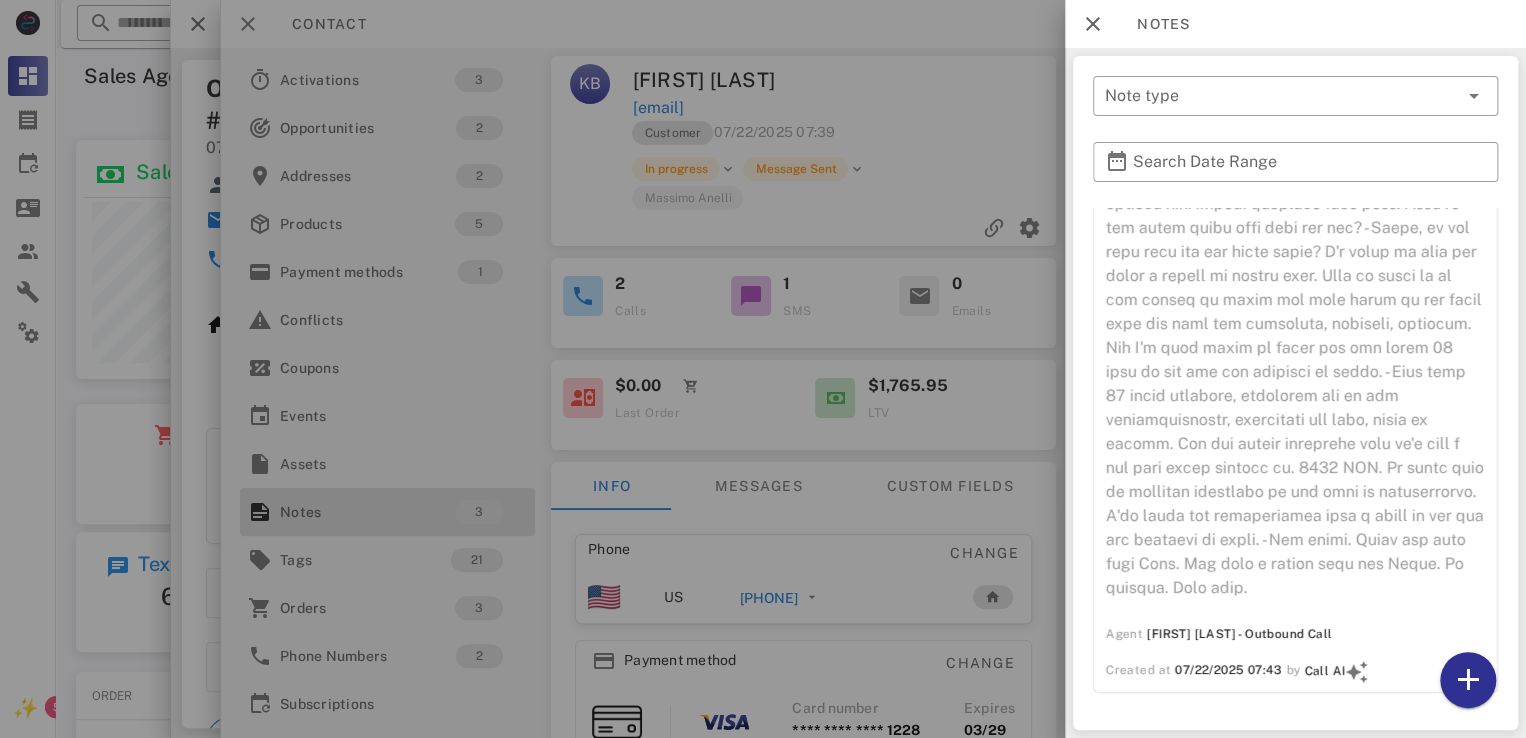 click at bounding box center [763, 369] 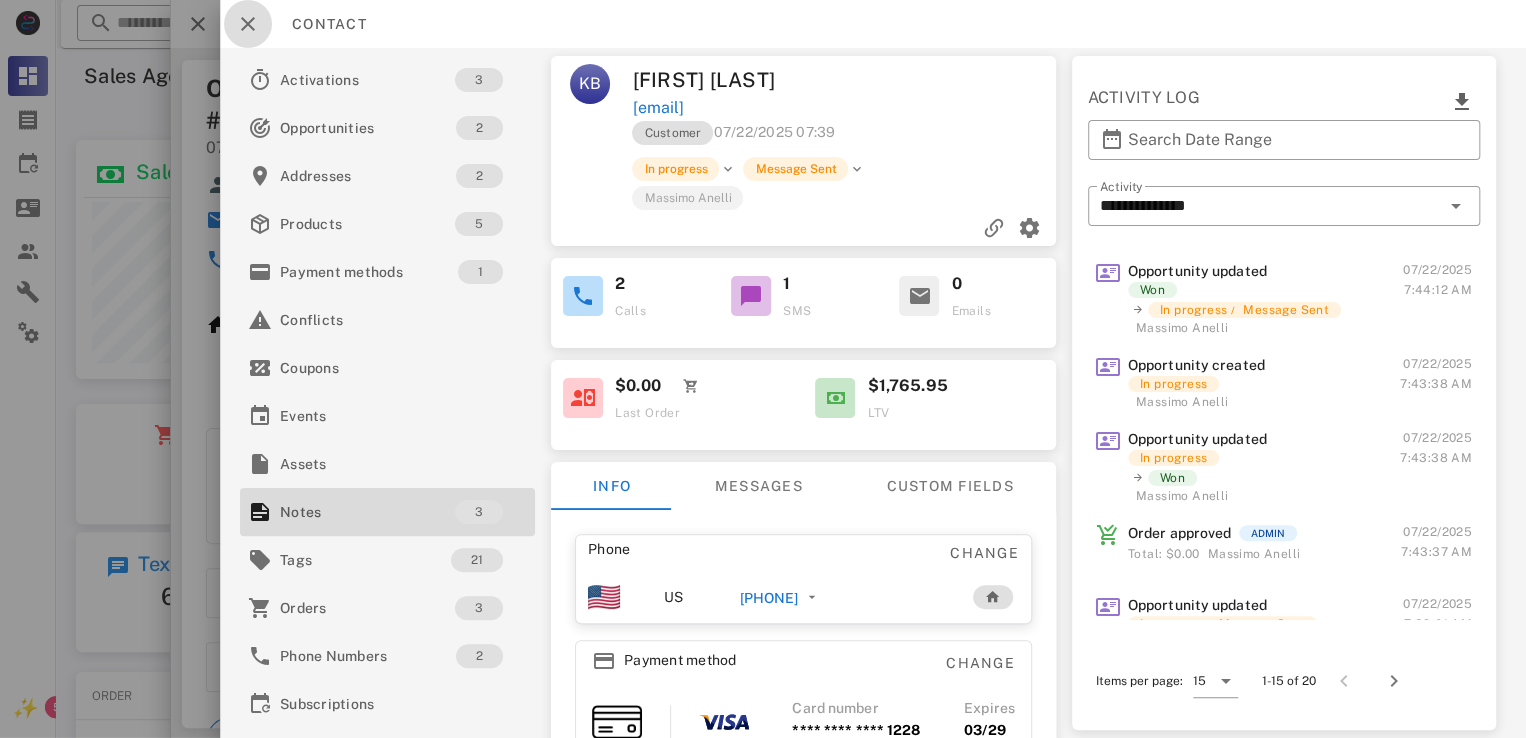 click at bounding box center (248, 24) 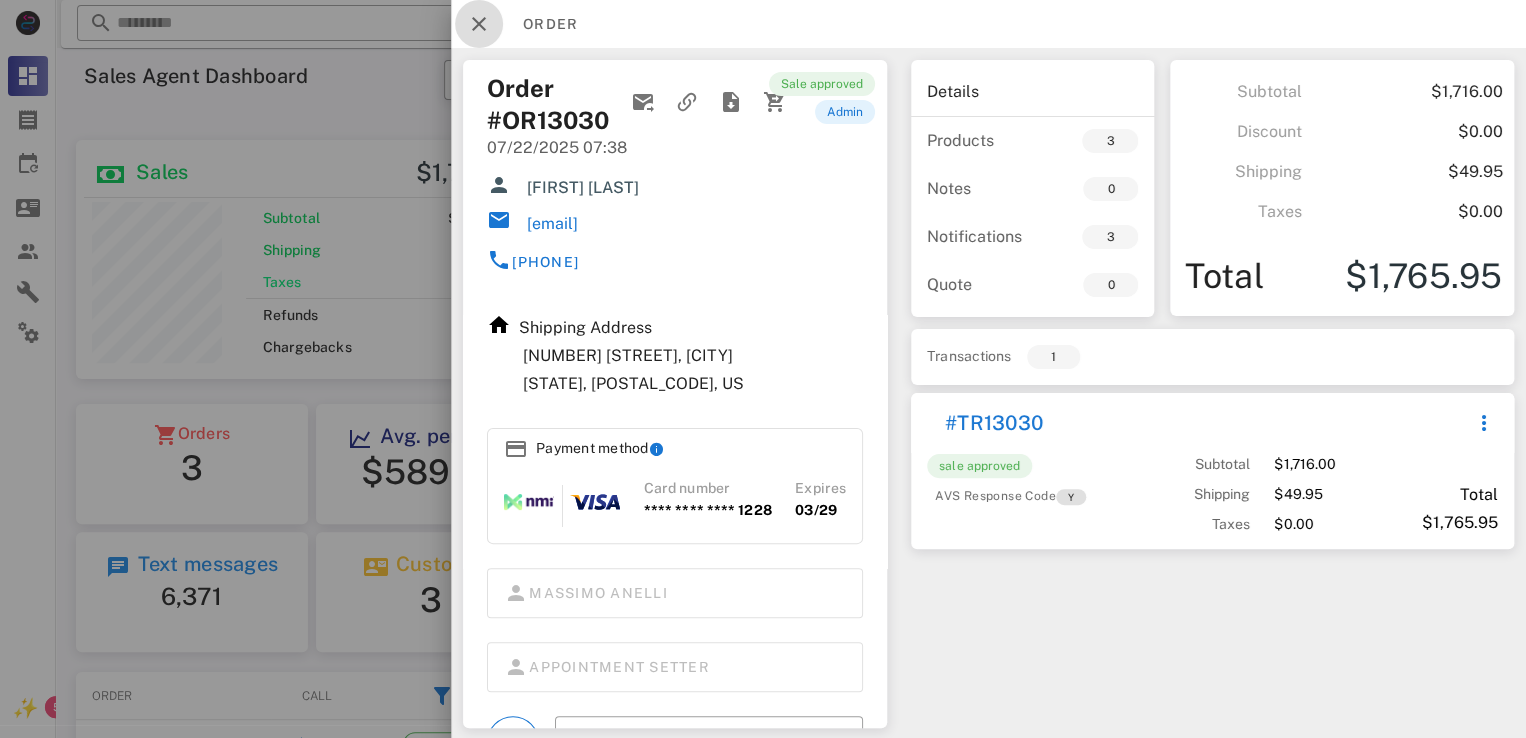 click at bounding box center [479, 24] 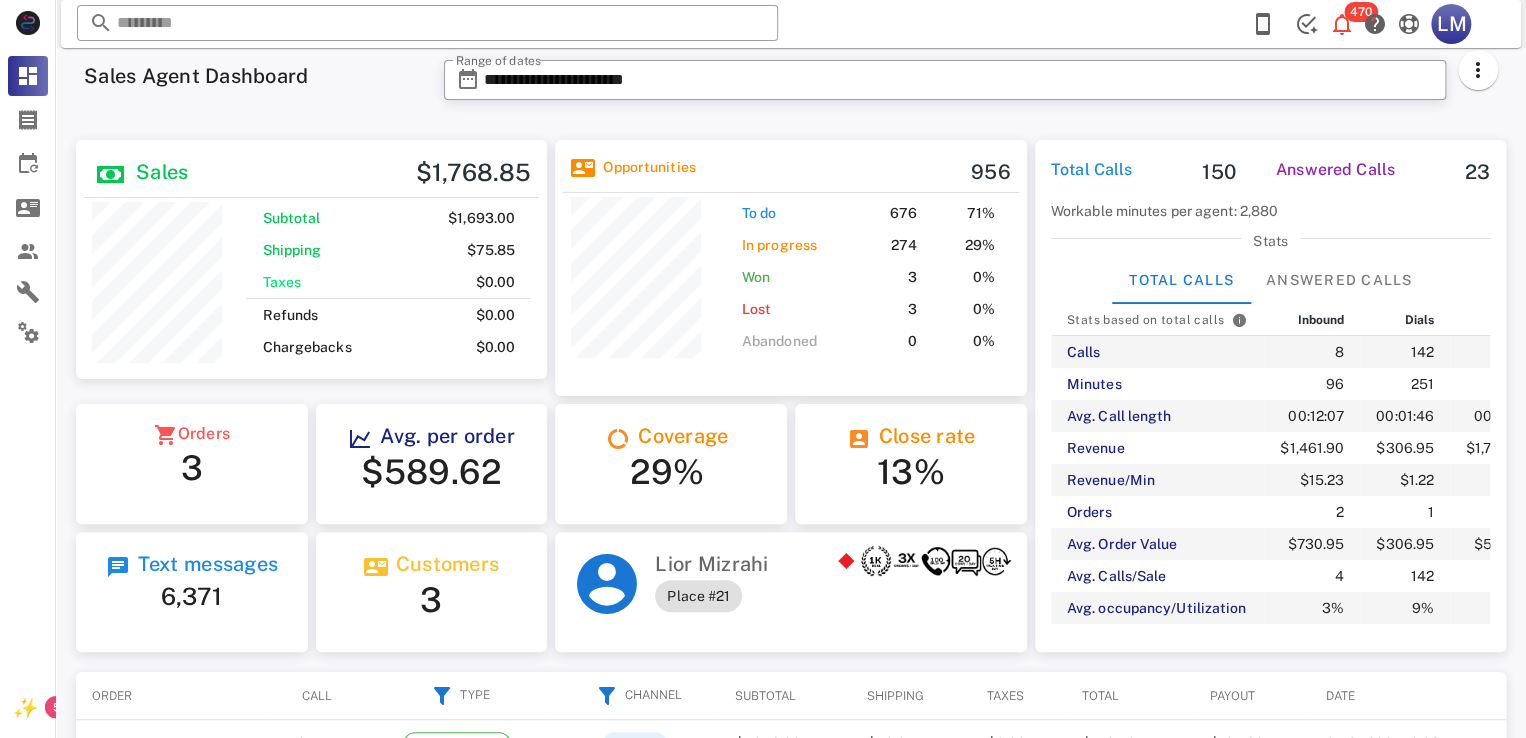 scroll, scrollTop: 239, scrollLeft: 407, axis: both 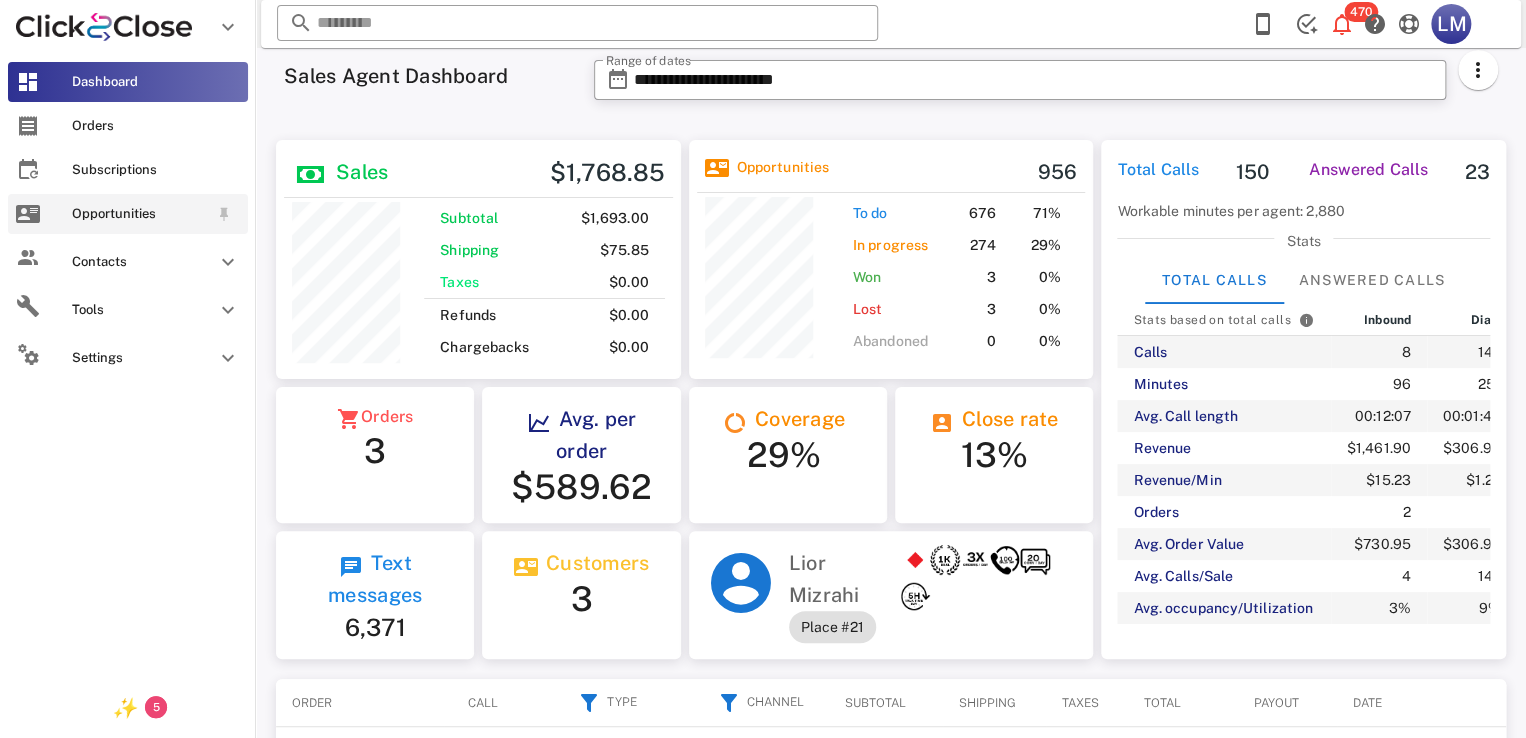 click on "Opportunities" at bounding box center [128, 214] 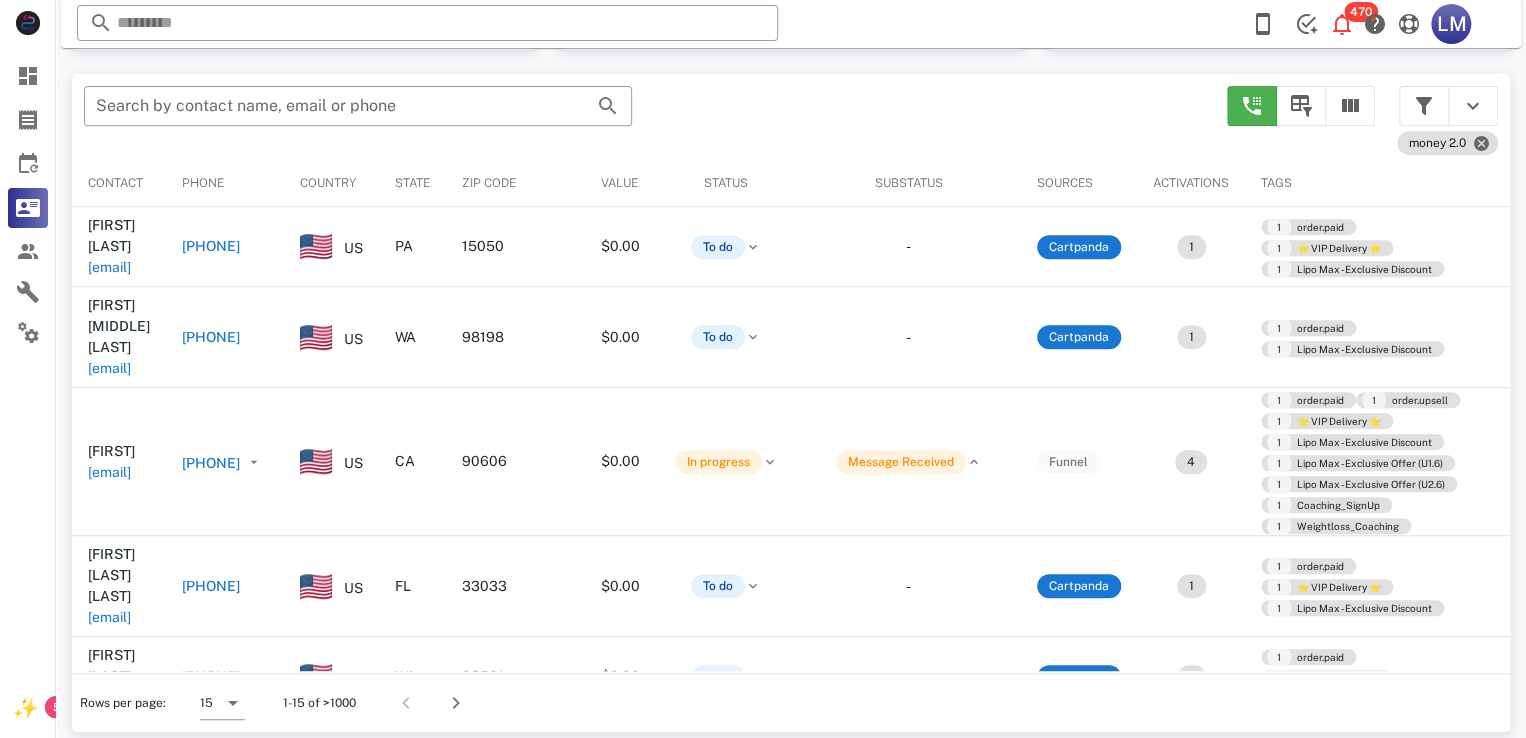 scroll, scrollTop: 372, scrollLeft: 0, axis: vertical 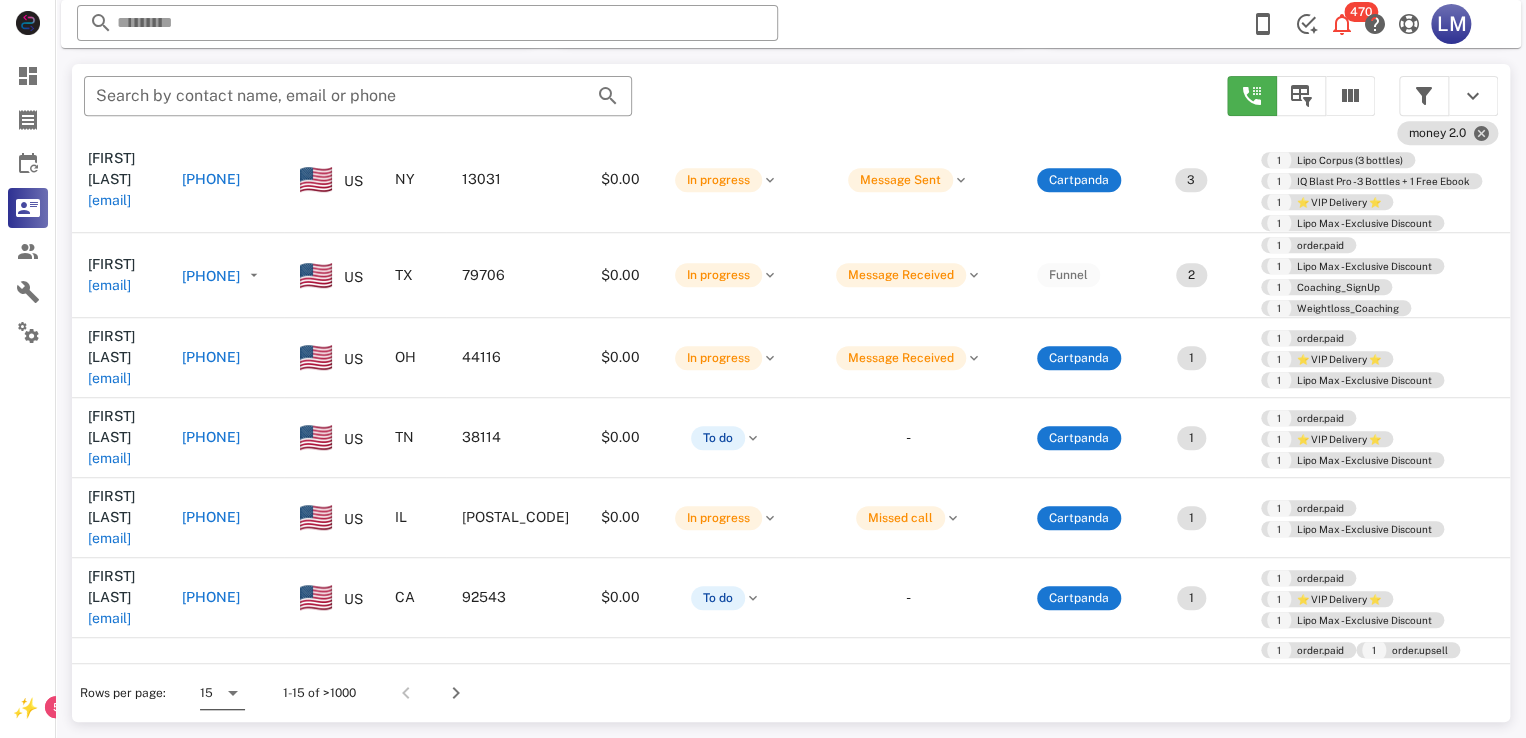 click on "15" at bounding box center (208, 693) 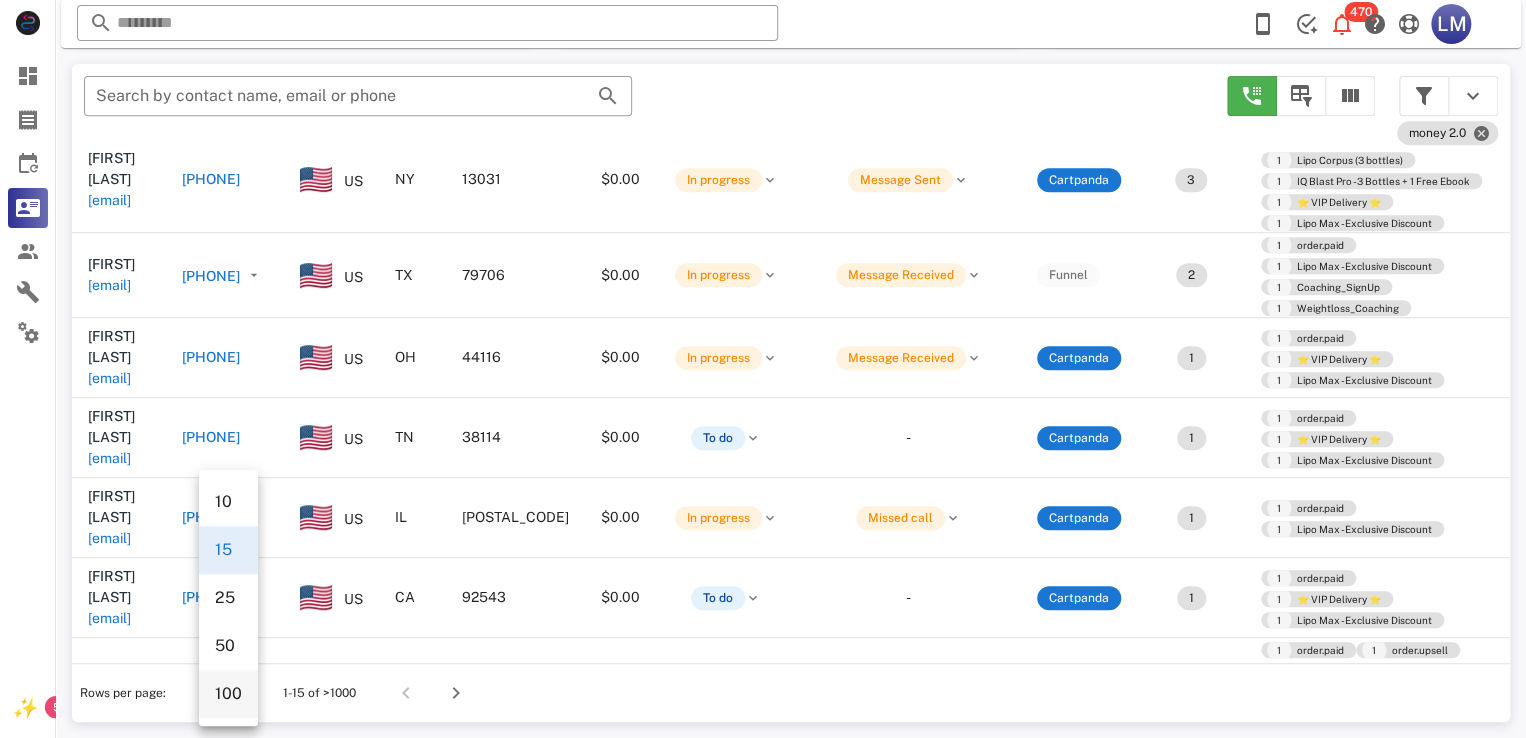 click on "100" at bounding box center (228, 693) 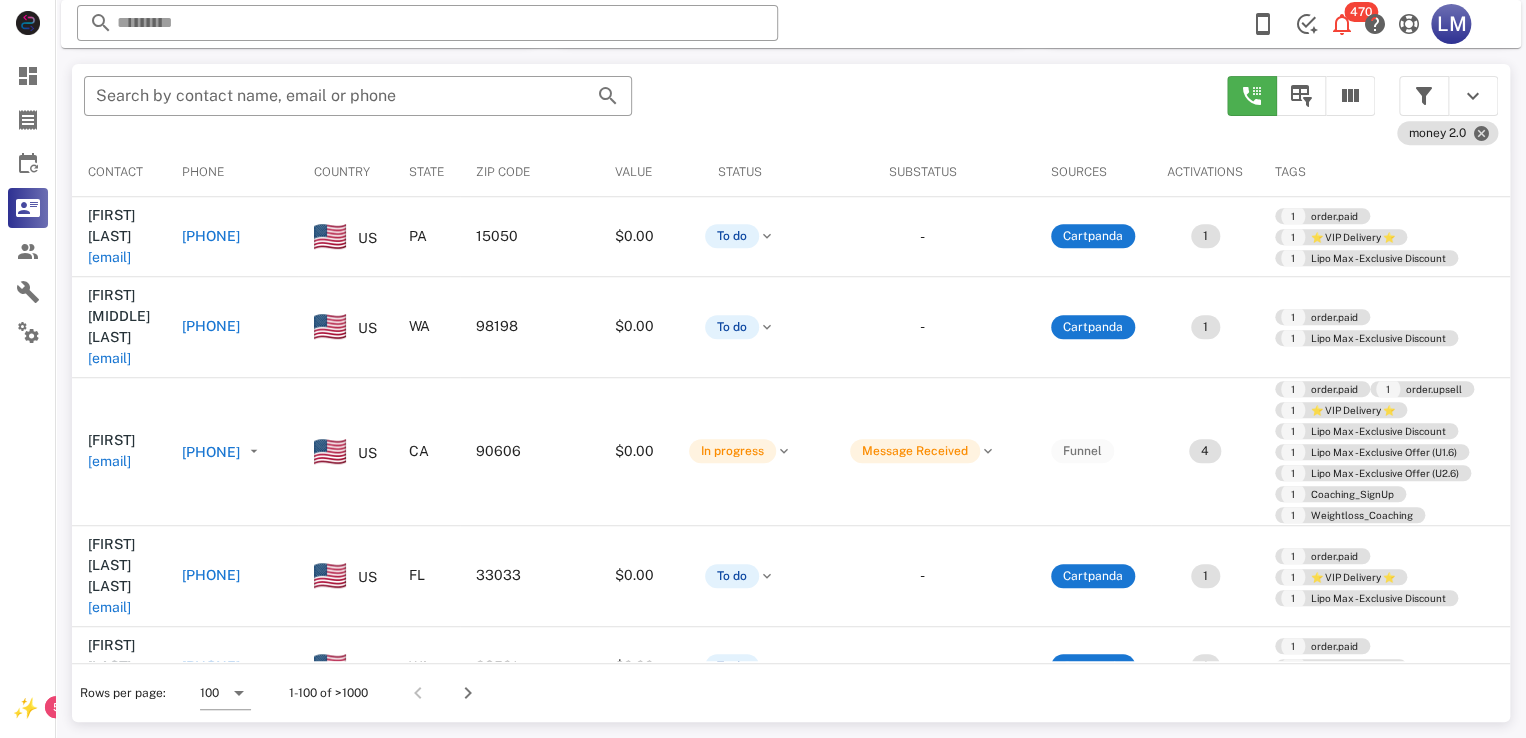 scroll, scrollTop: 380, scrollLeft: 0, axis: vertical 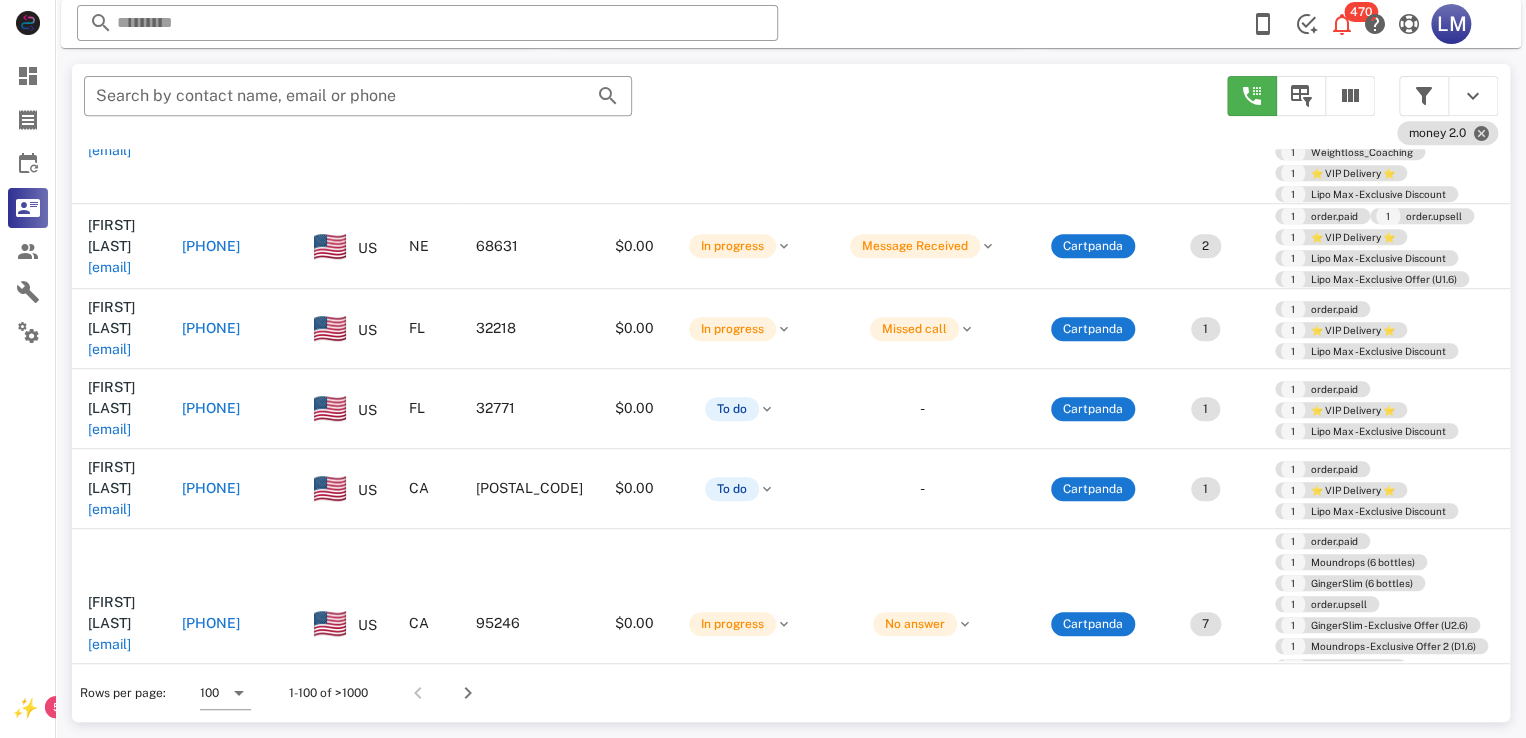 click on "[EMAIL]" at bounding box center (109, 1325) 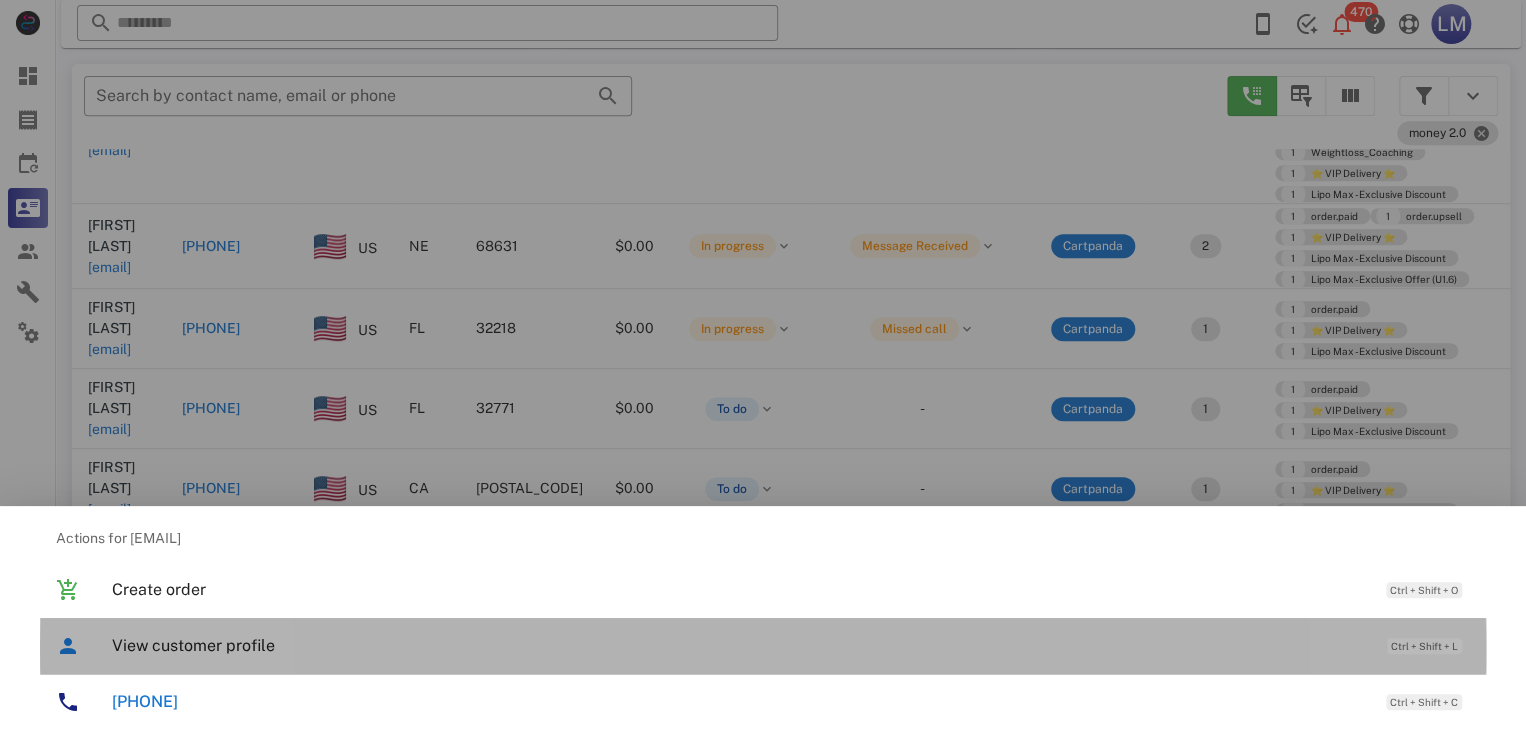 click on "View customer profile" at bounding box center [739, 645] 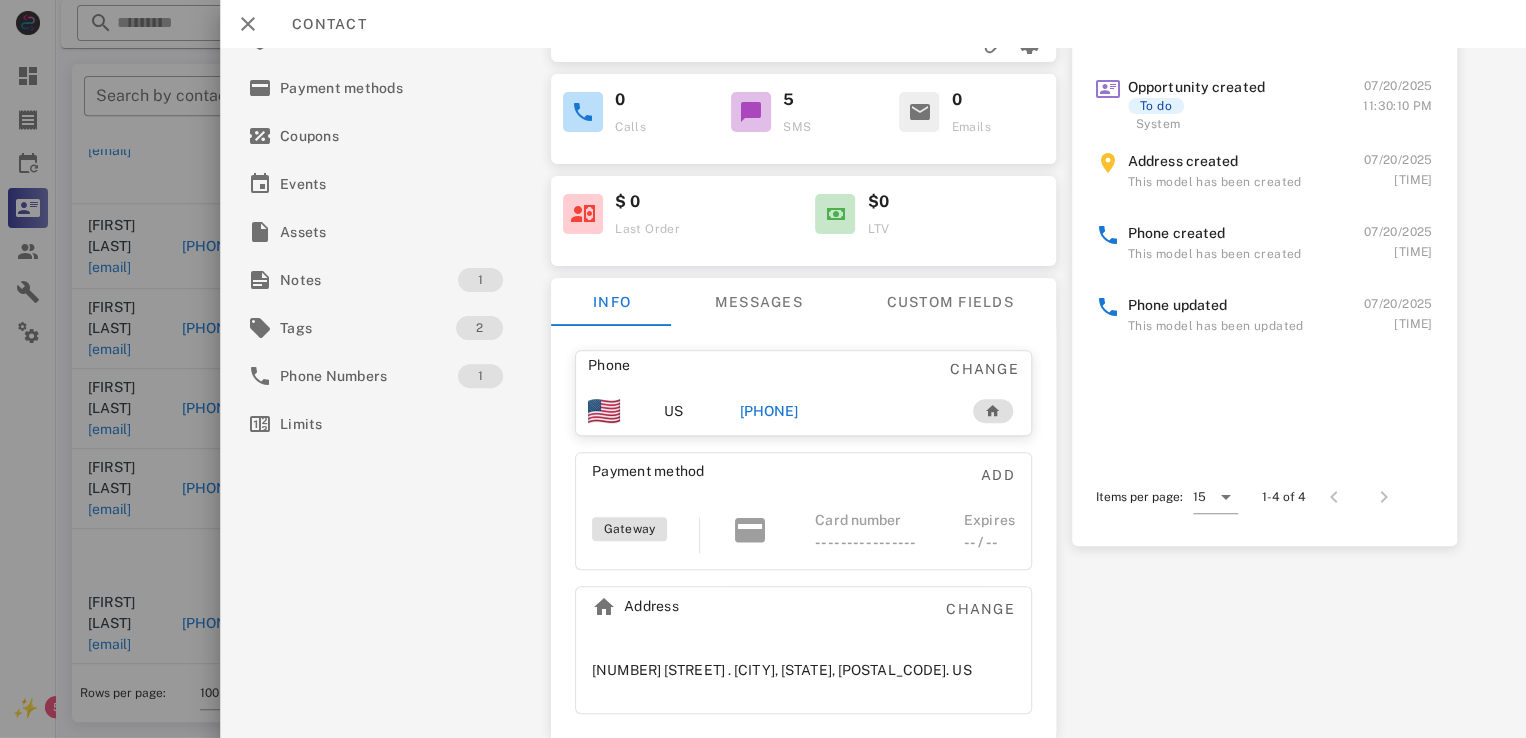 scroll, scrollTop: 184, scrollLeft: 0, axis: vertical 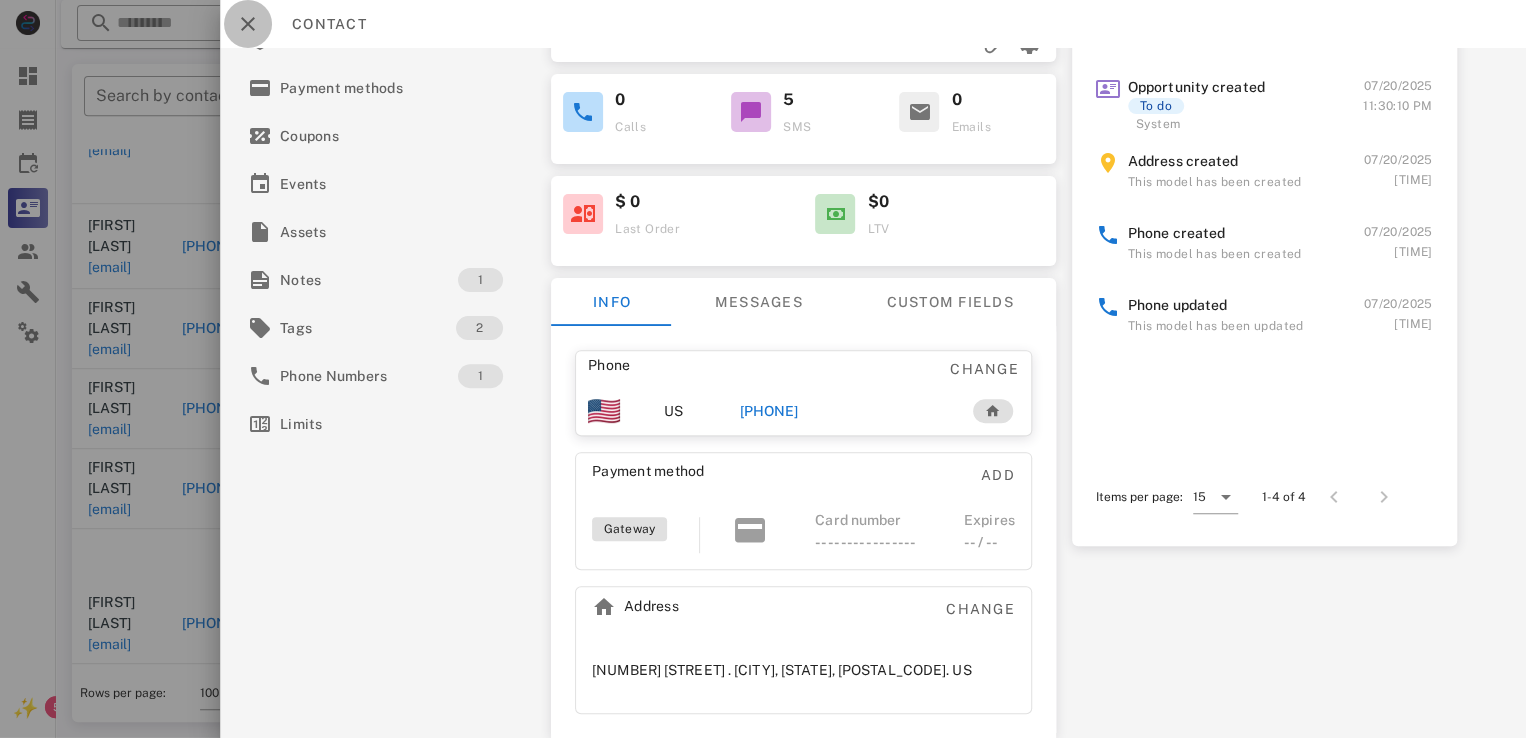 click at bounding box center (248, 24) 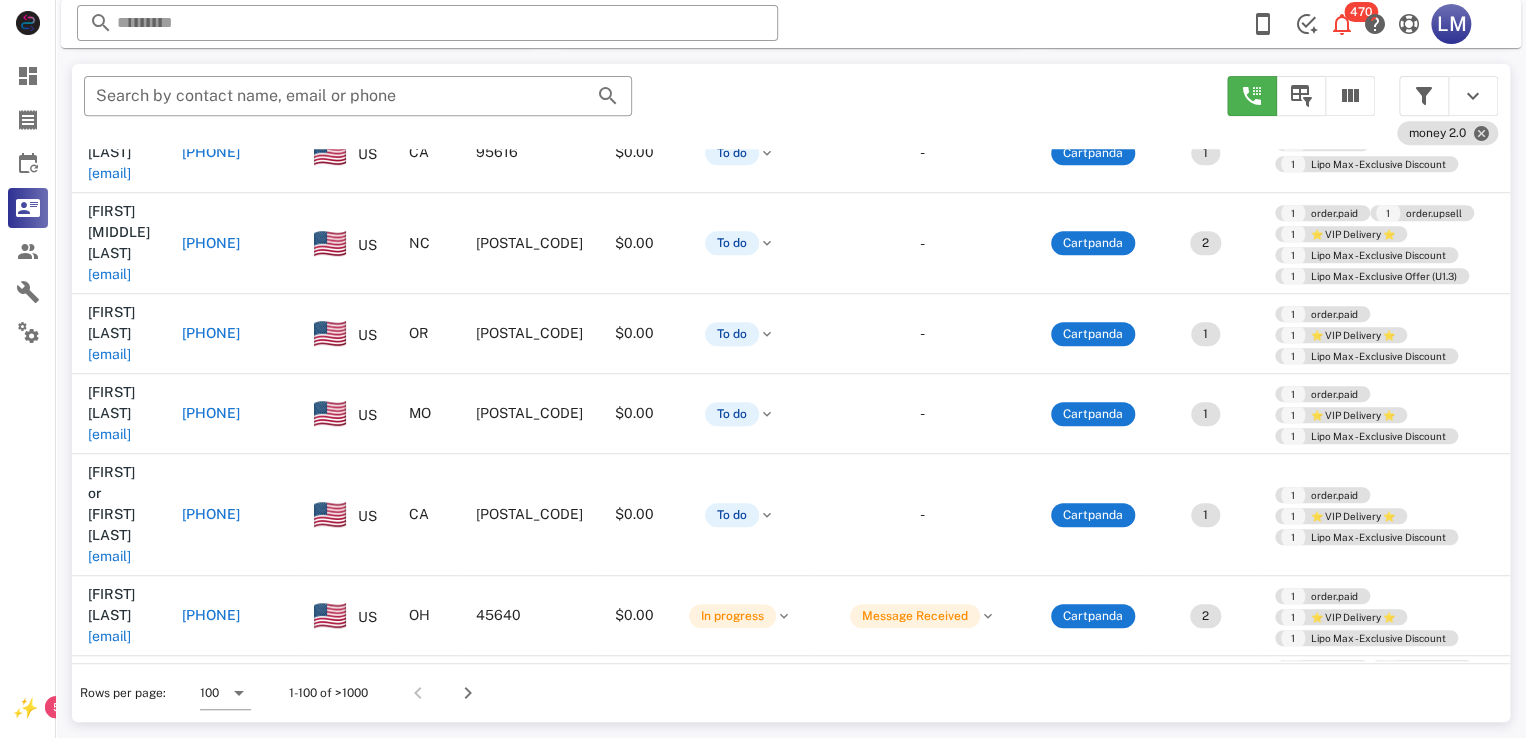 scroll, scrollTop: 4312, scrollLeft: 0, axis: vertical 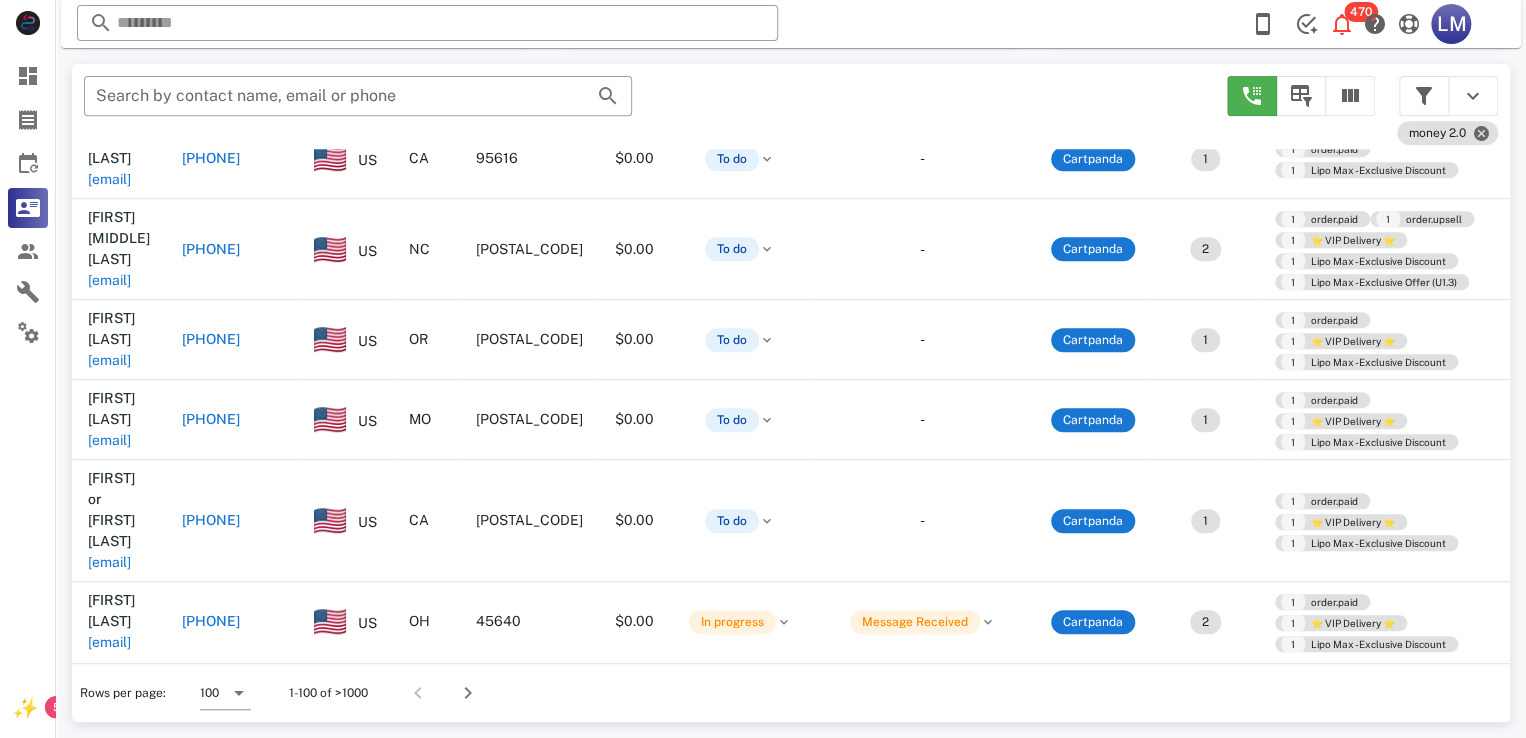 click on "[EMAIL]" at bounding box center (109, 1021) 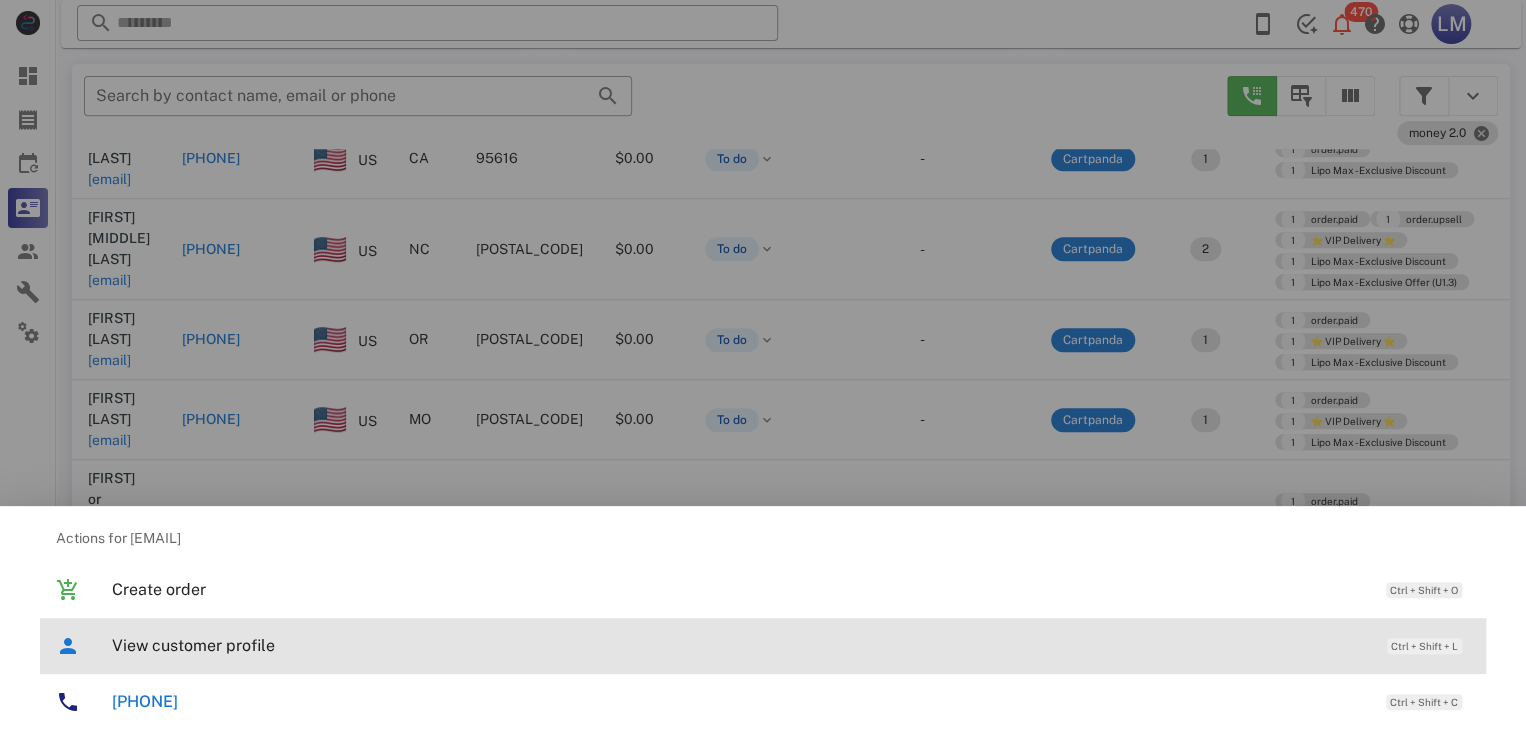 click on "View customer profile" at bounding box center [739, 645] 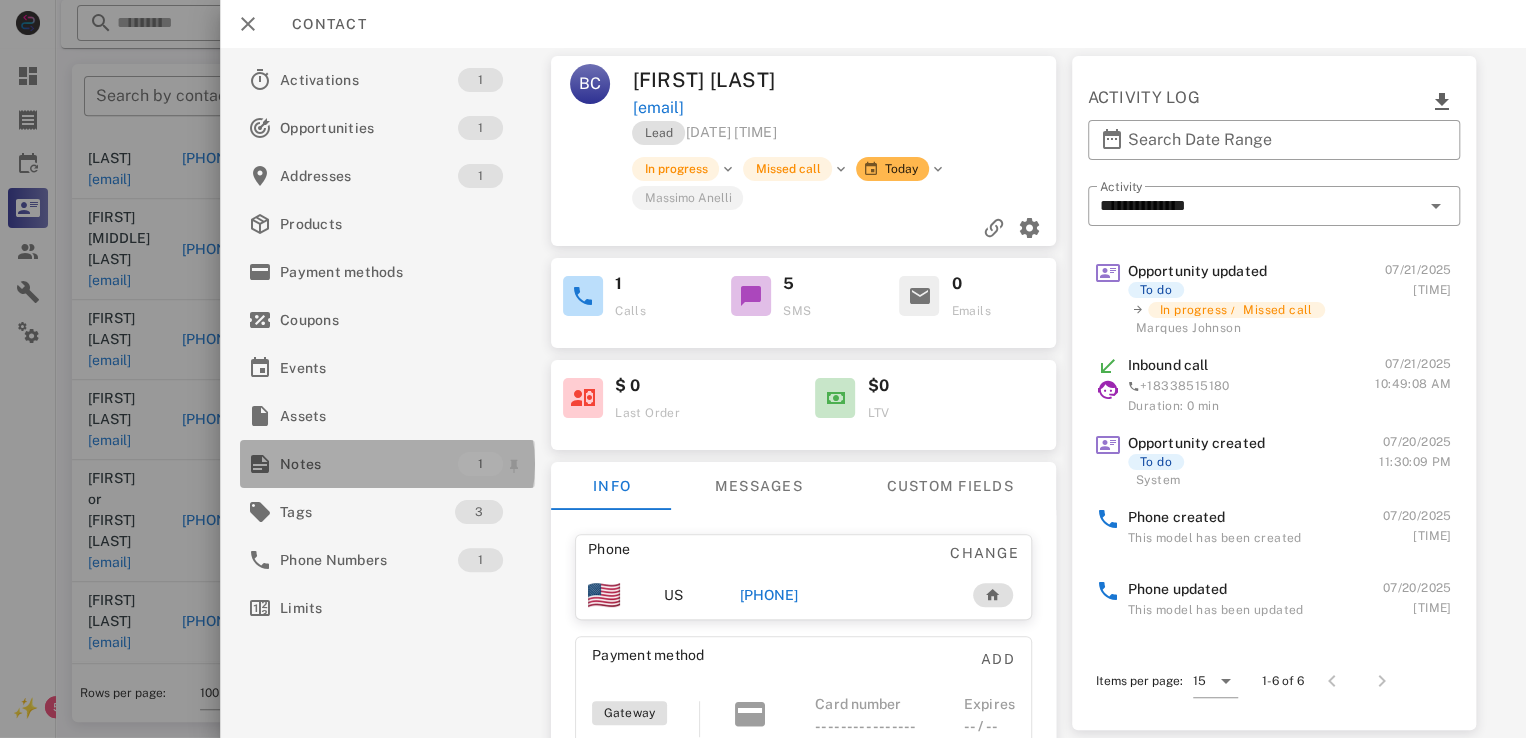 click on "Notes" at bounding box center [369, 464] 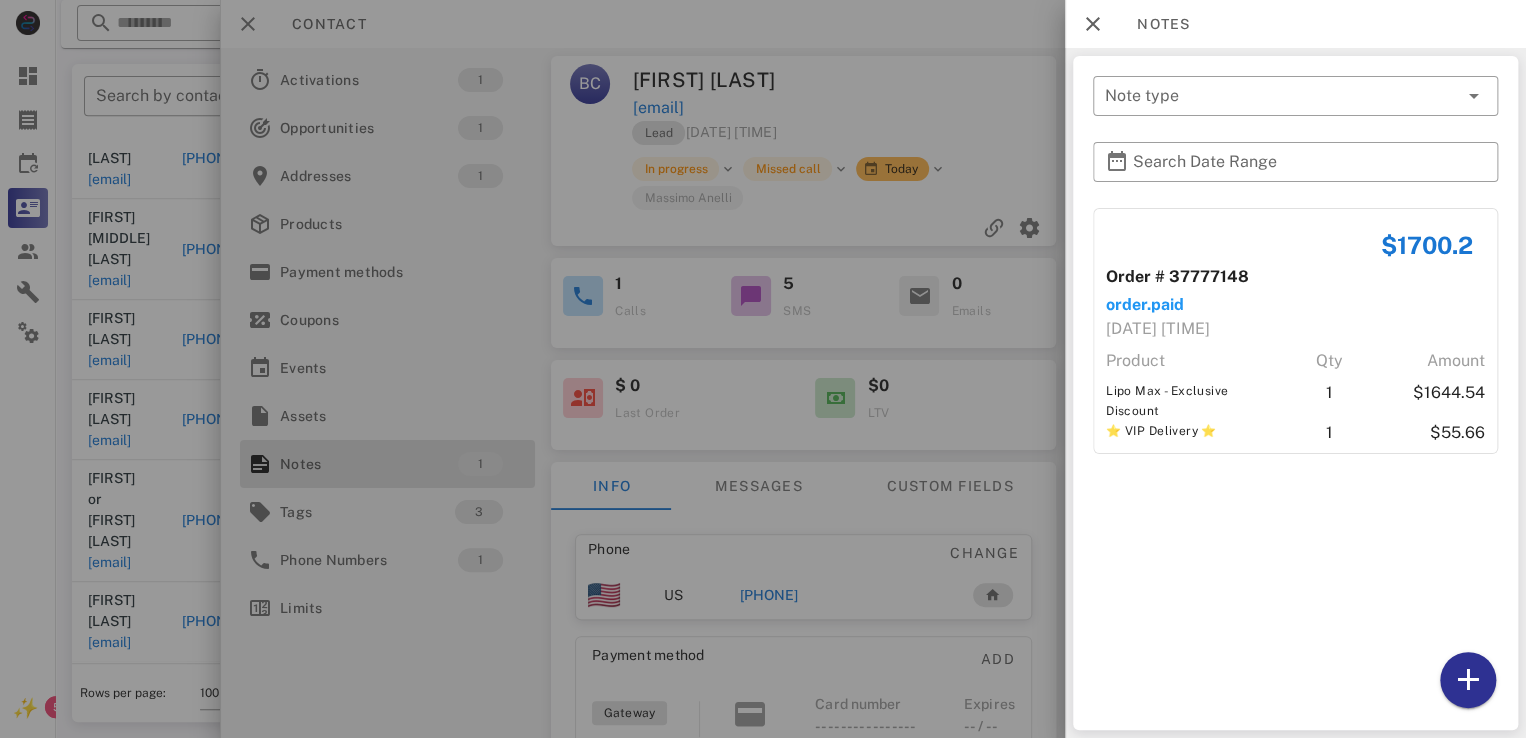click at bounding box center (763, 369) 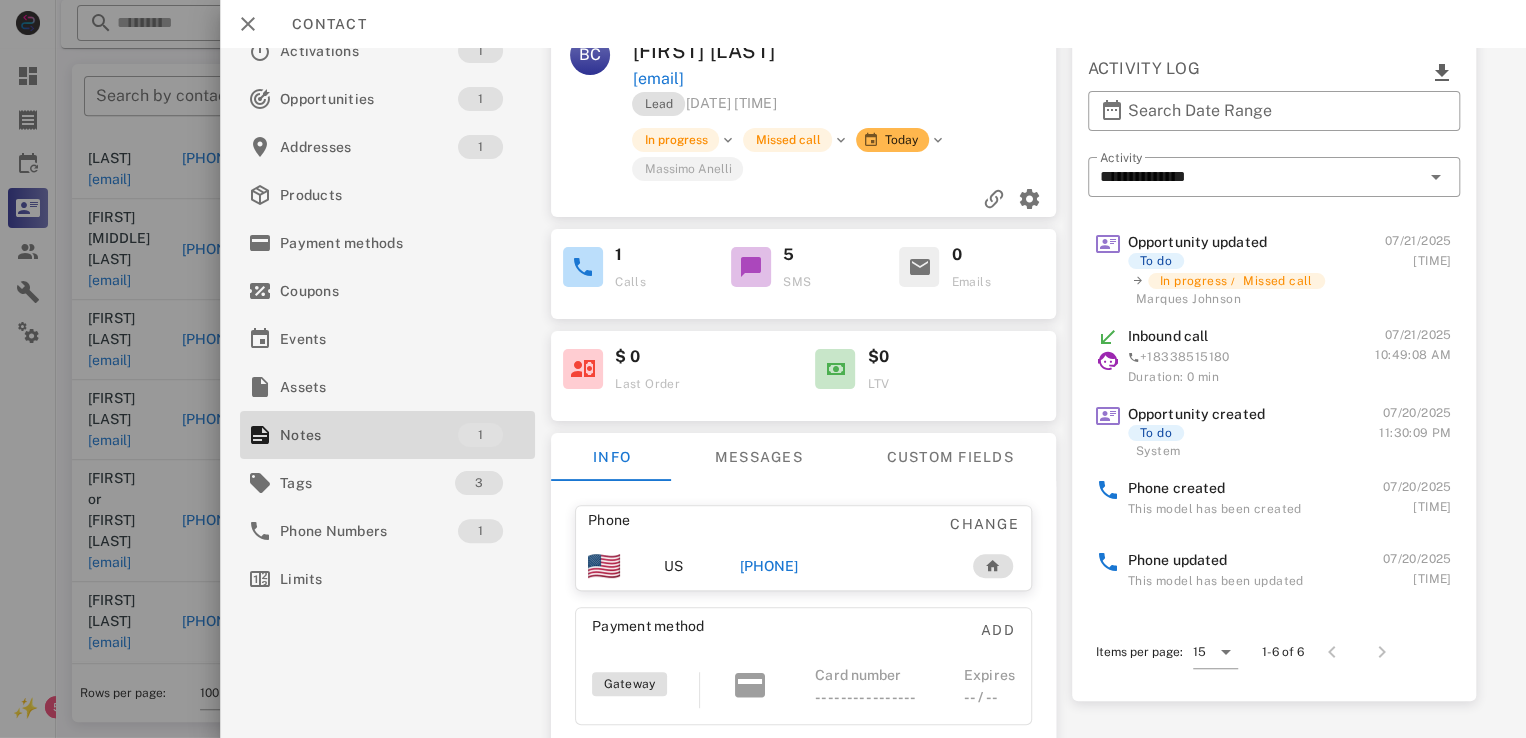 scroll, scrollTop: 0, scrollLeft: 0, axis: both 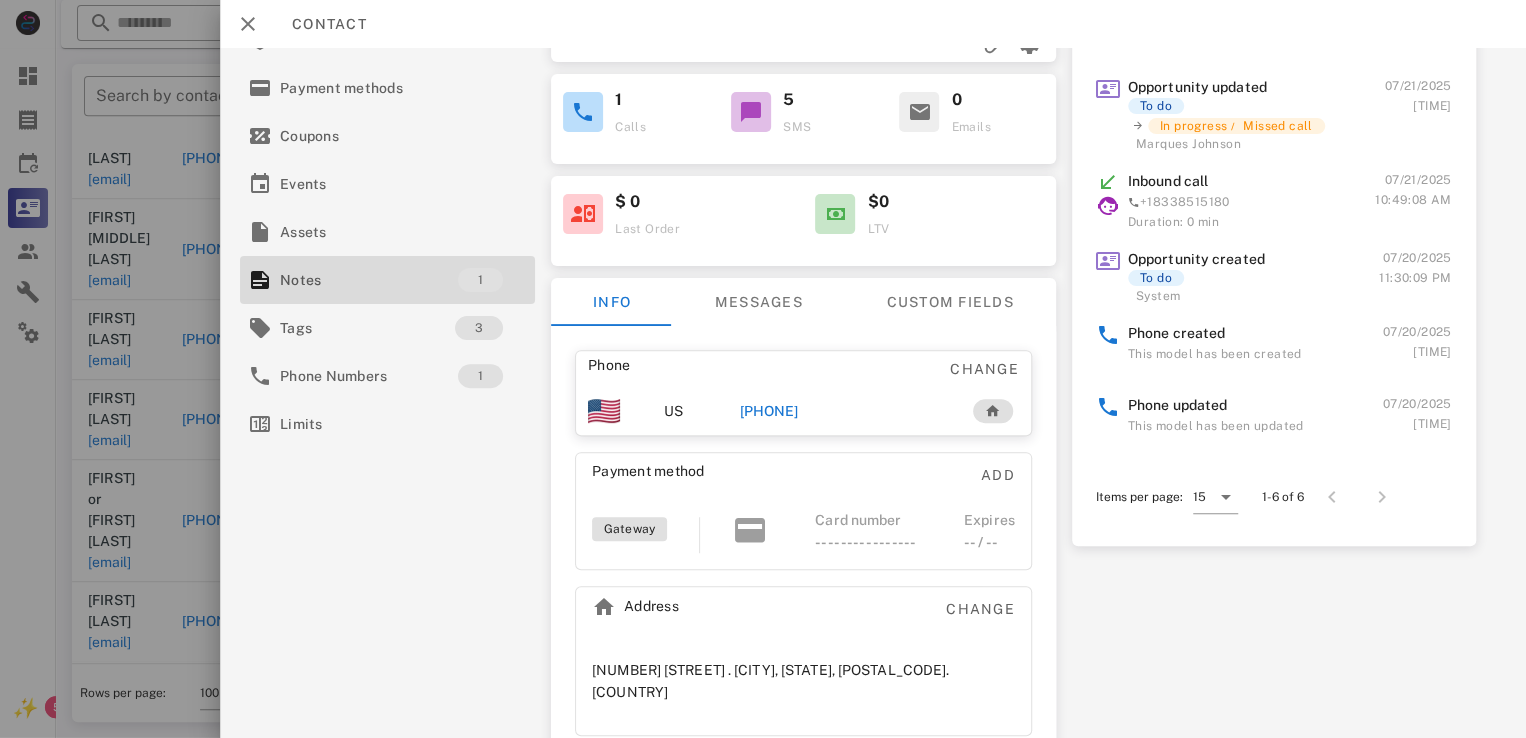 click on "[PHONE]" at bounding box center [769, 411] 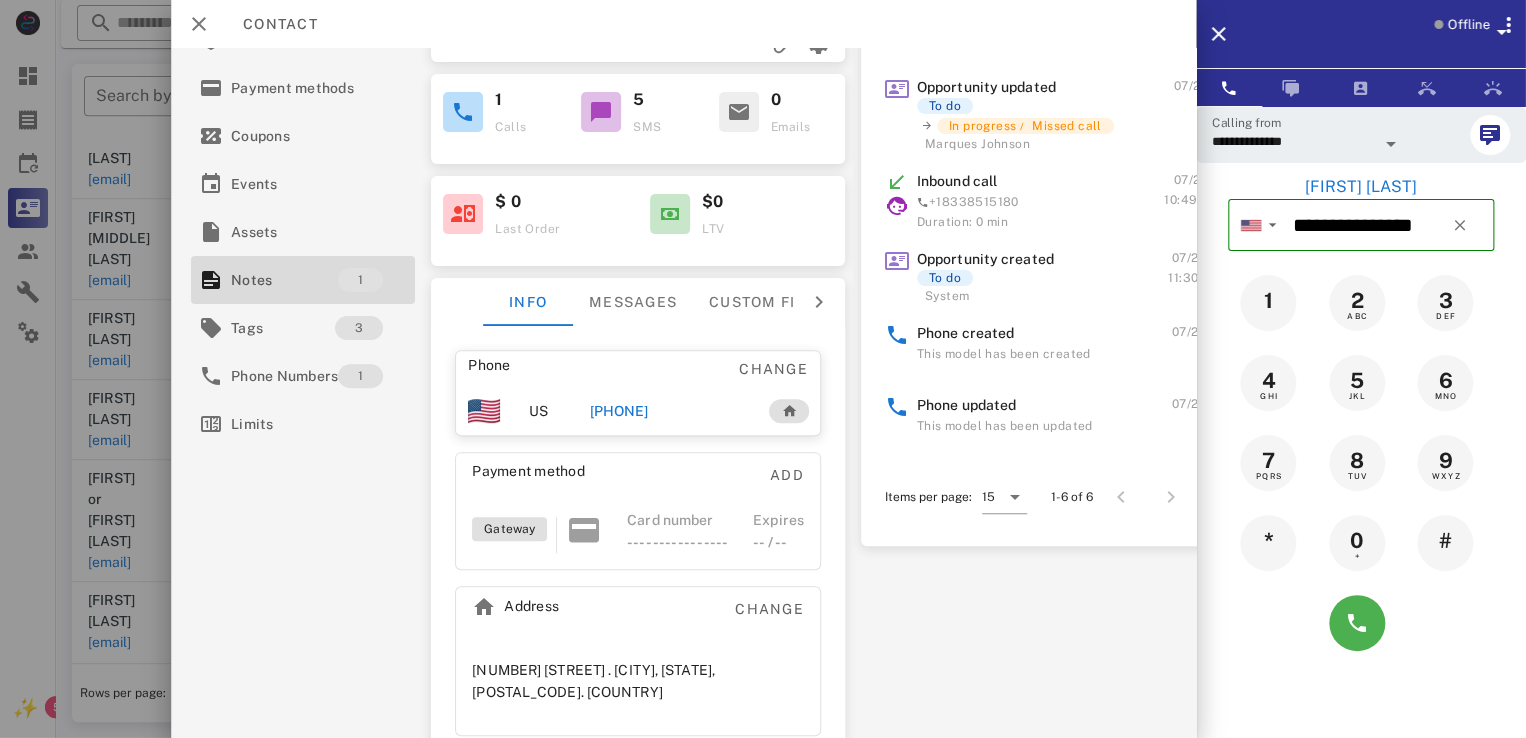 scroll, scrollTop: 0, scrollLeft: 0, axis: both 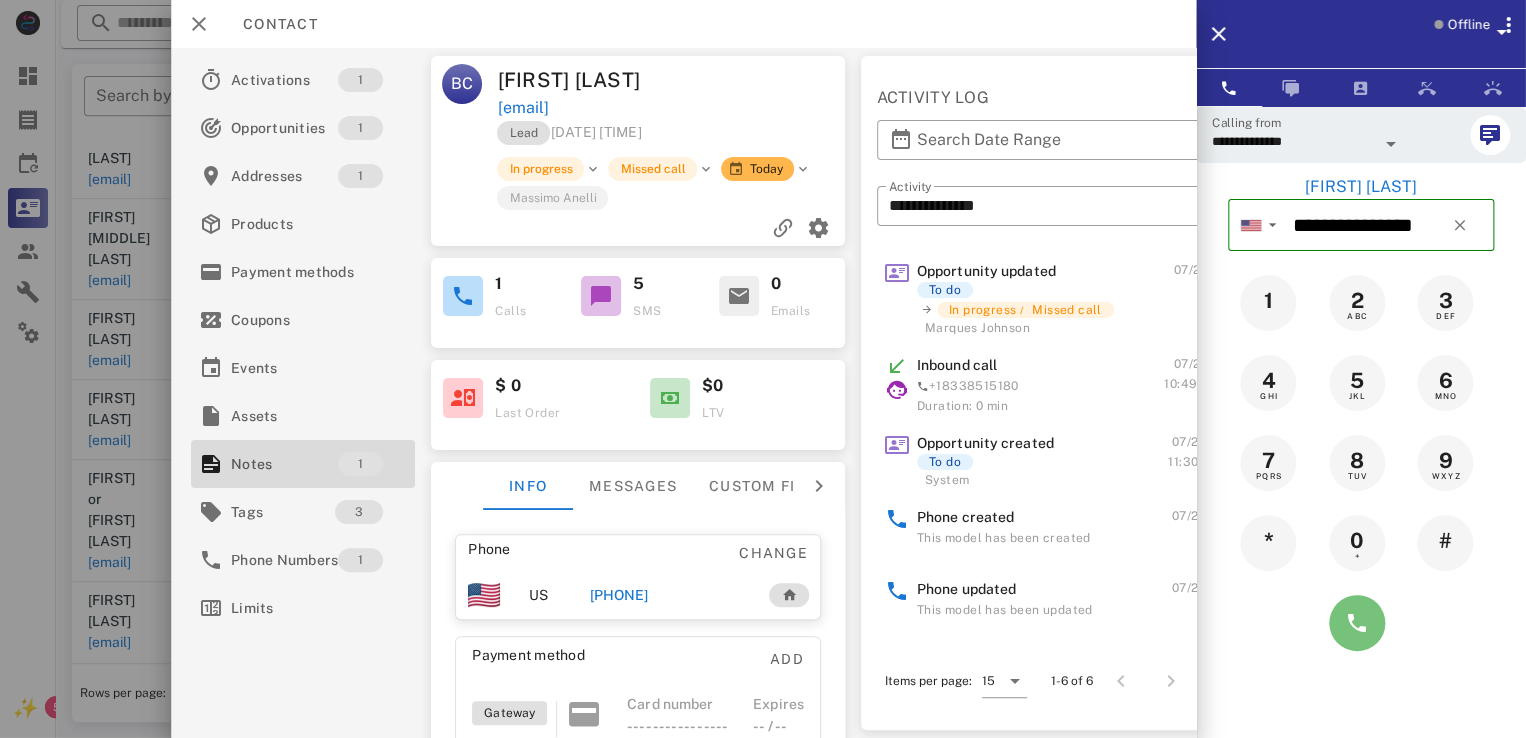 click at bounding box center [1357, 623] 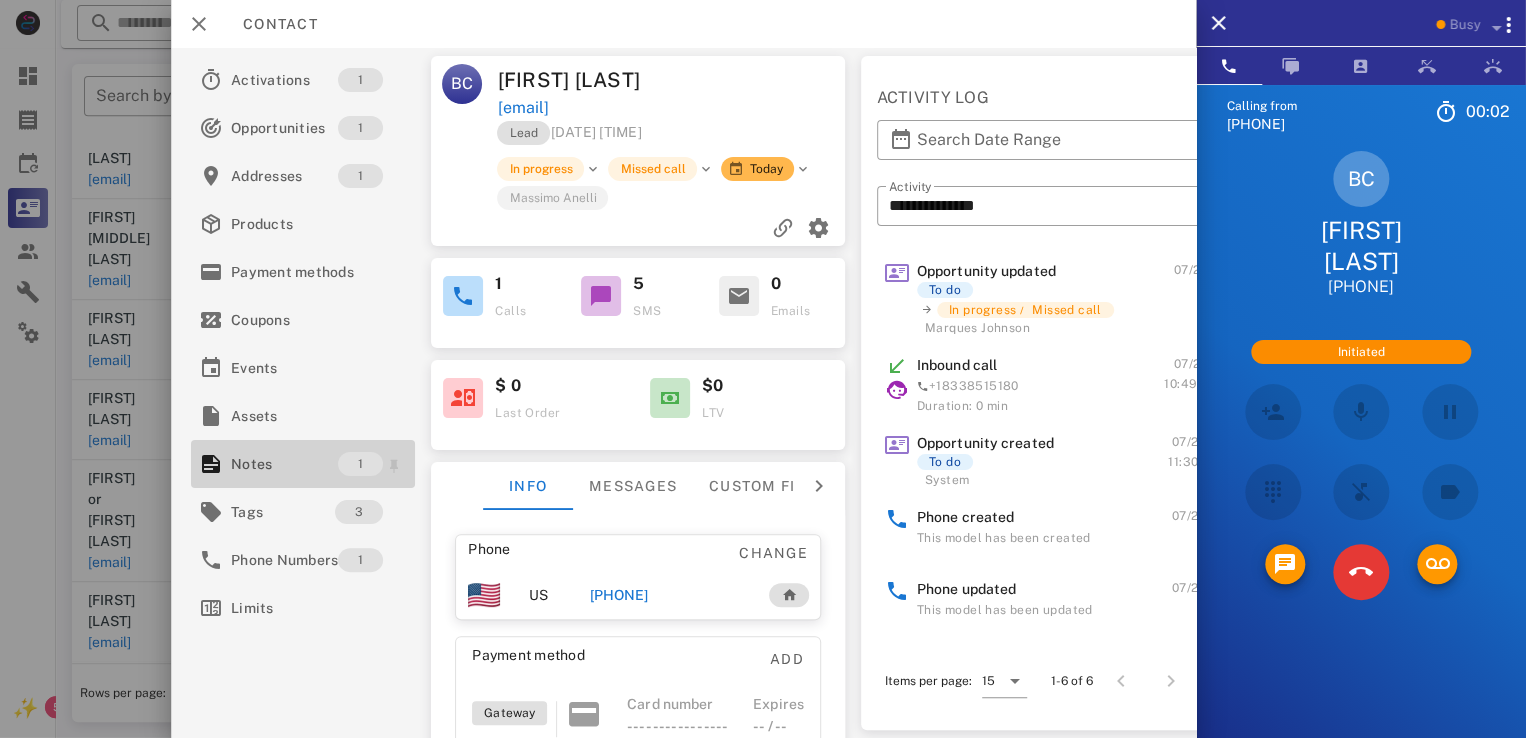click on "Notes" at bounding box center [284, 464] 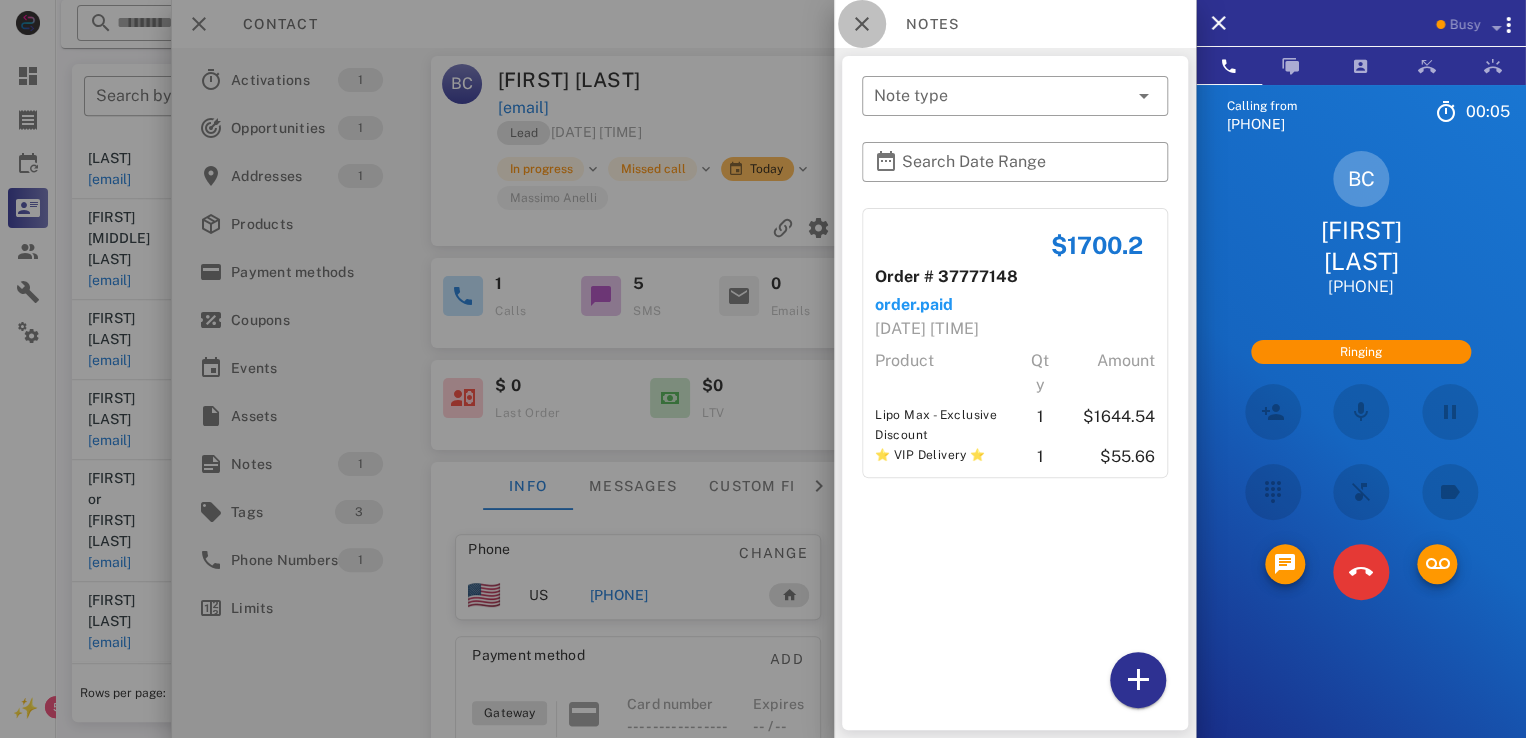 click at bounding box center [862, 24] 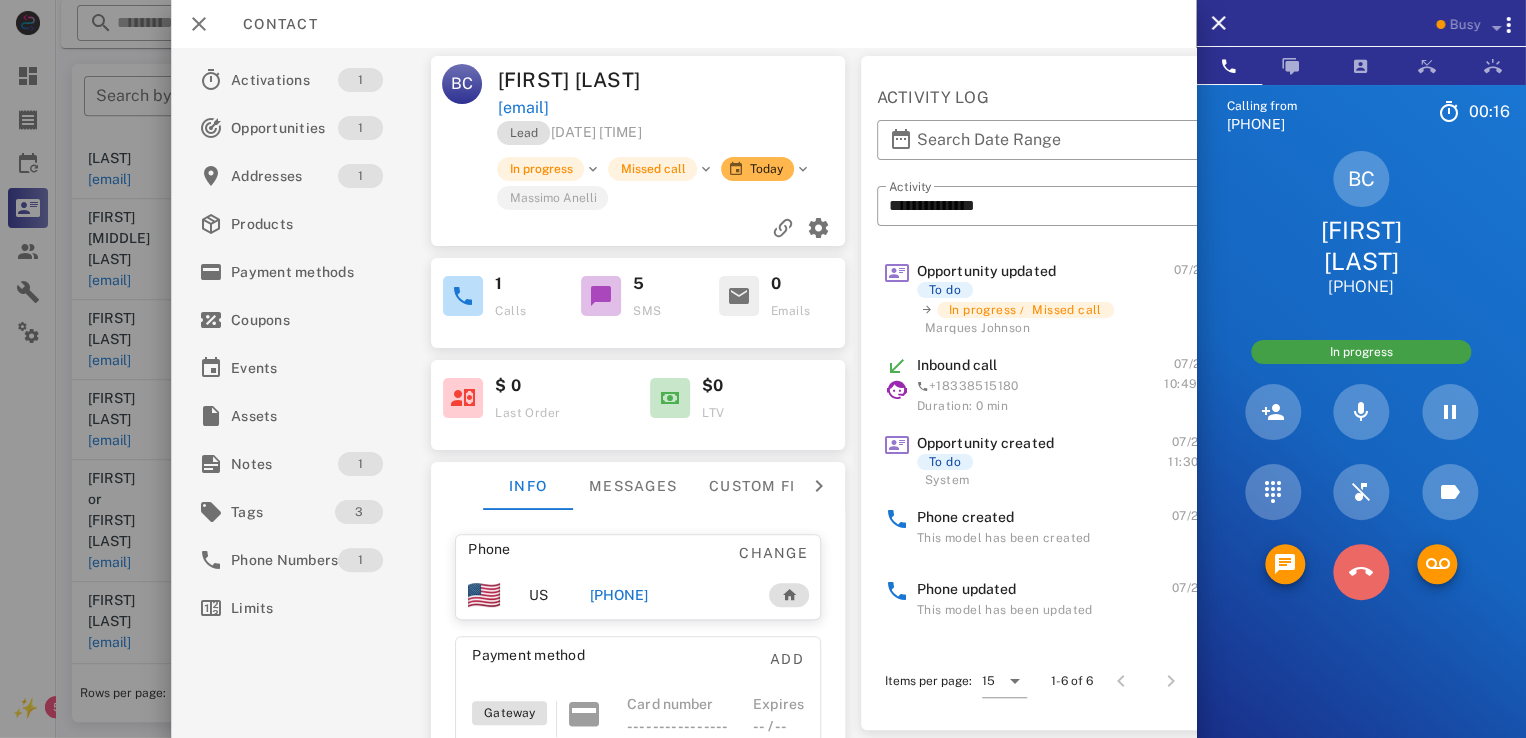click at bounding box center (1361, 572) 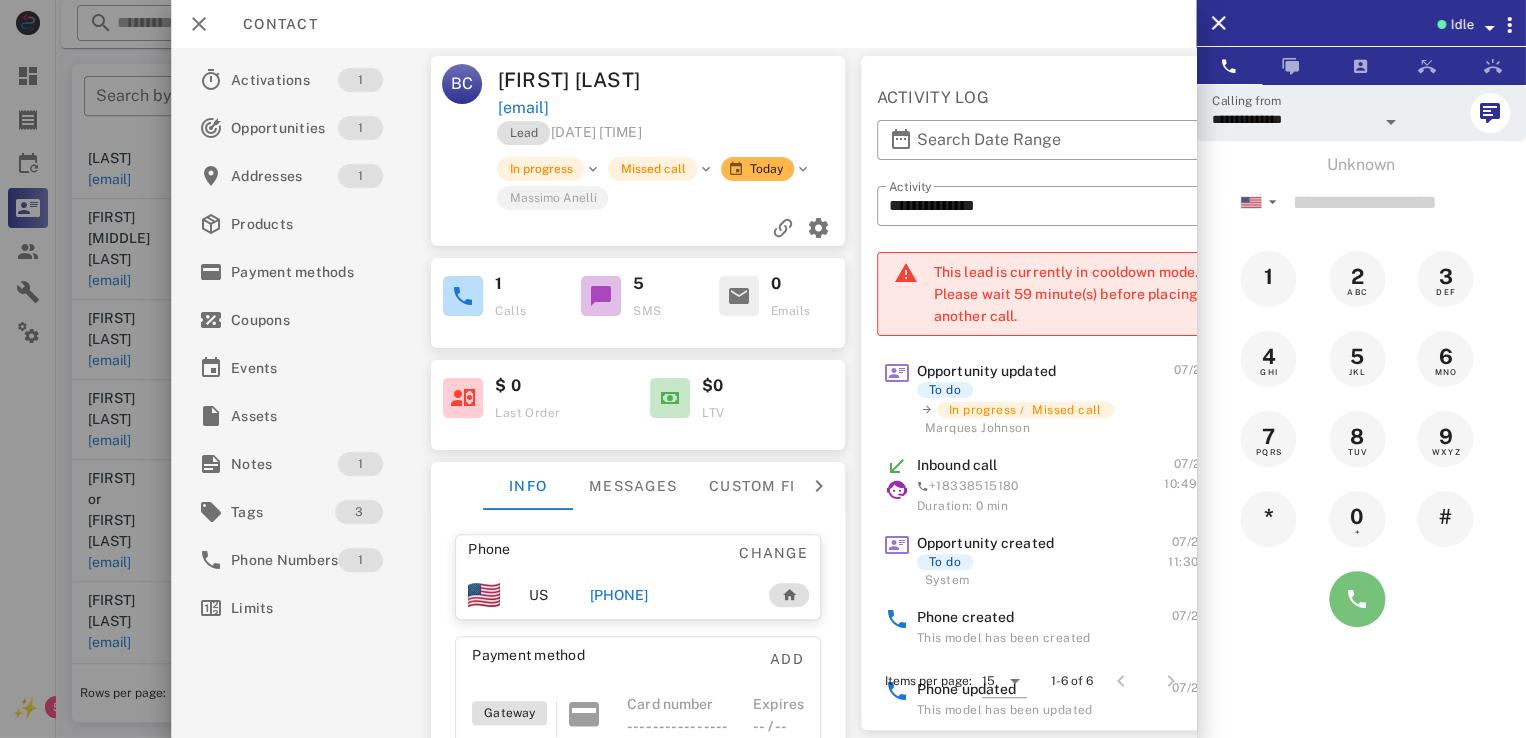 click at bounding box center (1357, 599) 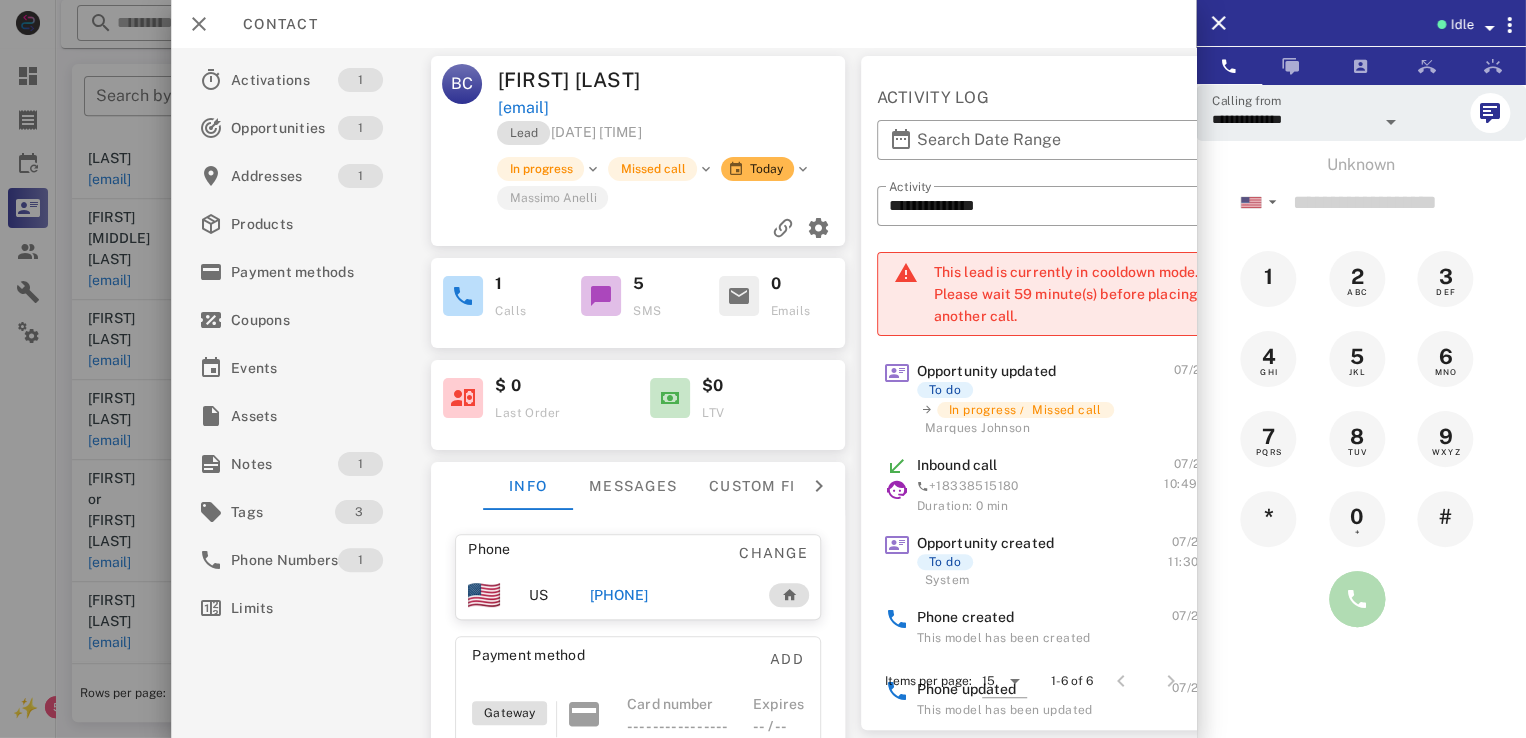 click at bounding box center (1357, 599) 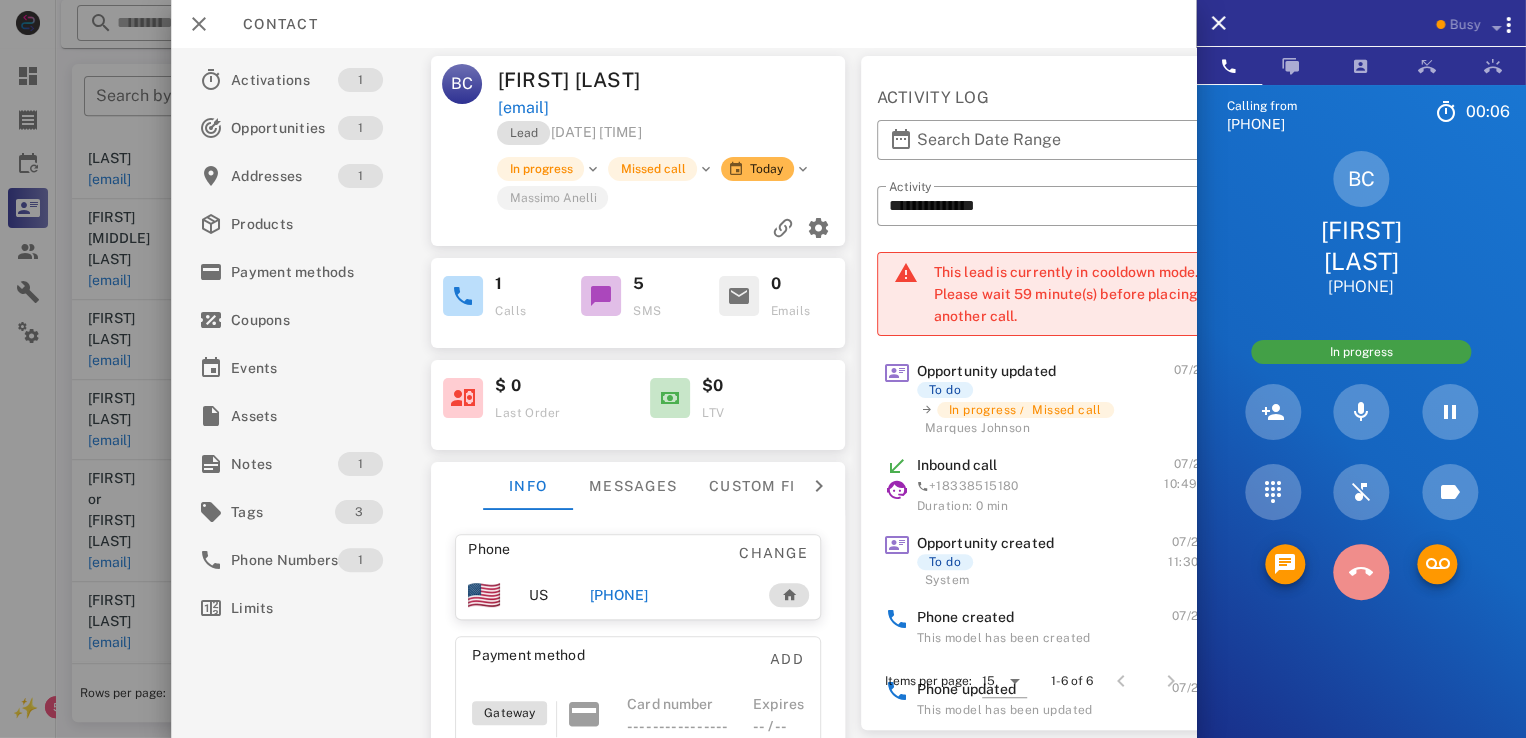 click at bounding box center [1361, 572] 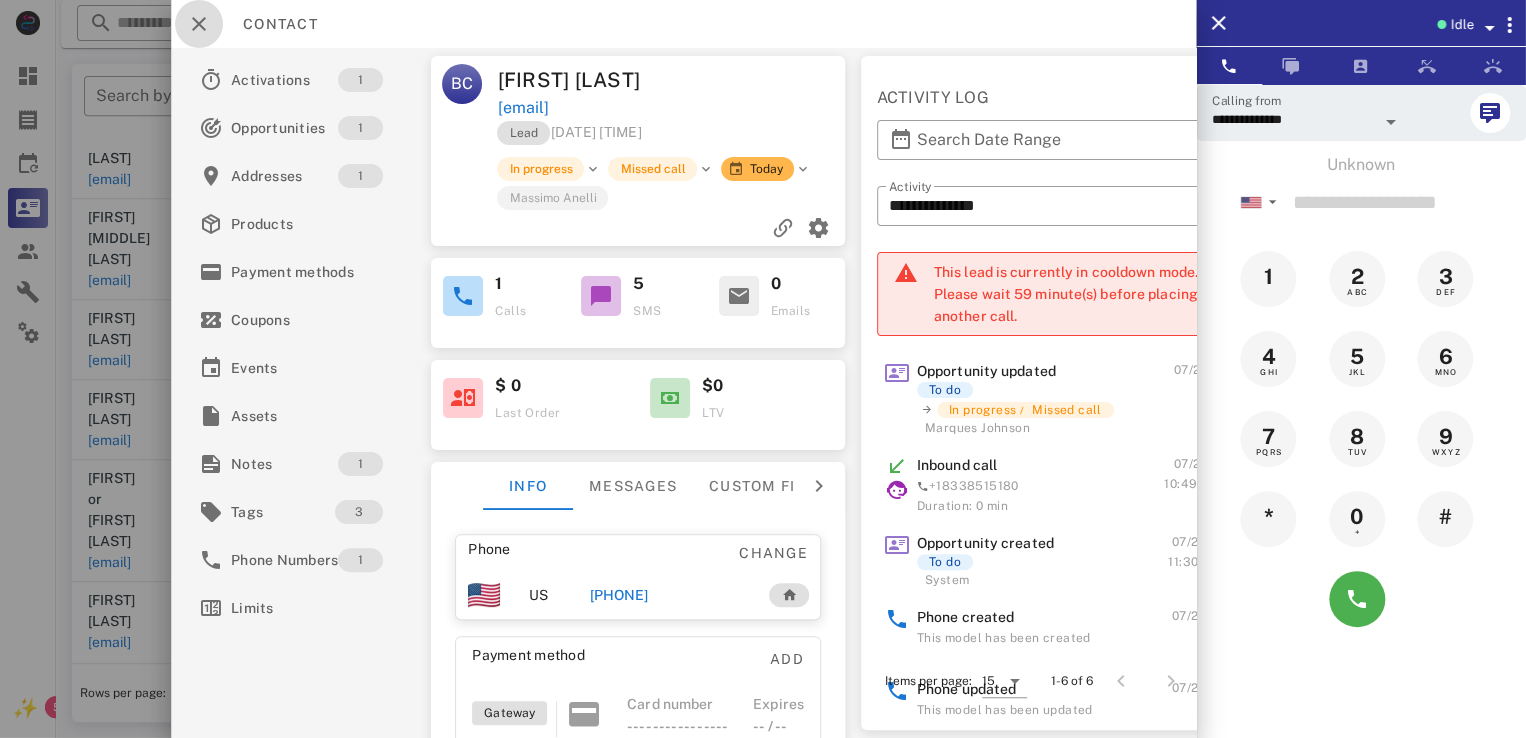 click at bounding box center (199, 24) 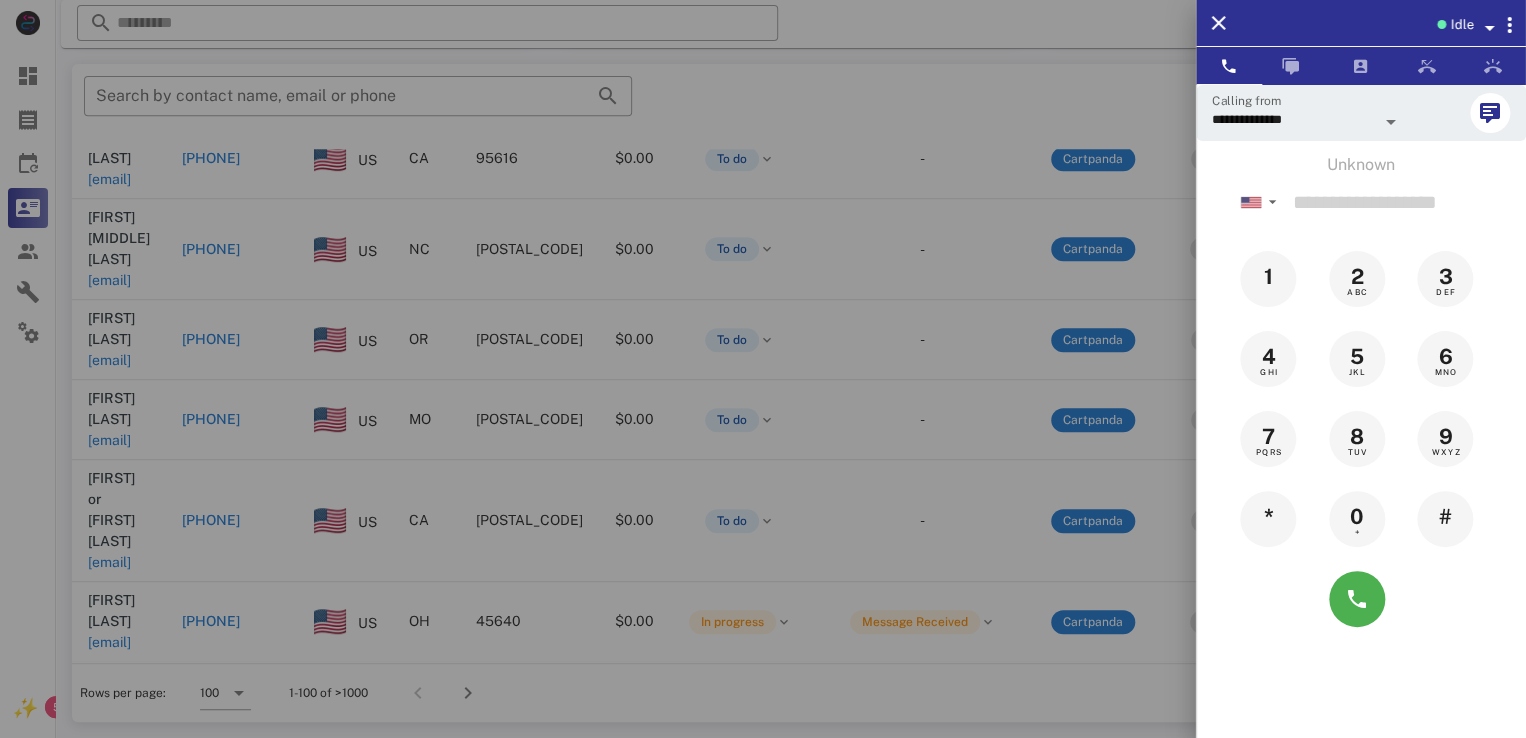 click at bounding box center [763, 369] 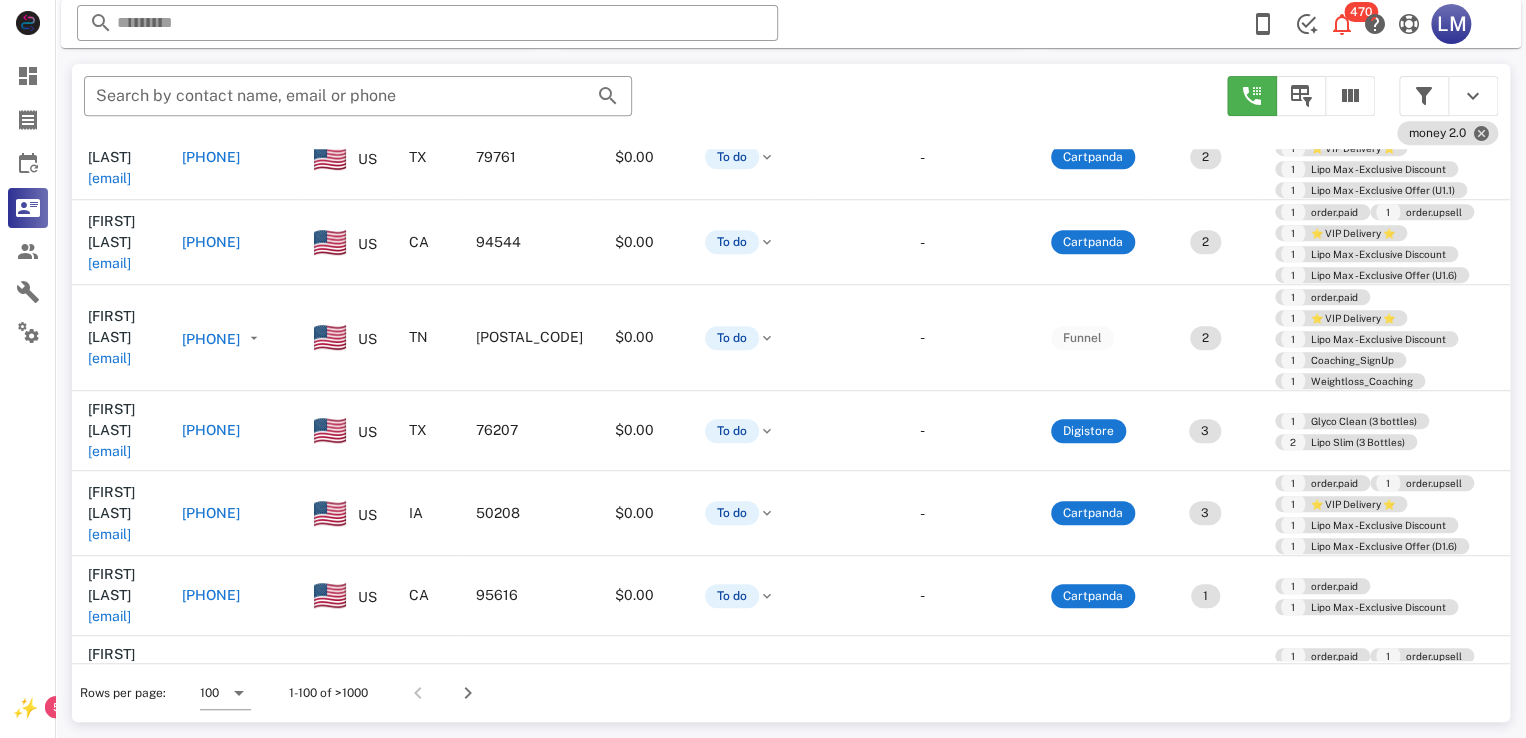 scroll, scrollTop: 3883, scrollLeft: 0, axis: vertical 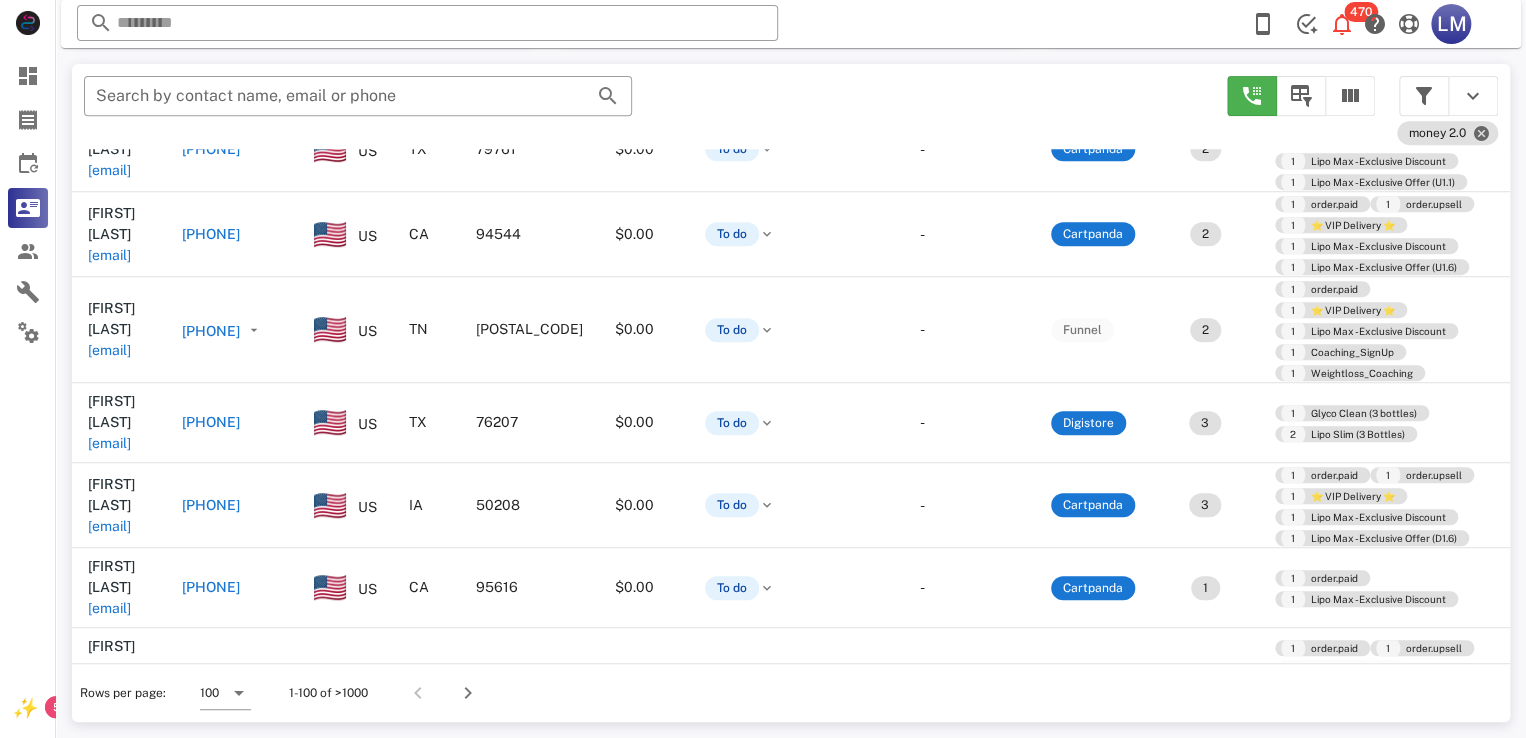 click on "[EMAIL]" at bounding box center [109, 1137] 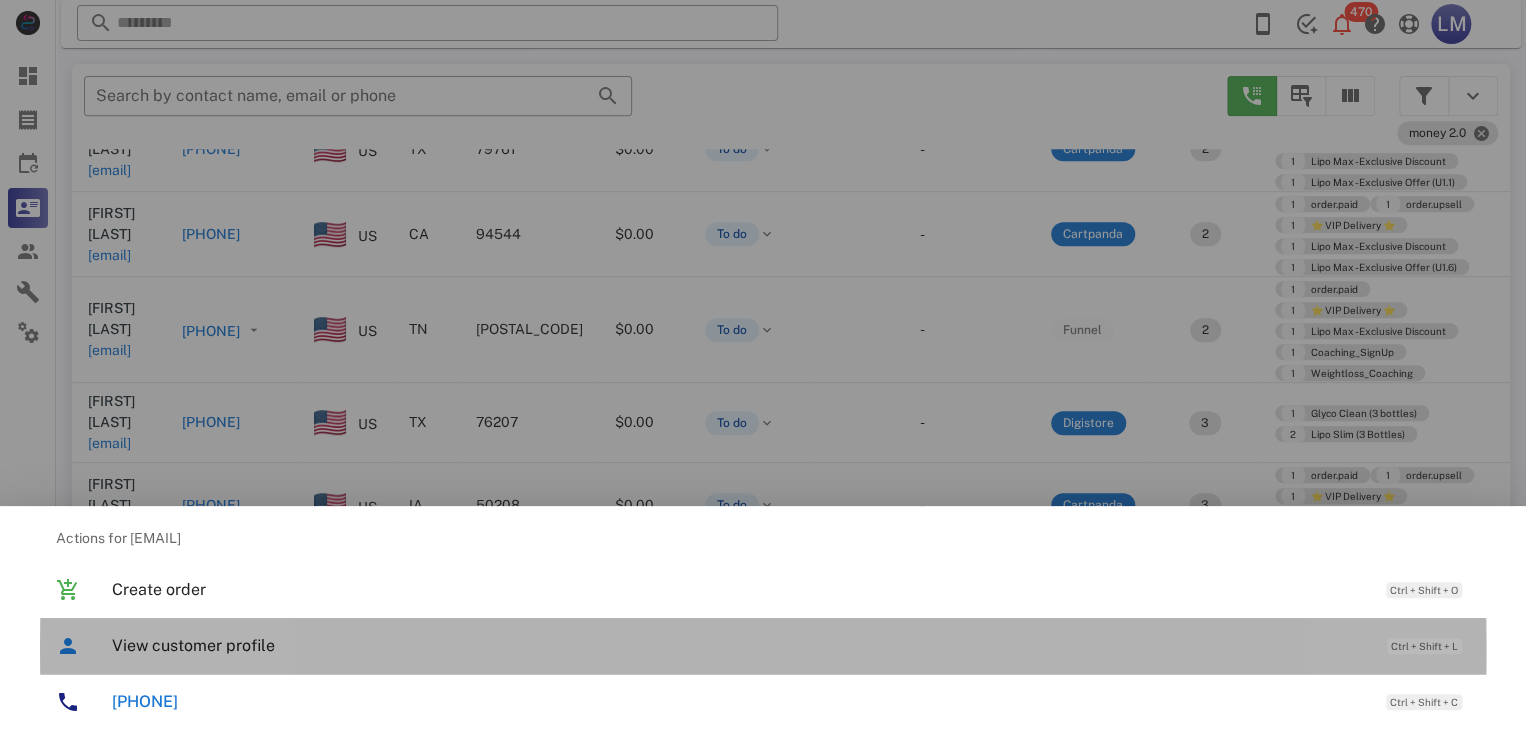 click on "View customer profile" at bounding box center [739, 645] 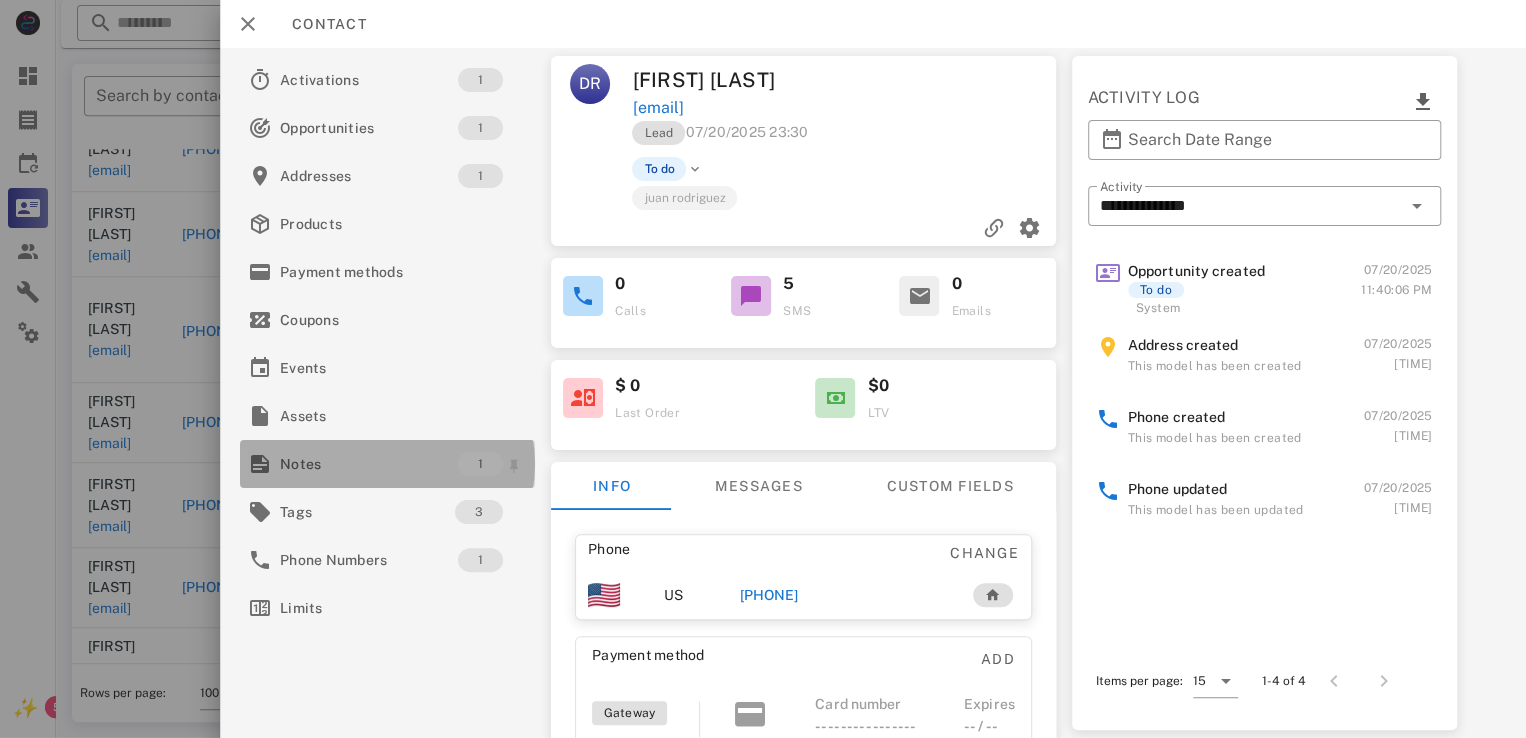 click on "Notes" at bounding box center (369, 464) 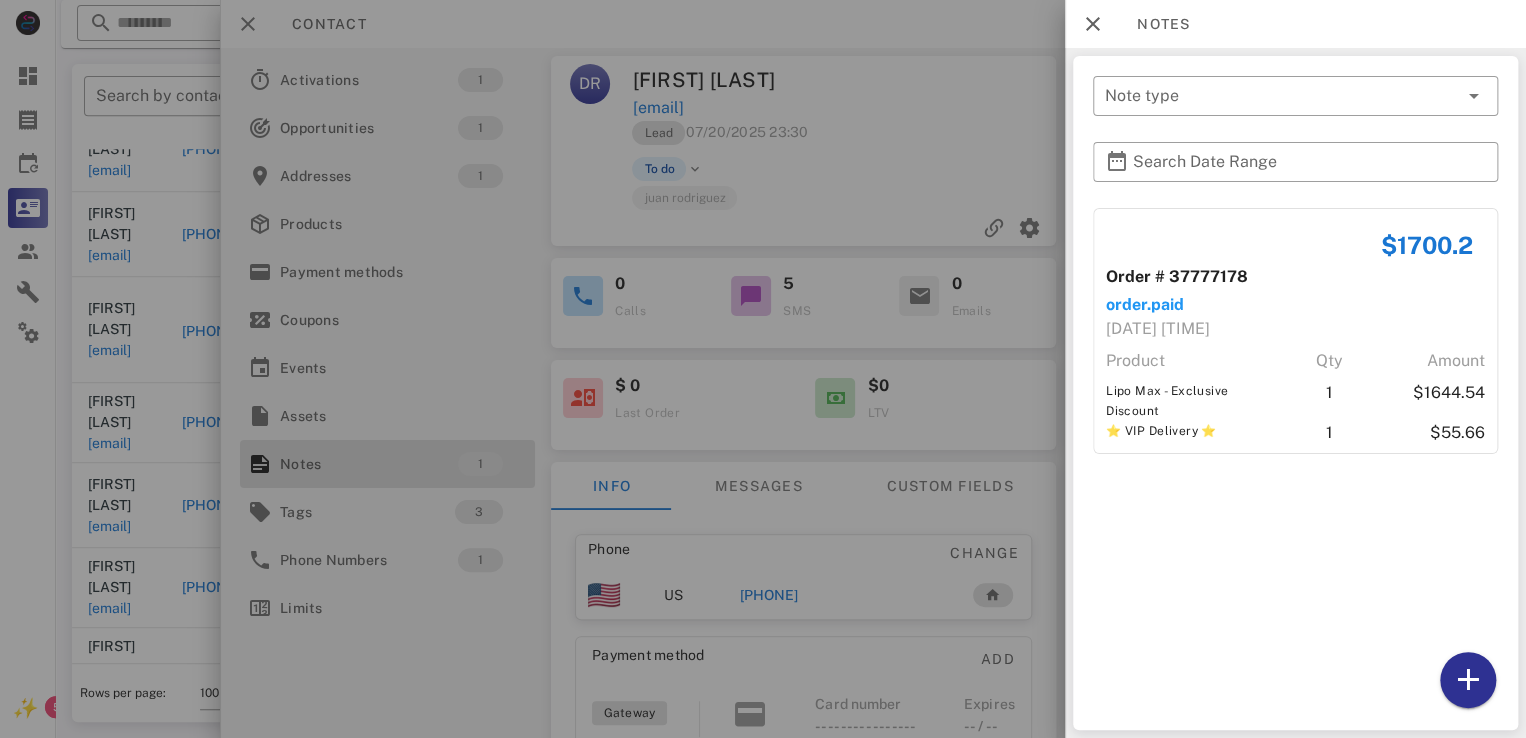 click at bounding box center [763, 369] 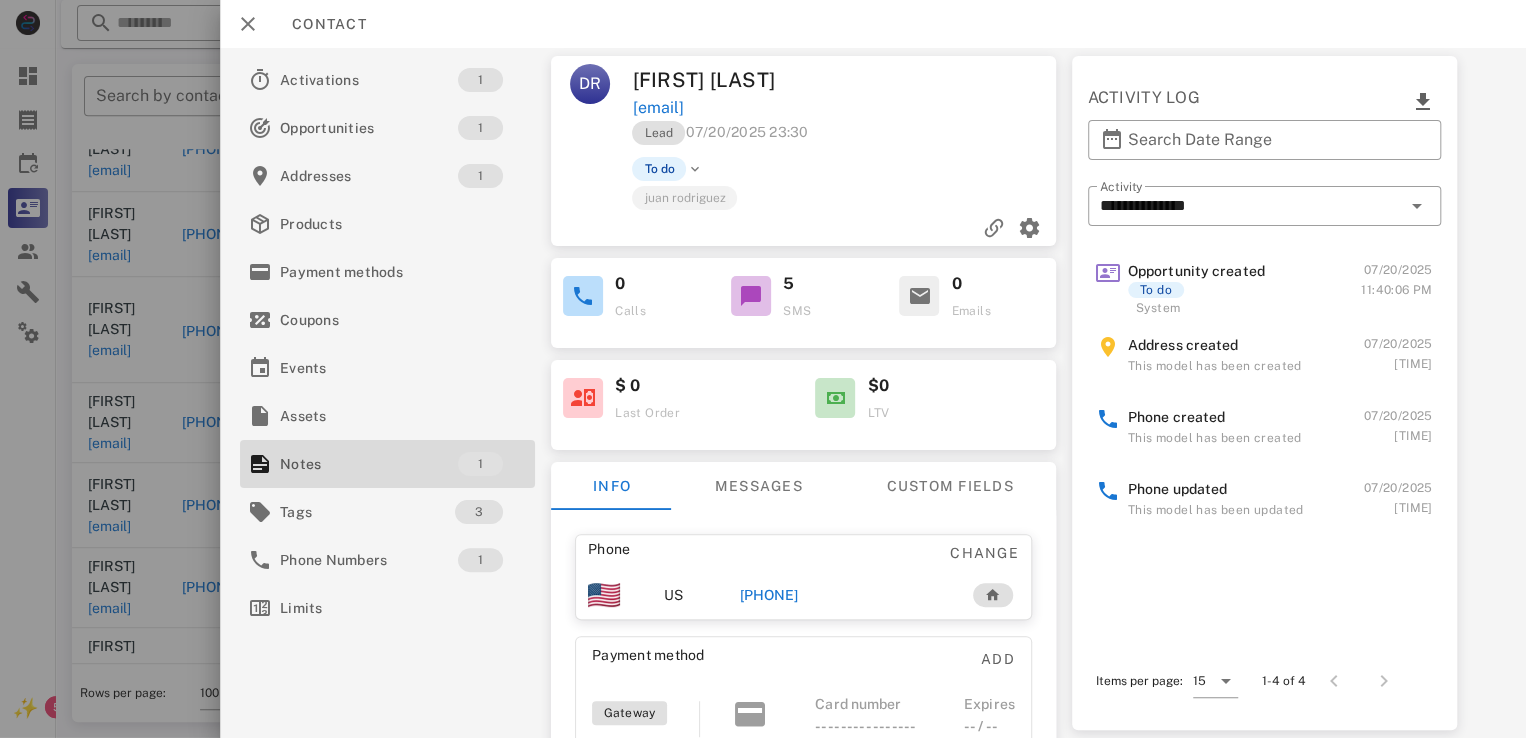 scroll, scrollTop: 184, scrollLeft: 0, axis: vertical 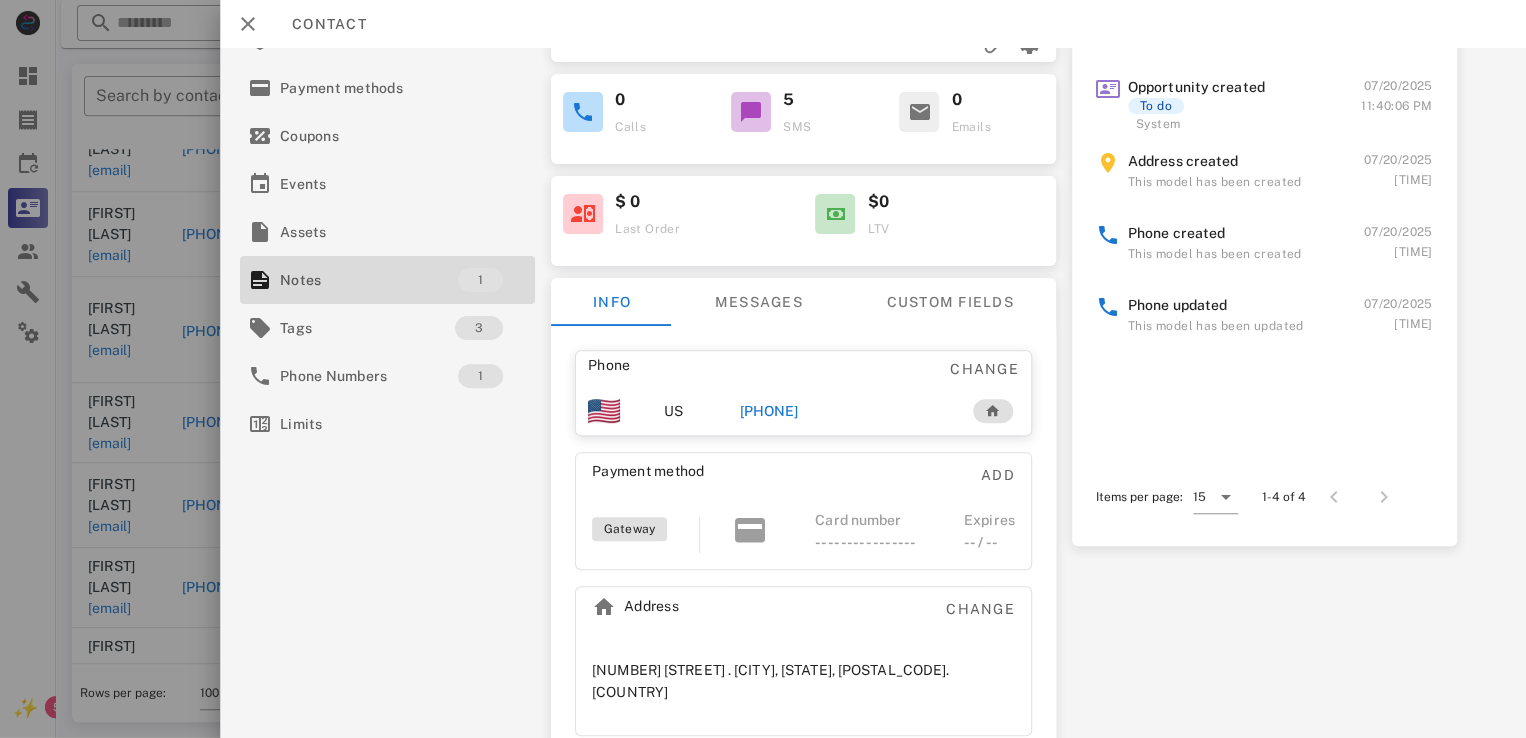 click on "+1[PHONE]" at bounding box center (776, 411) 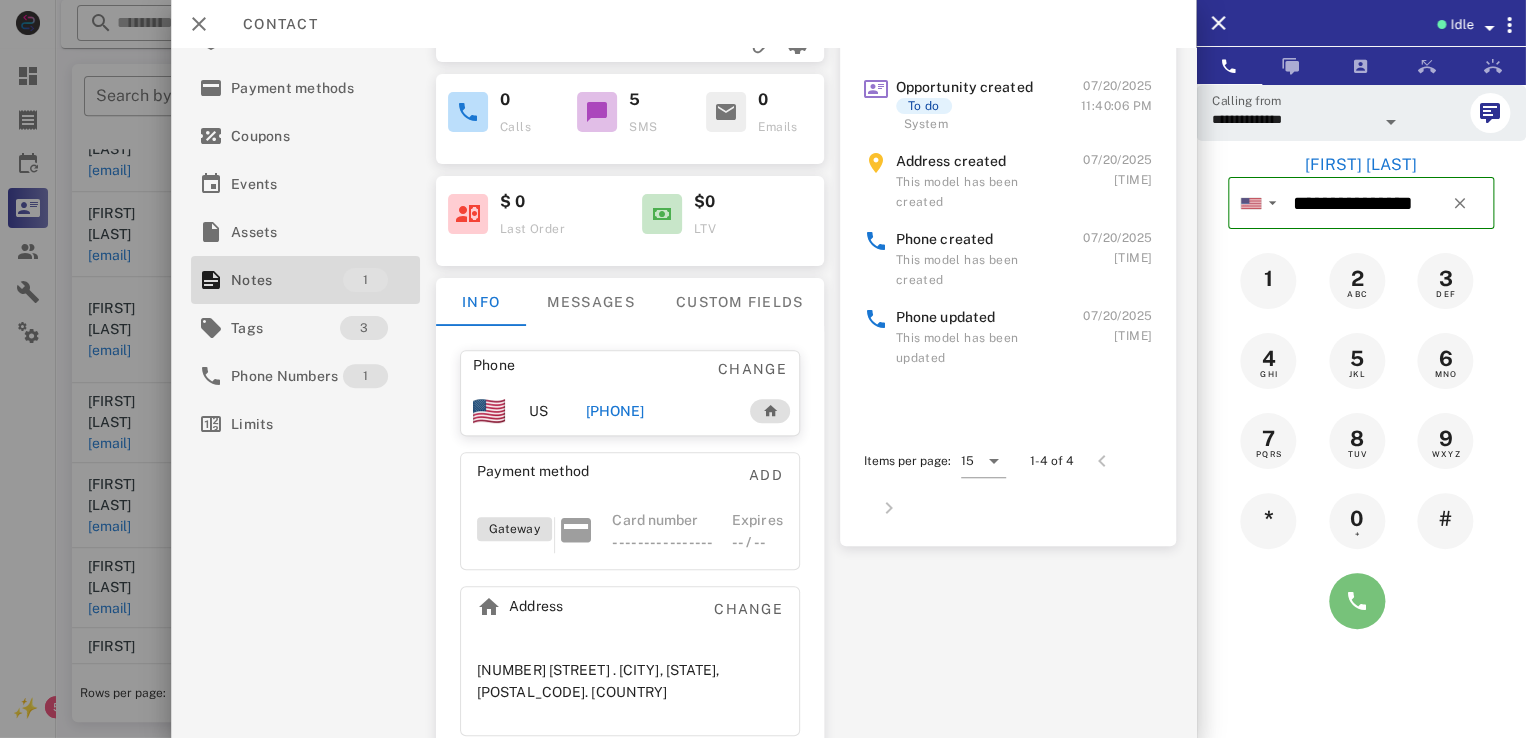 click at bounding box center [1357, 601] 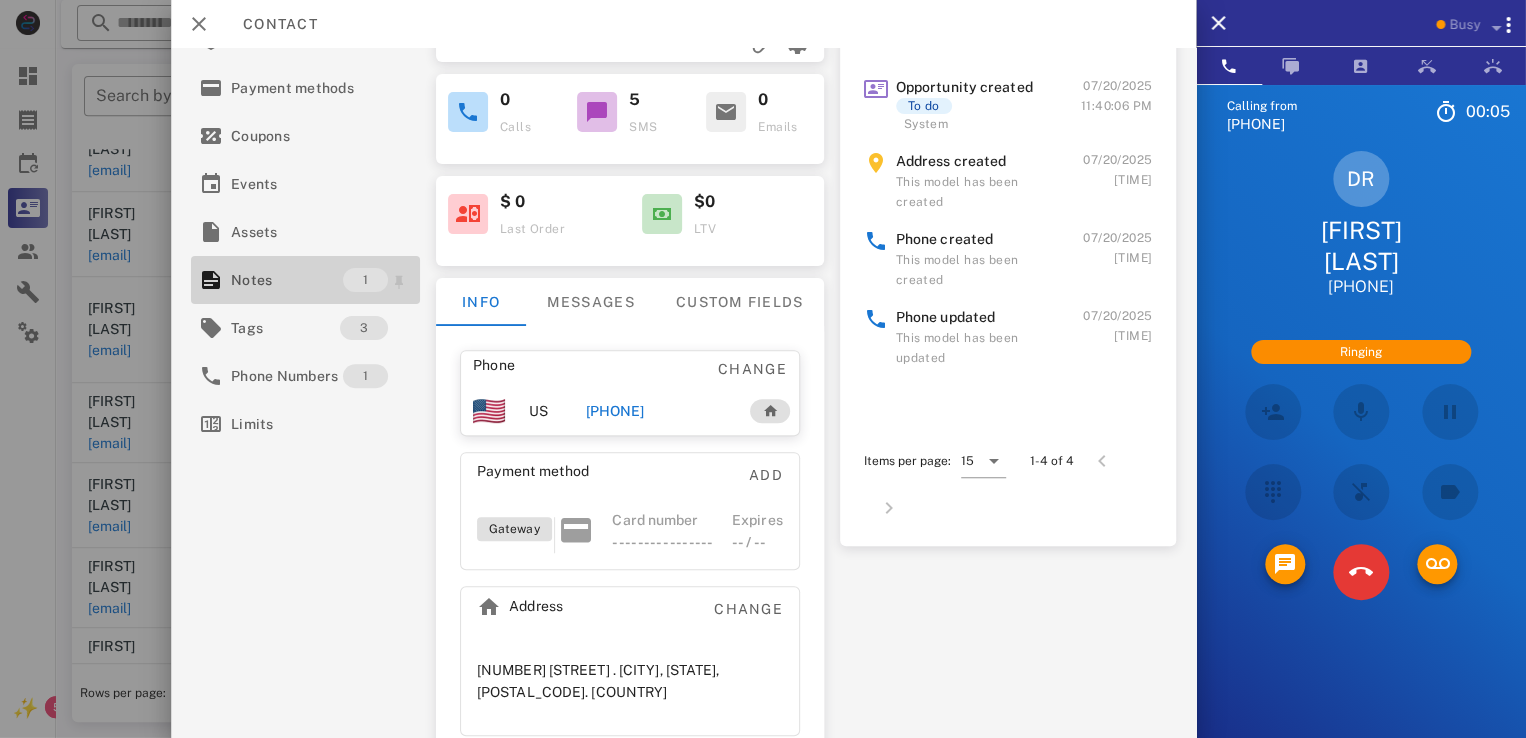 click on "Notes" at bounding box center [287, 280] 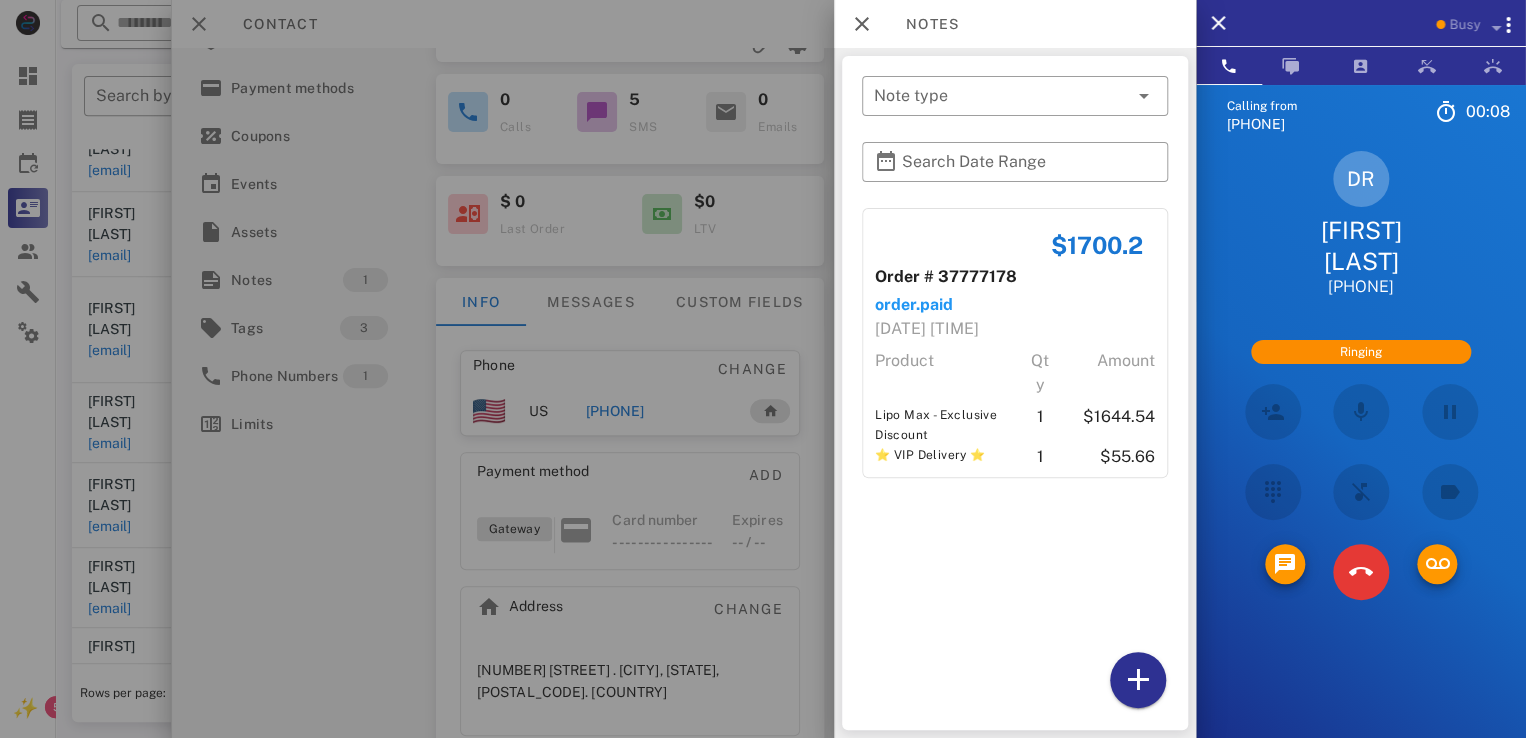 click at bounding box center [763, 369] 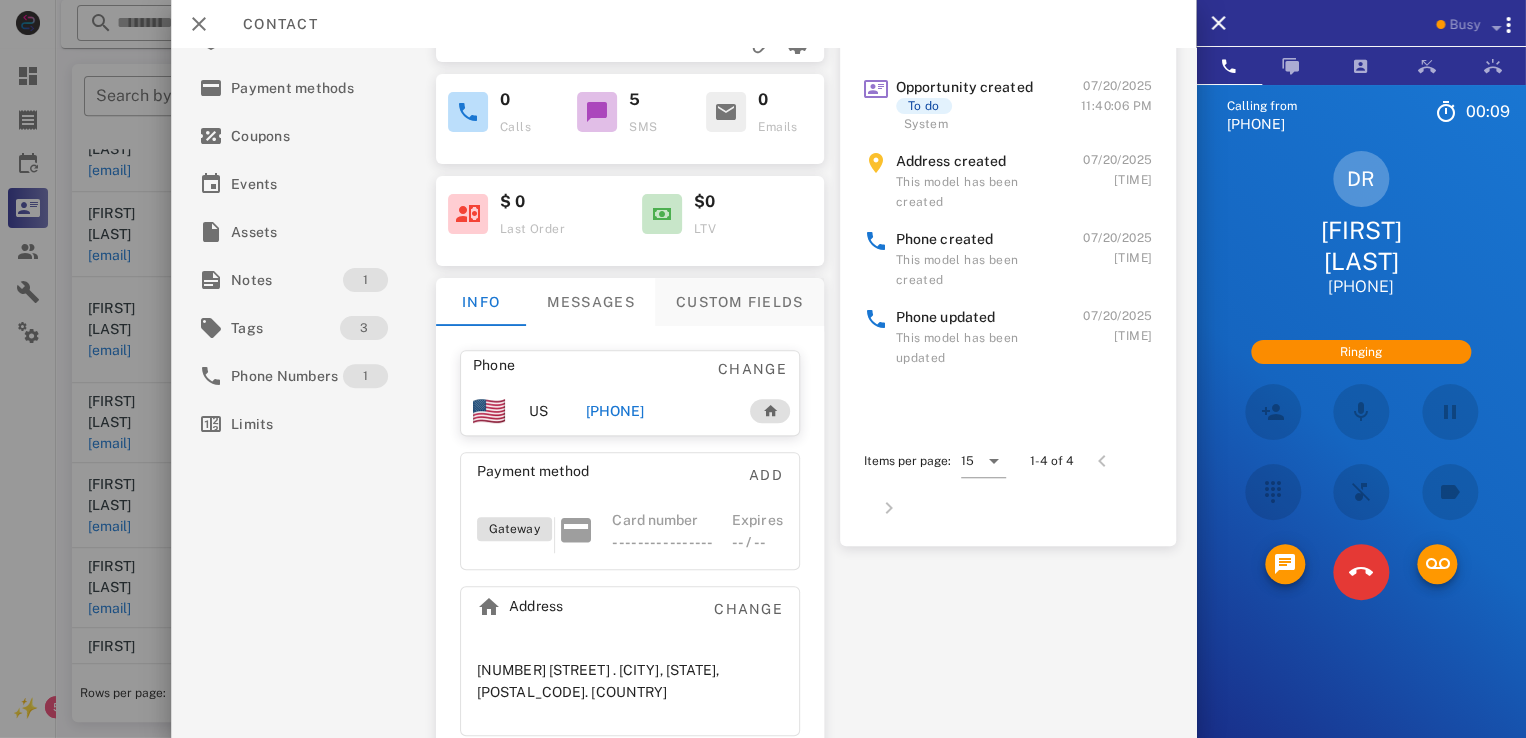 scroll, scrollTop: 184, scrollLeft: 0, axis: vertical 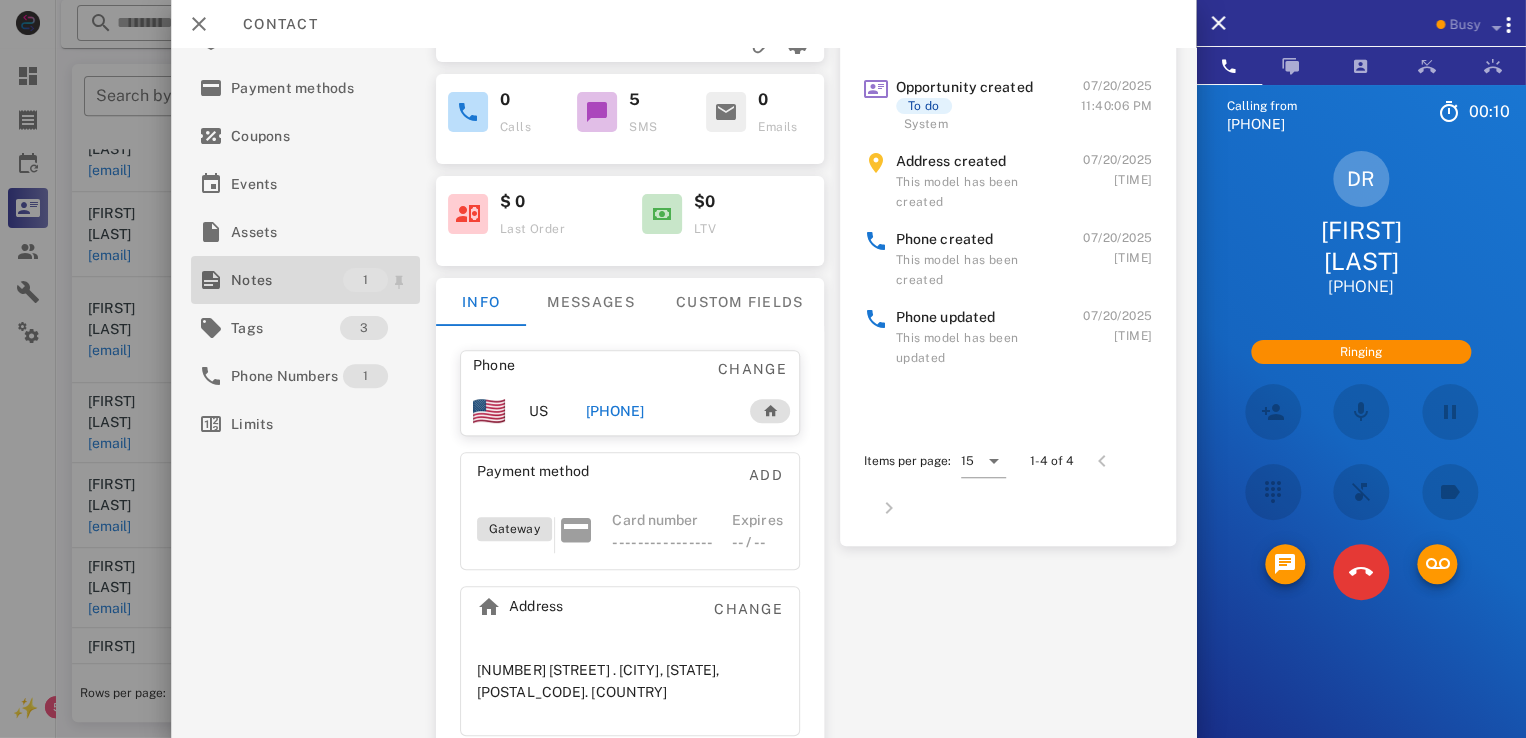 click on "Notes" at bounding box center [287, 280] 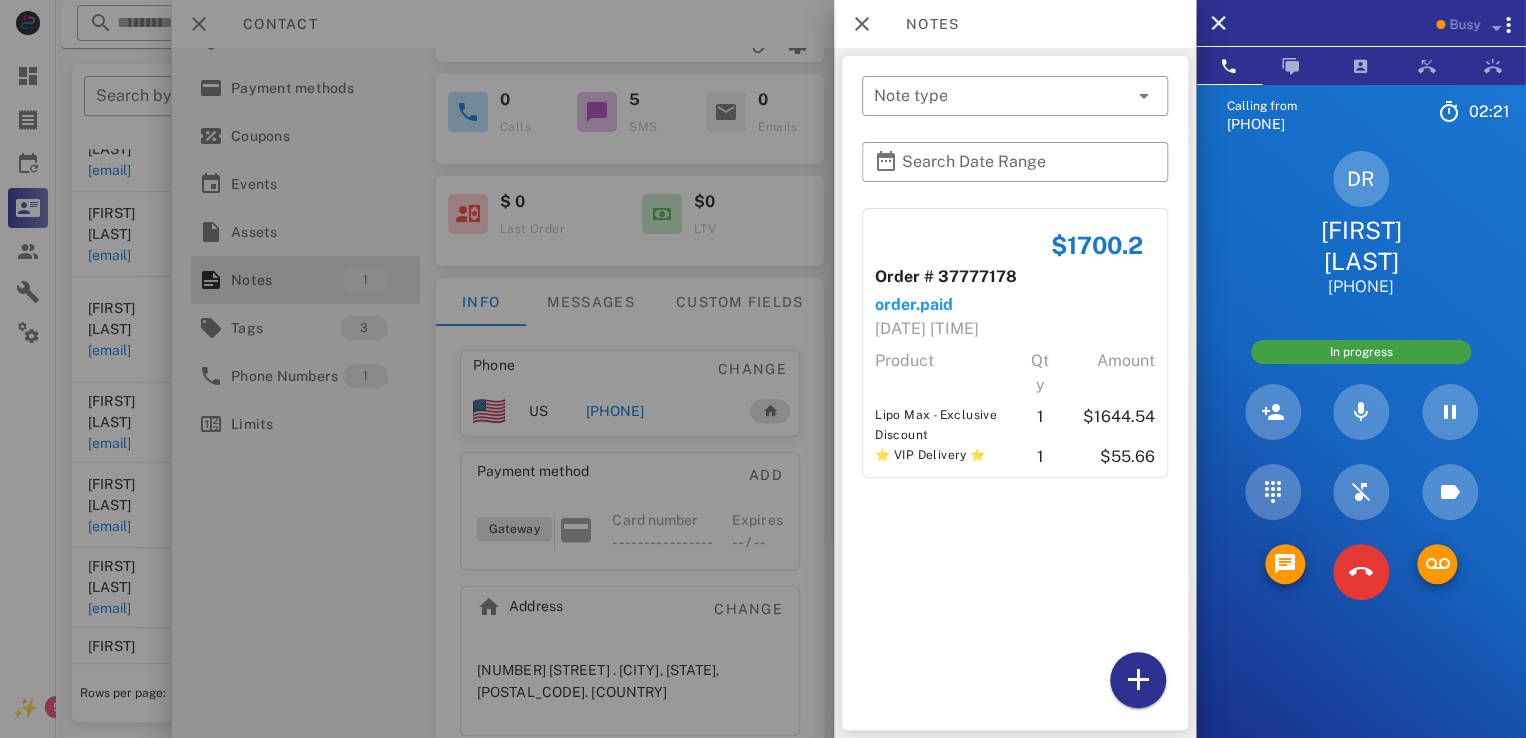 click at bounding box center (763, 369) 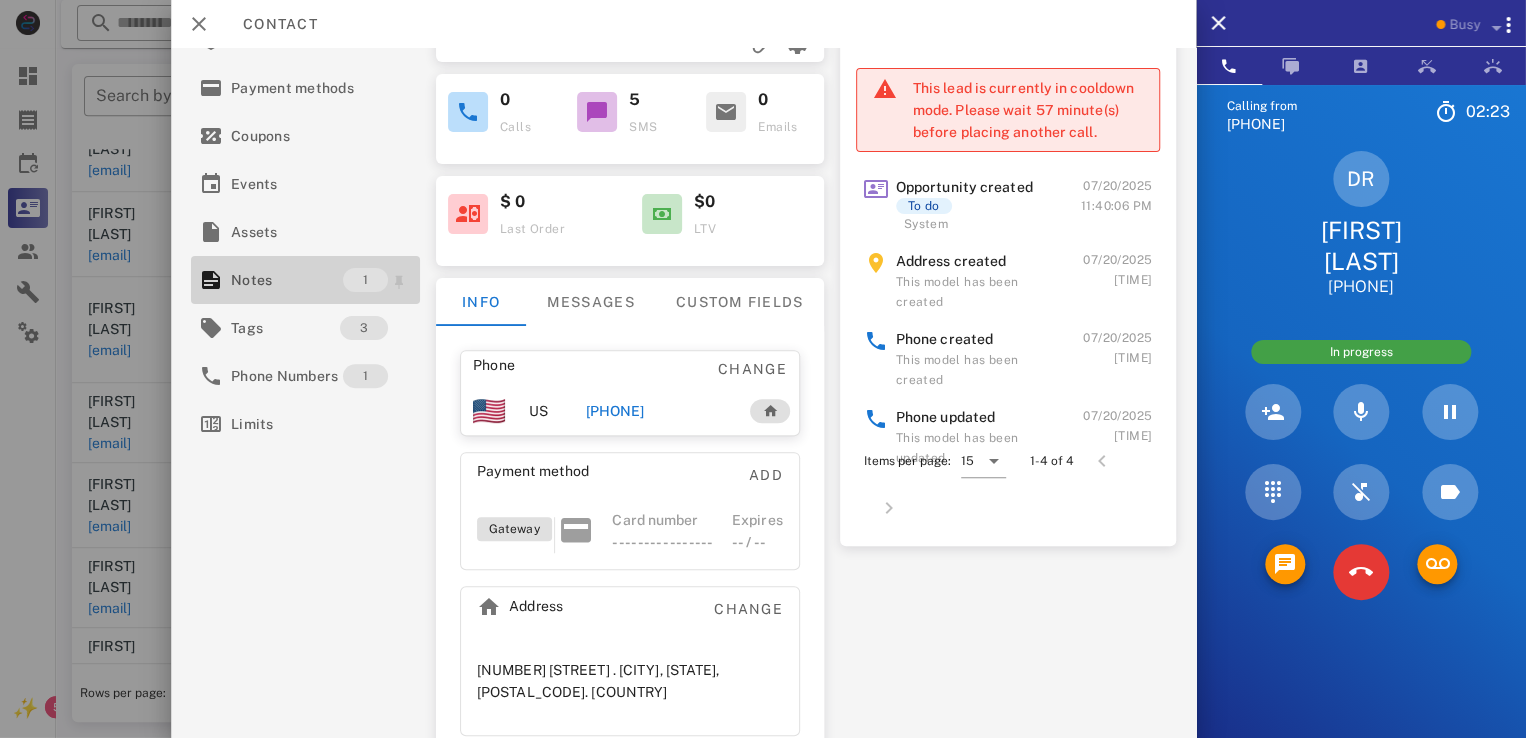 click on "Notes" at bounding box center [287, 280] 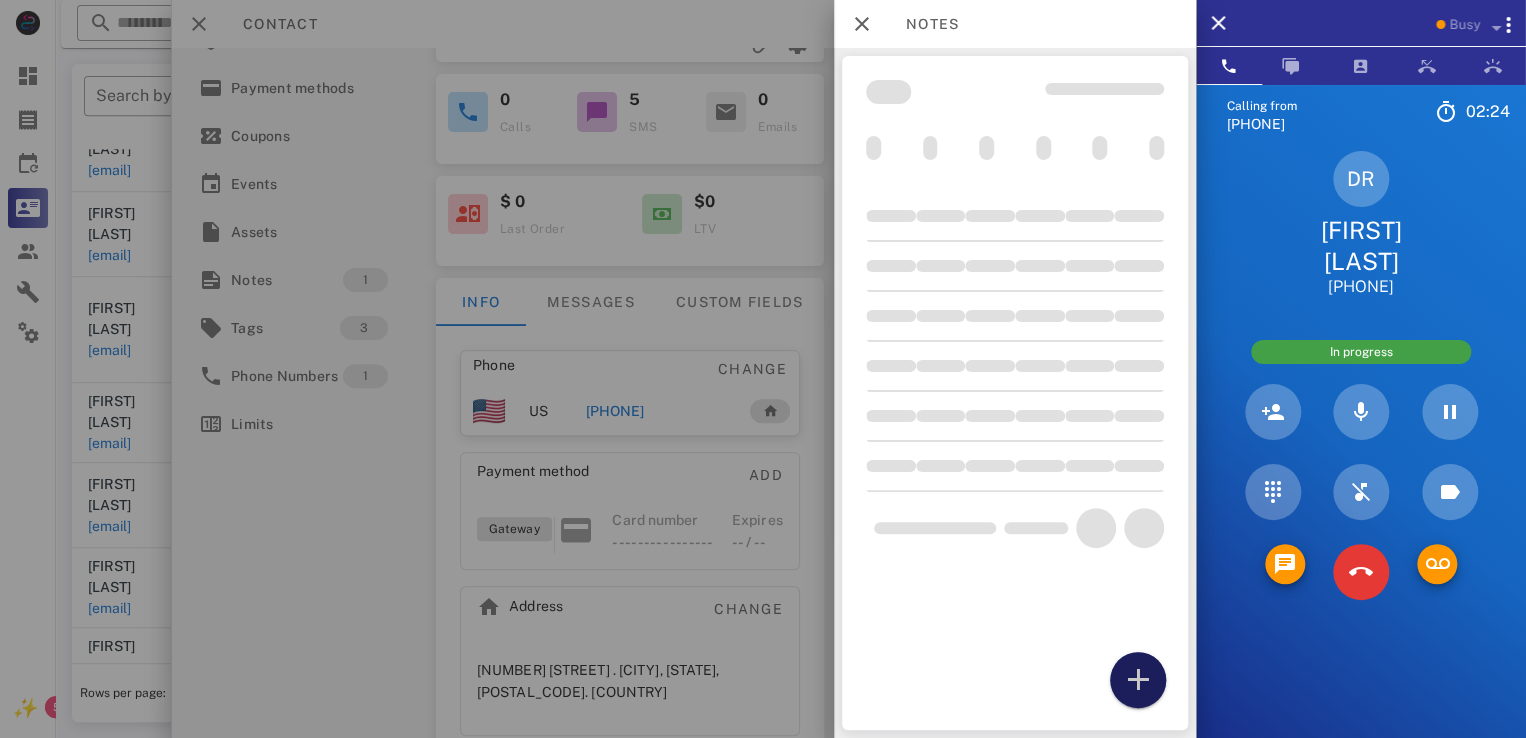 click at bounding box center [1138, 680] 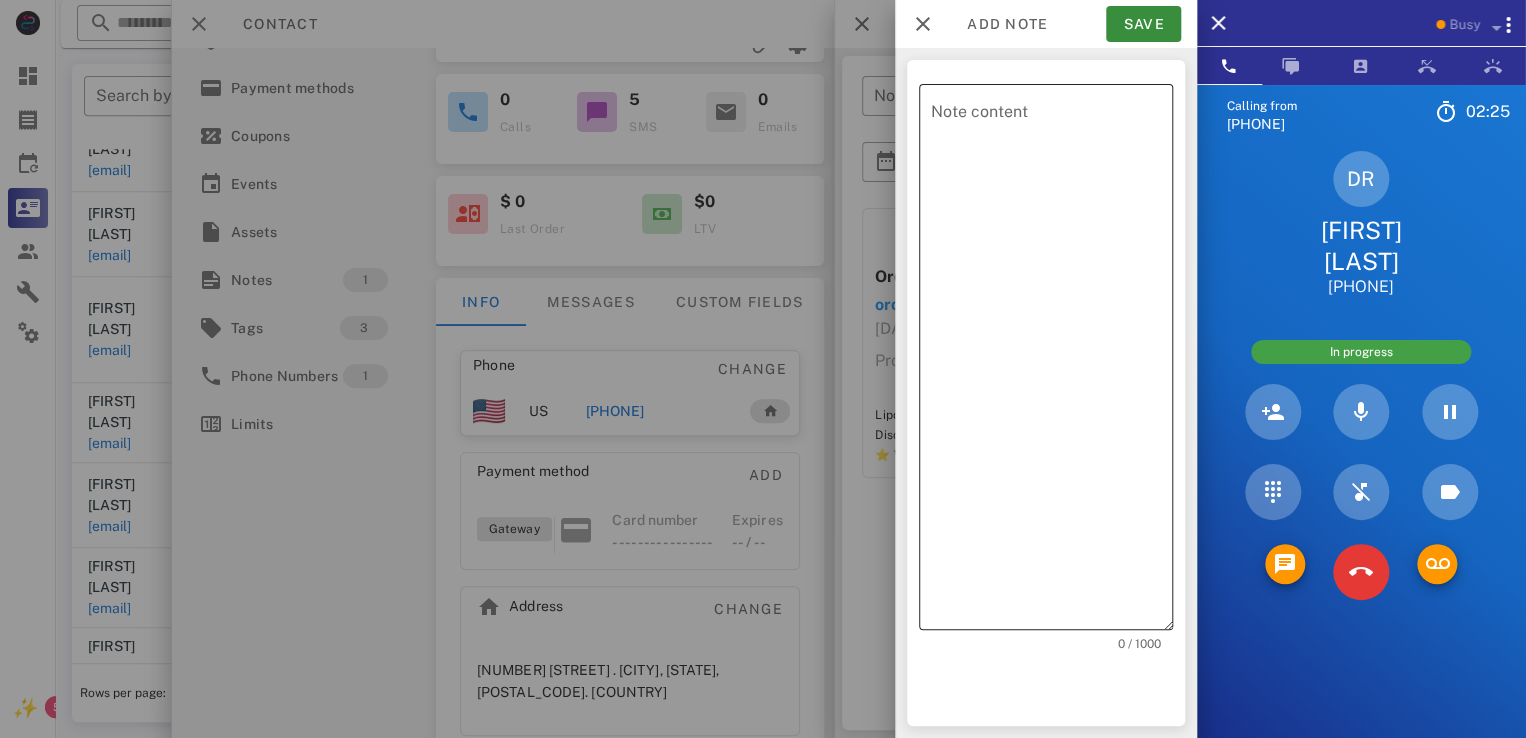 click on "Note content" at bounding box center (1052, 362) 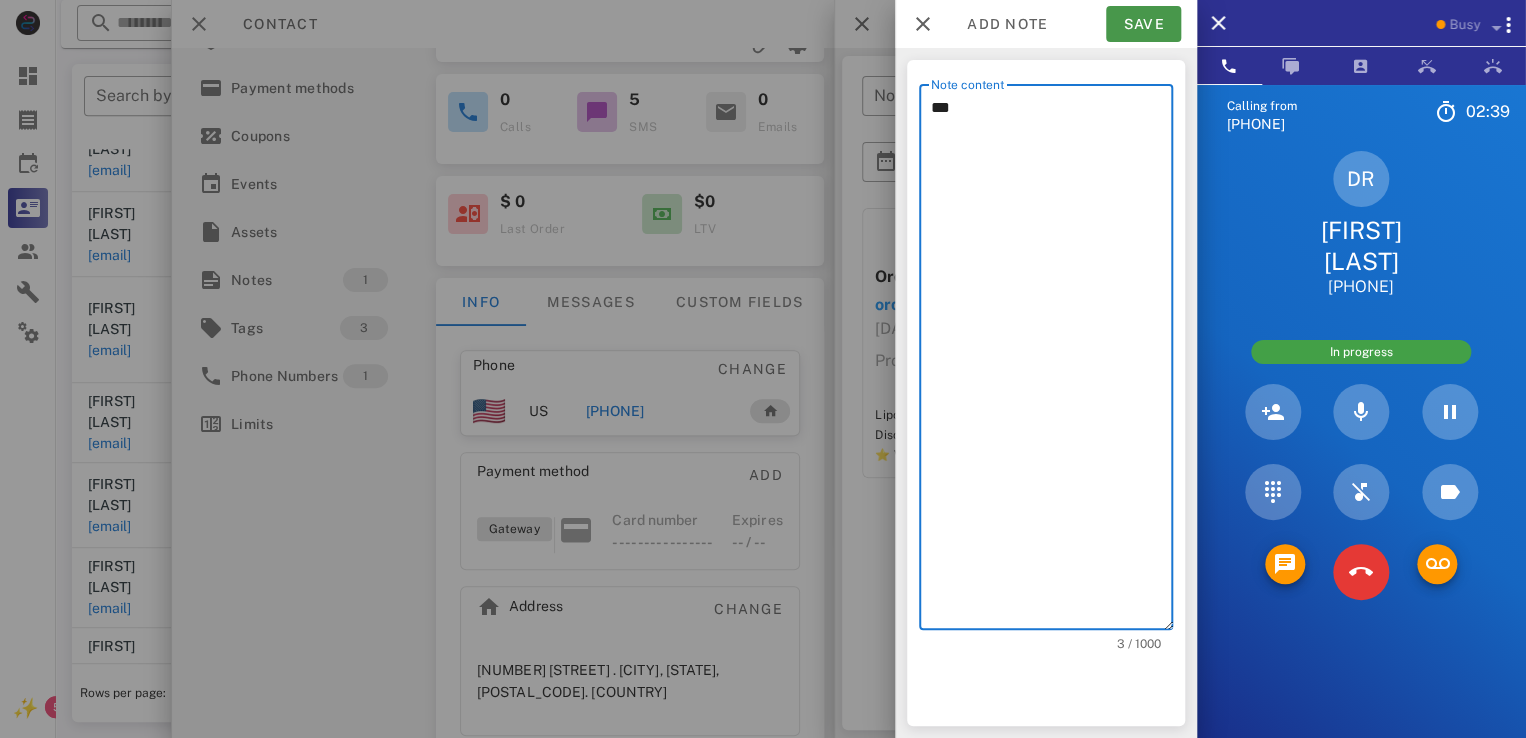 type on "***" 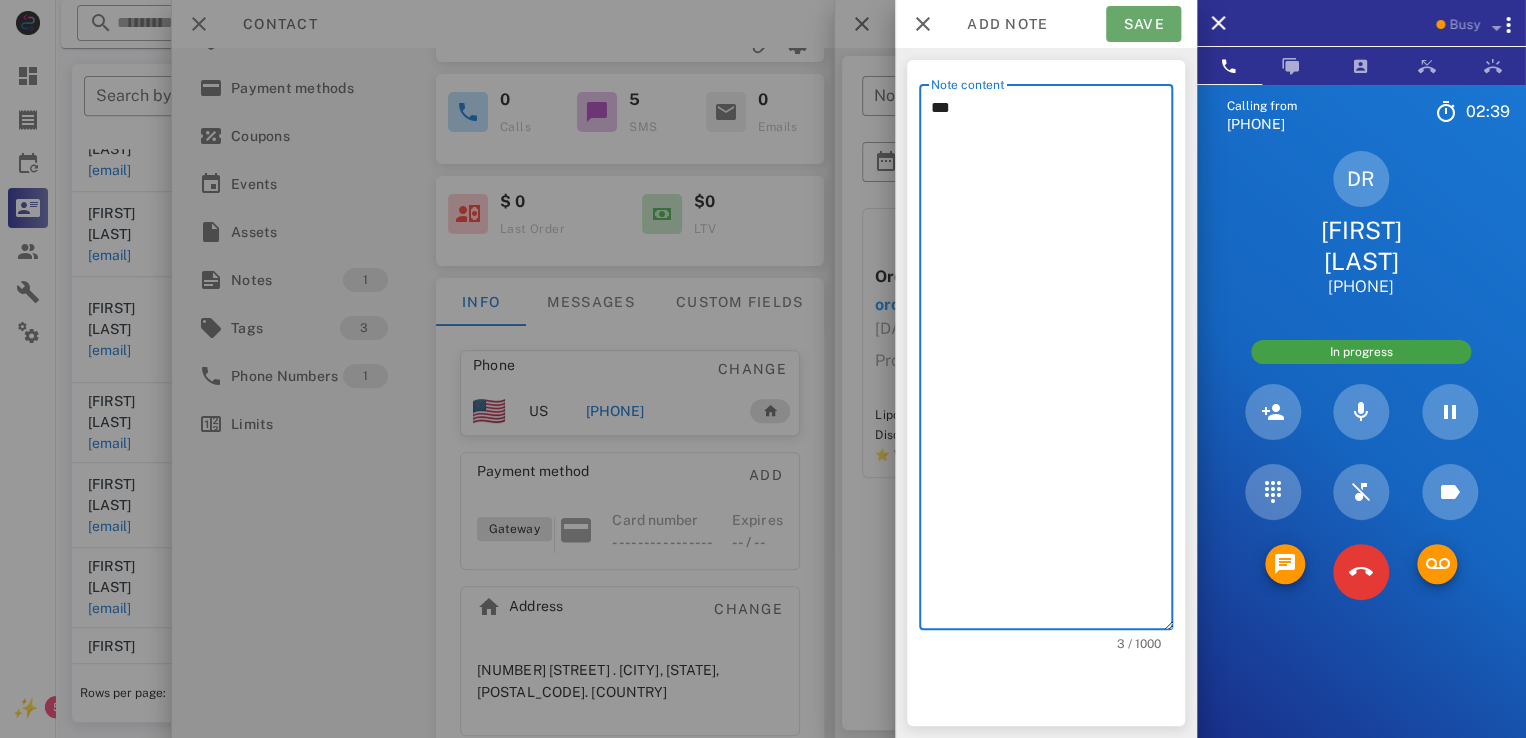 click on "Save" at bounding box center (1143, 24) 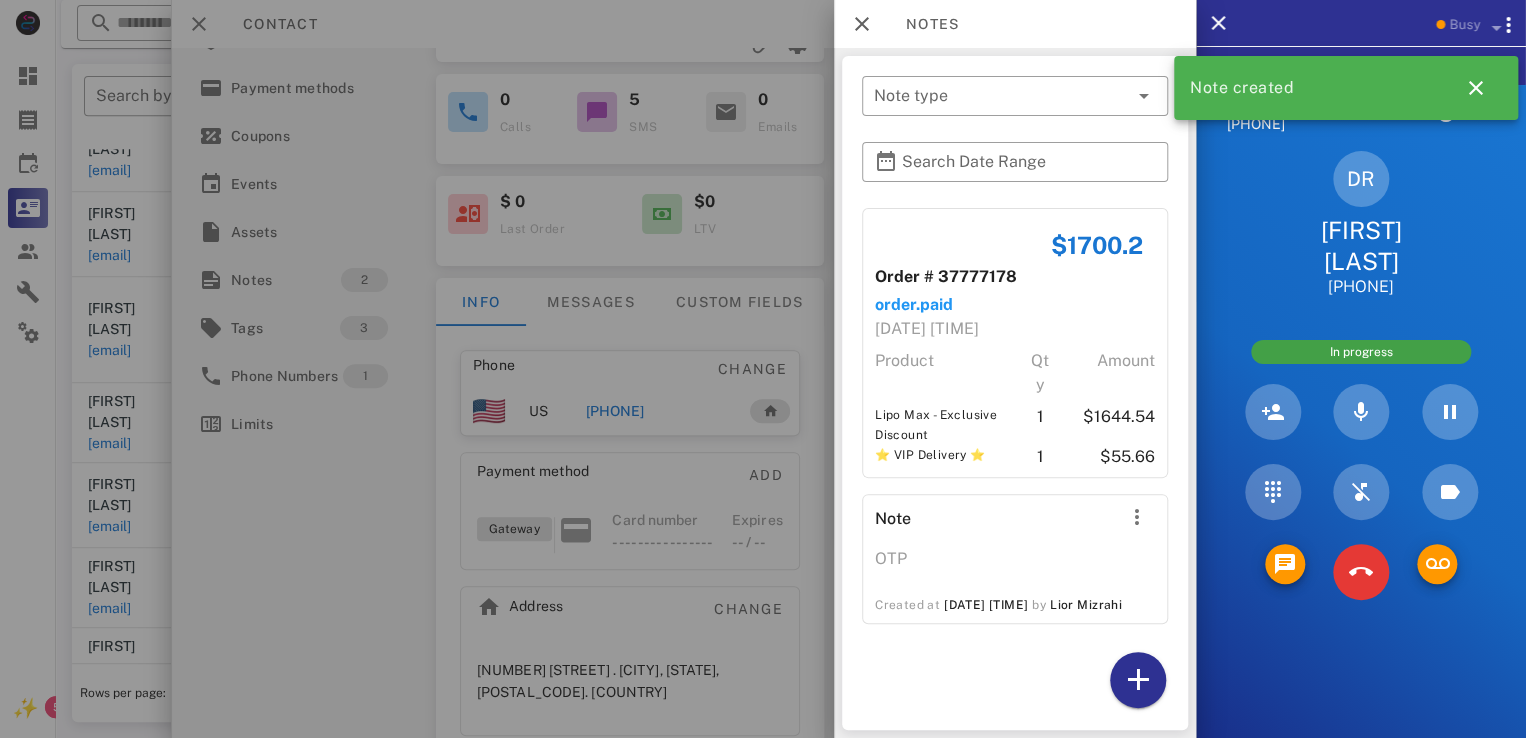 click at bounding box center [763, 369] 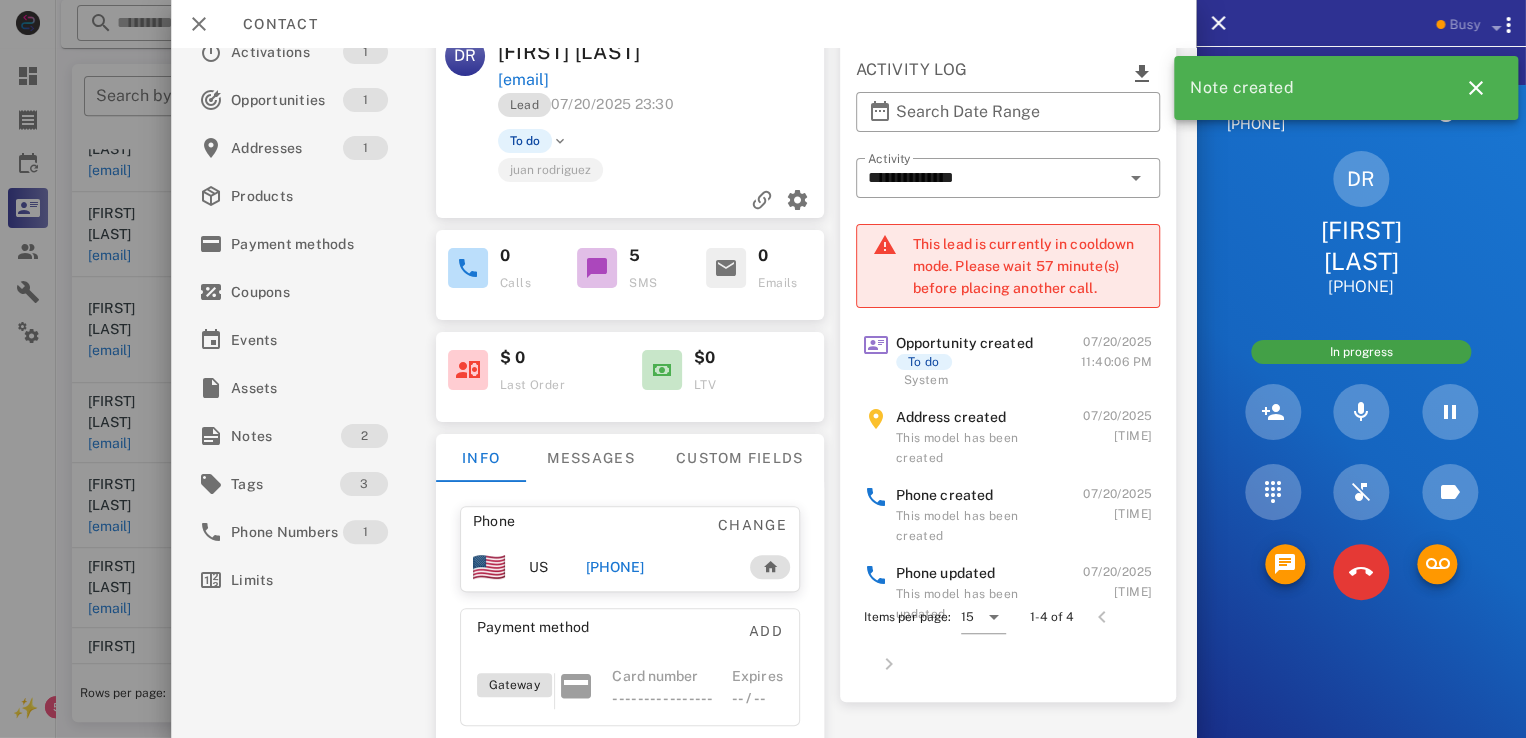 scroll, scrollTop: 0, scrollLeft: 0, axis: both 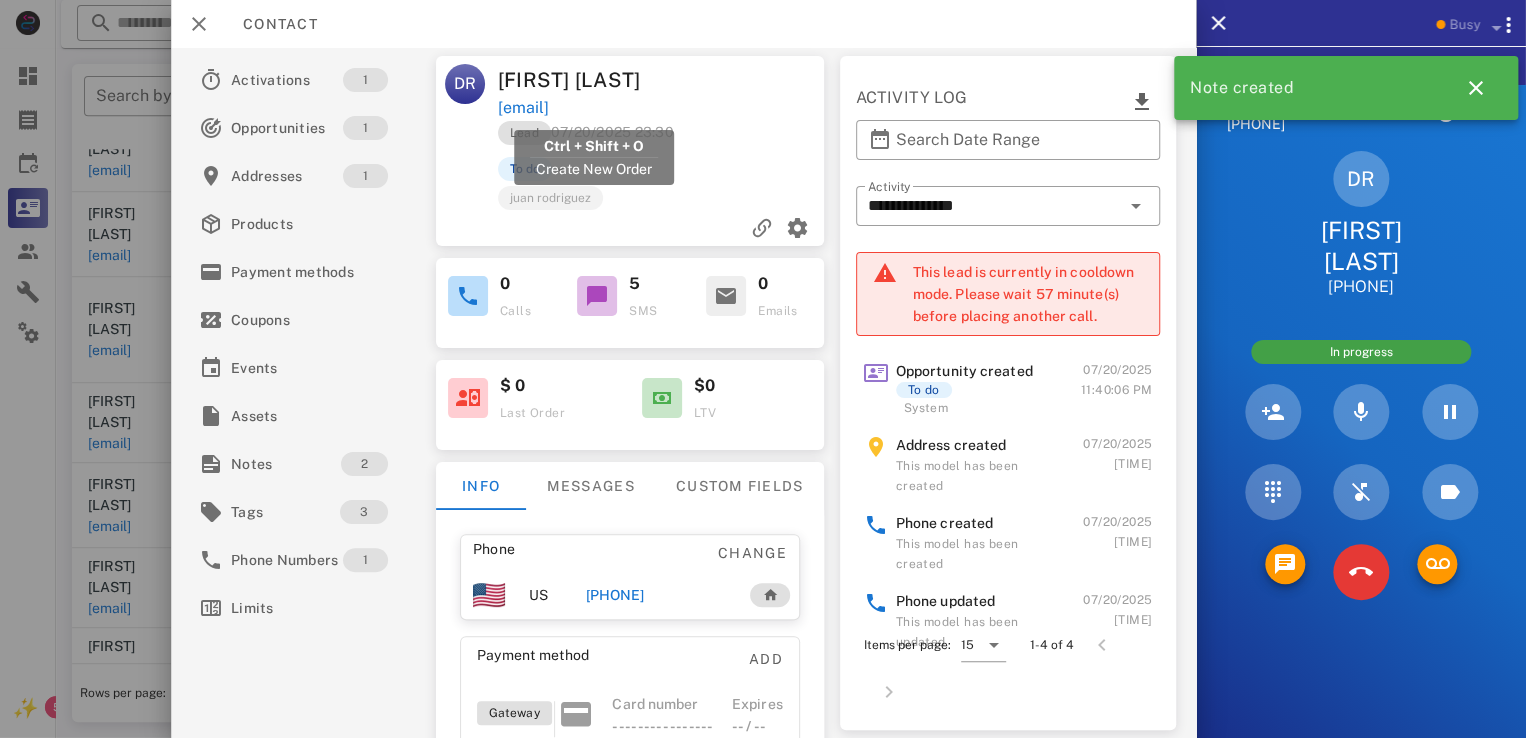 click on "[EMAIL]" at bounding box center (523, 108) 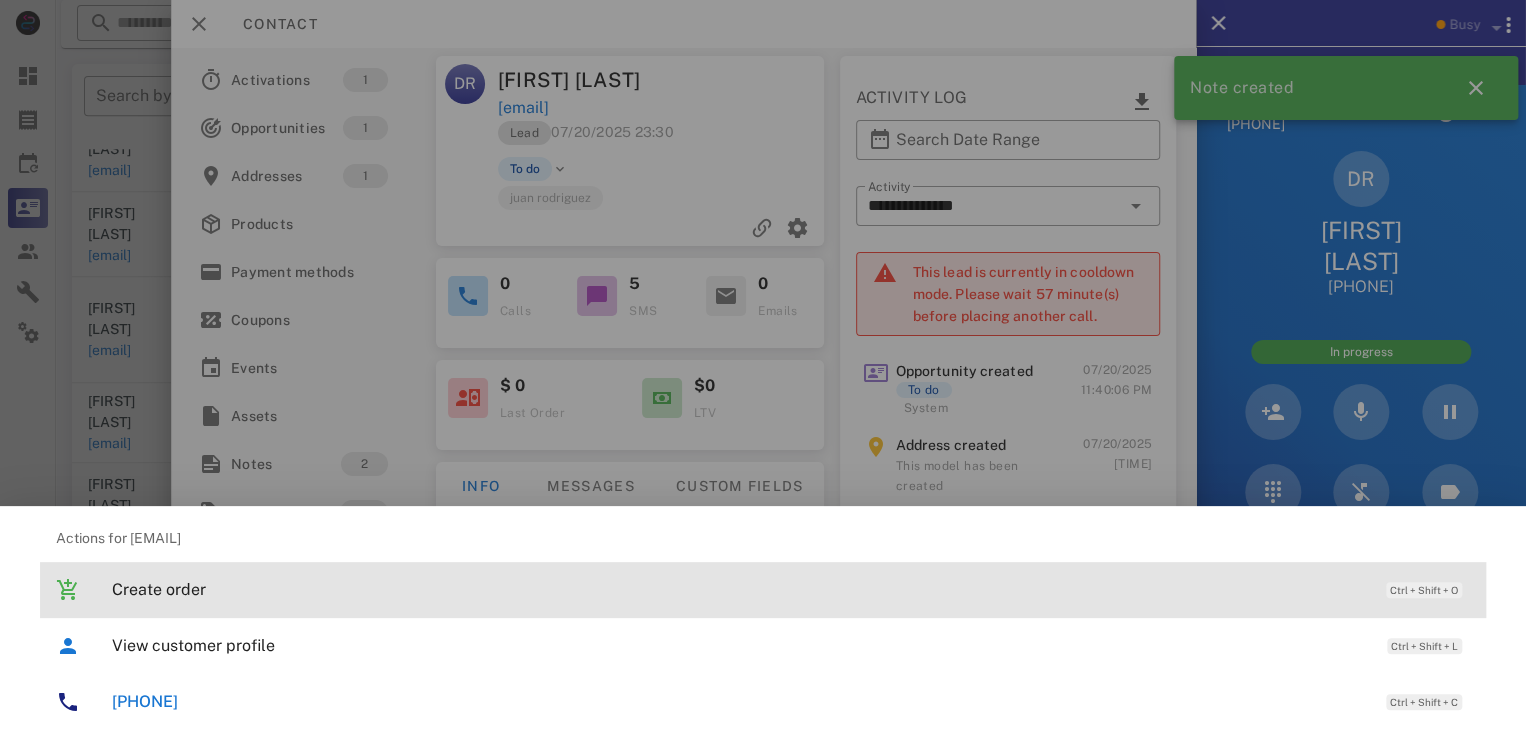 click on "Create order Ctrl + Shift + O" at bounding box center (791, 589) 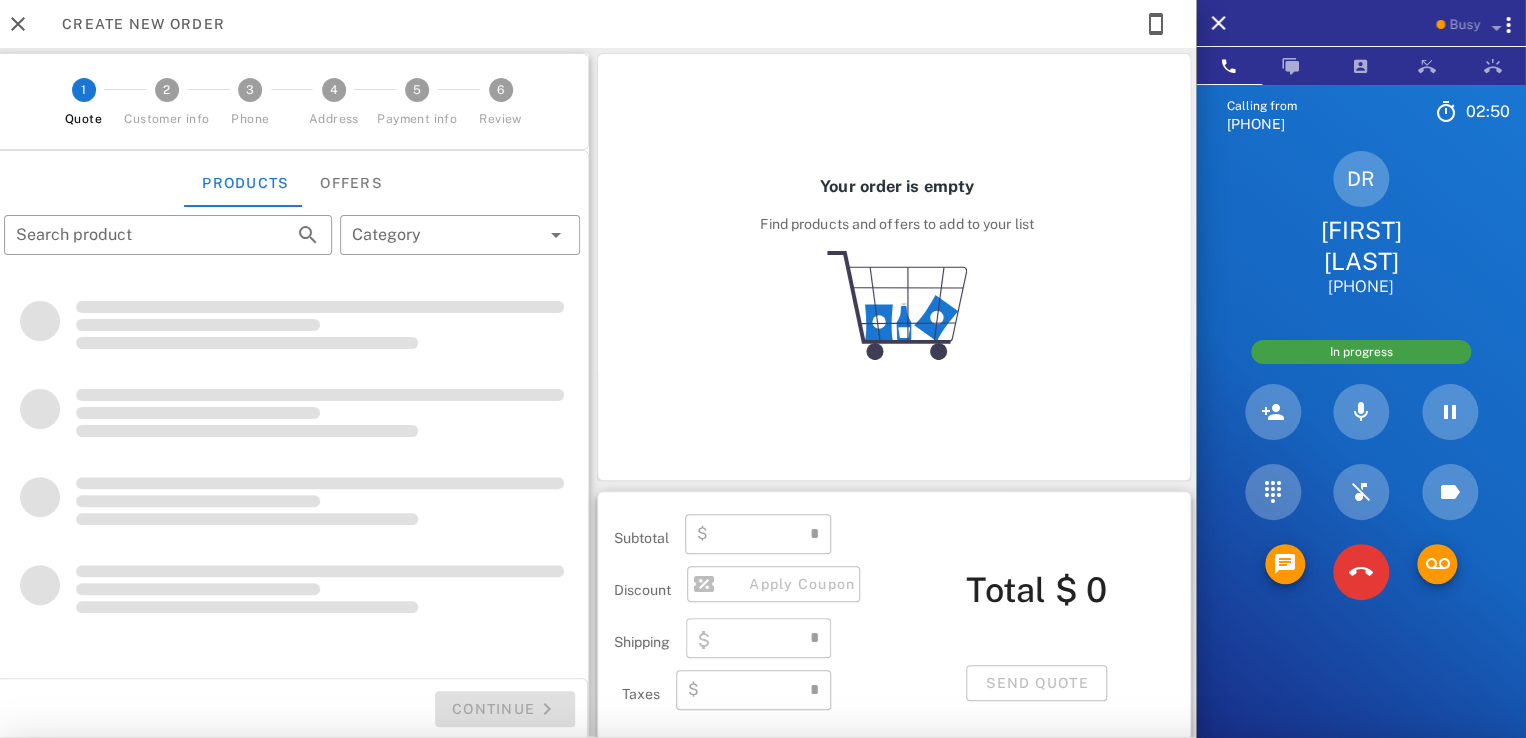 type on "**********" 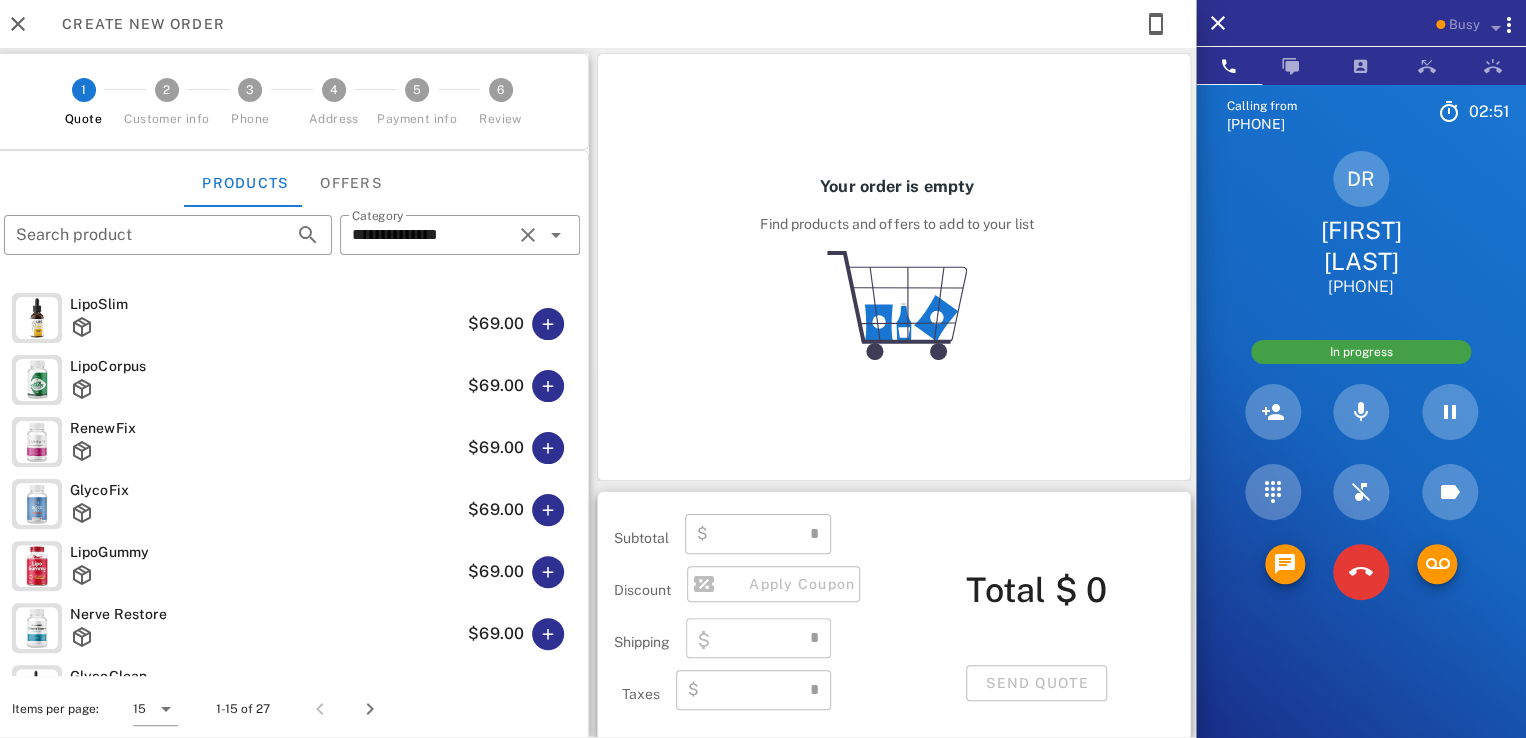 type on "****" 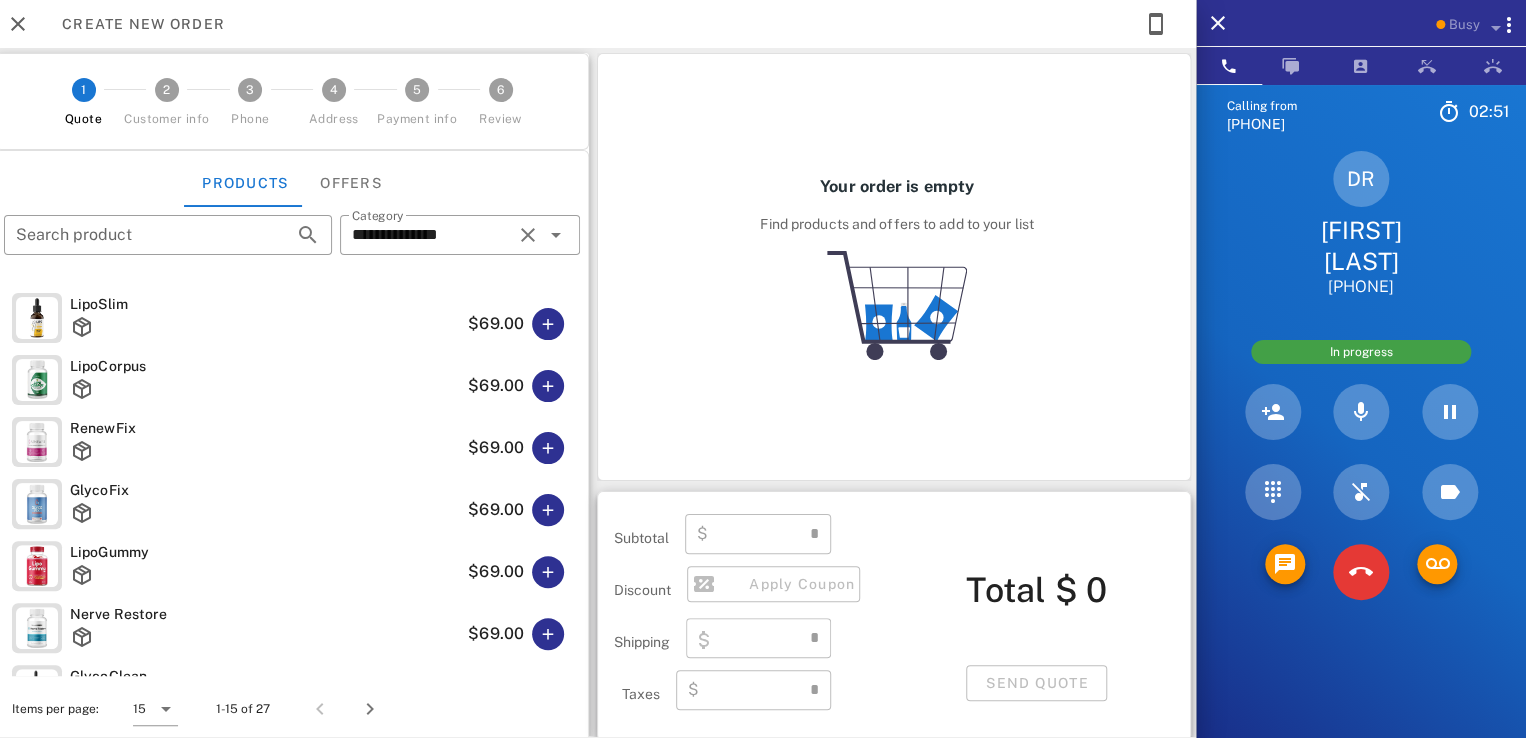 type on "****" 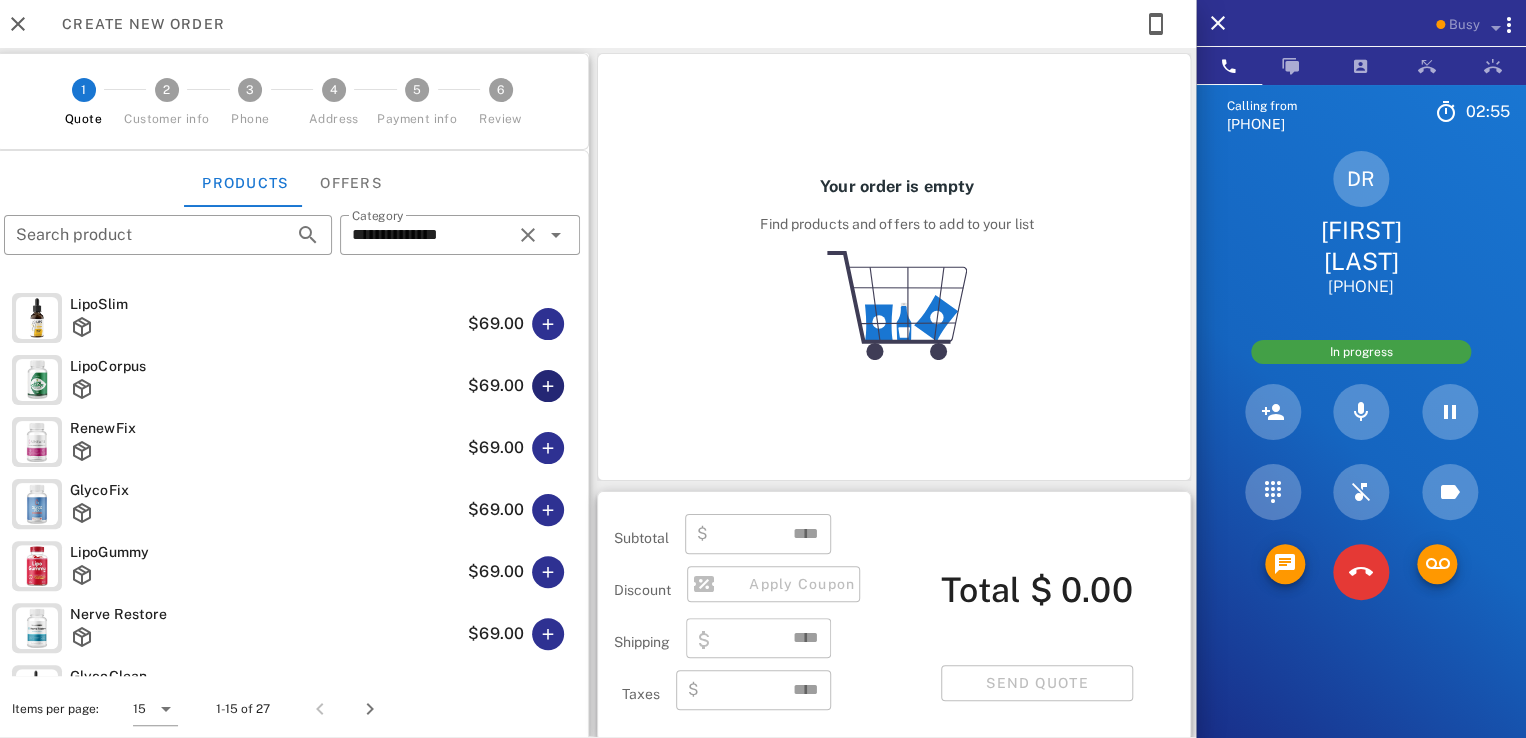 click at bounding box center (548, 386) 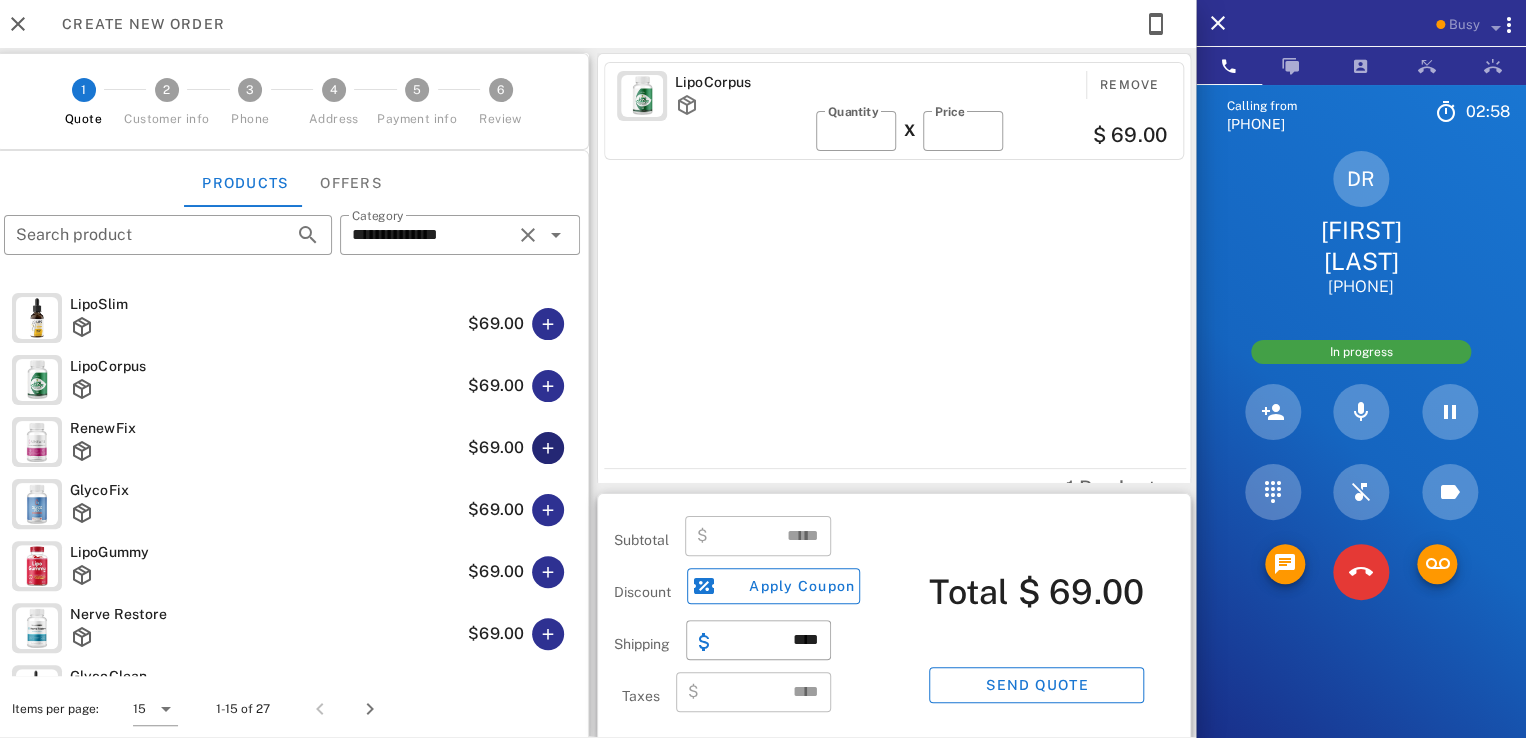 click at bounding box center [548, 448] 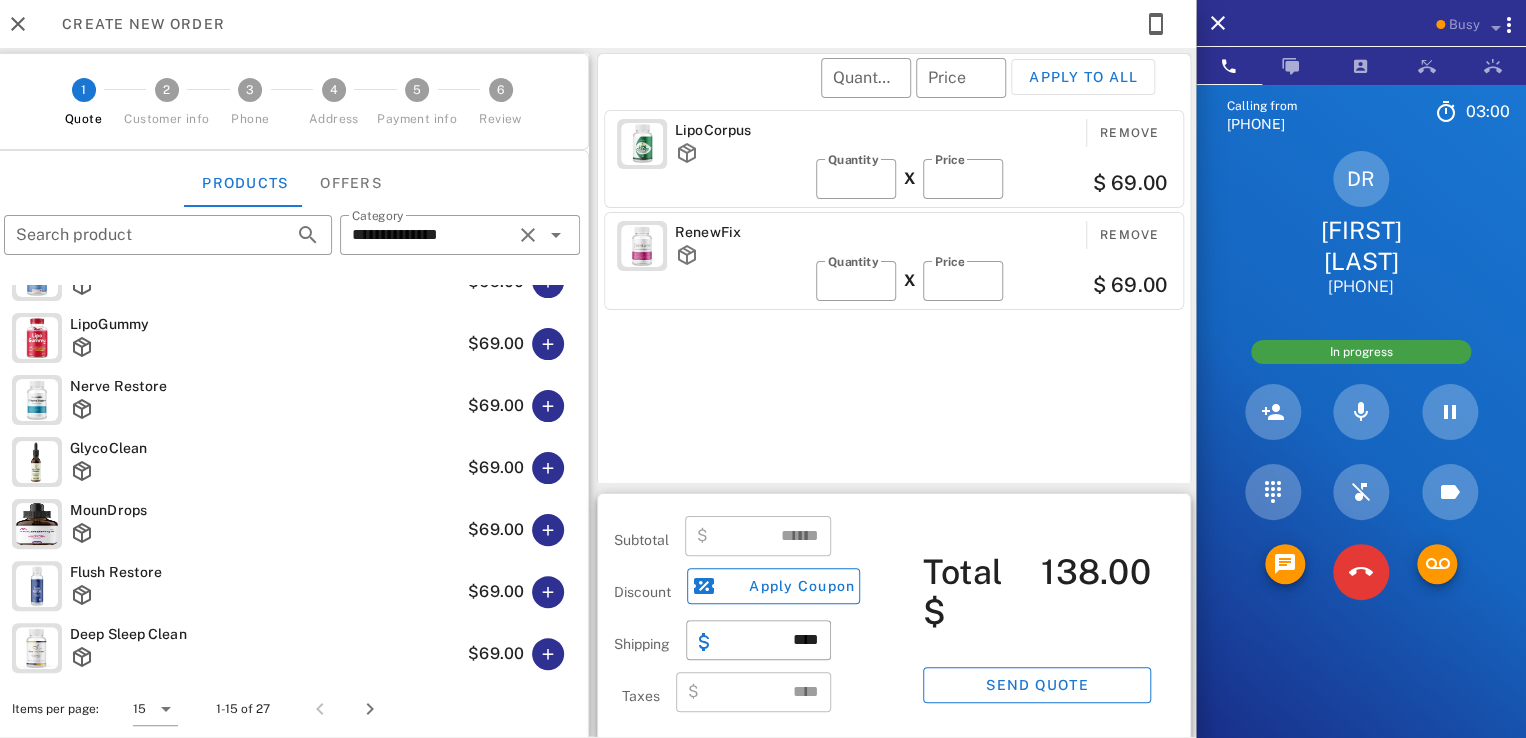 scroll, scrollTop: 228, scrollLeft: 0, axis: vertical 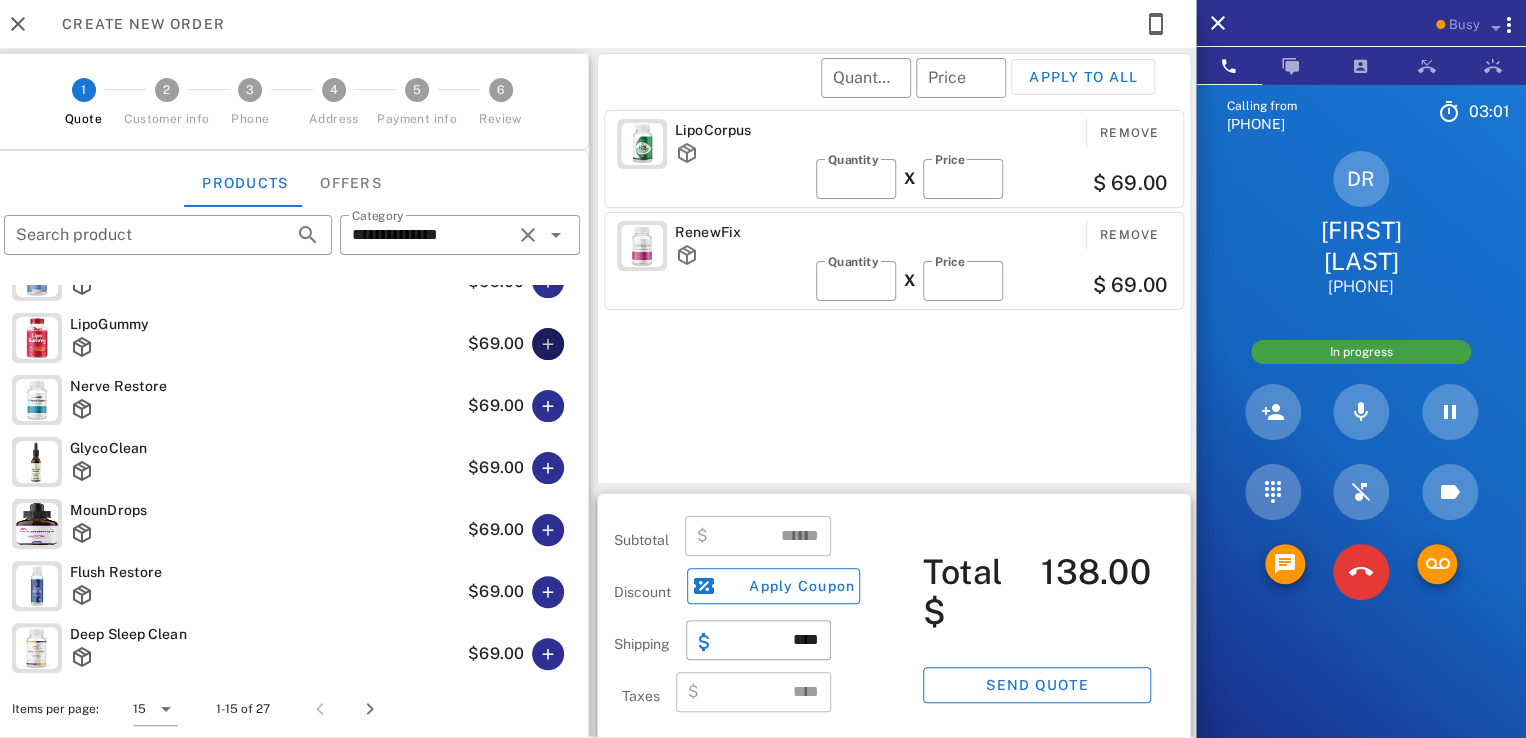 click at bounding box center [548, 344] 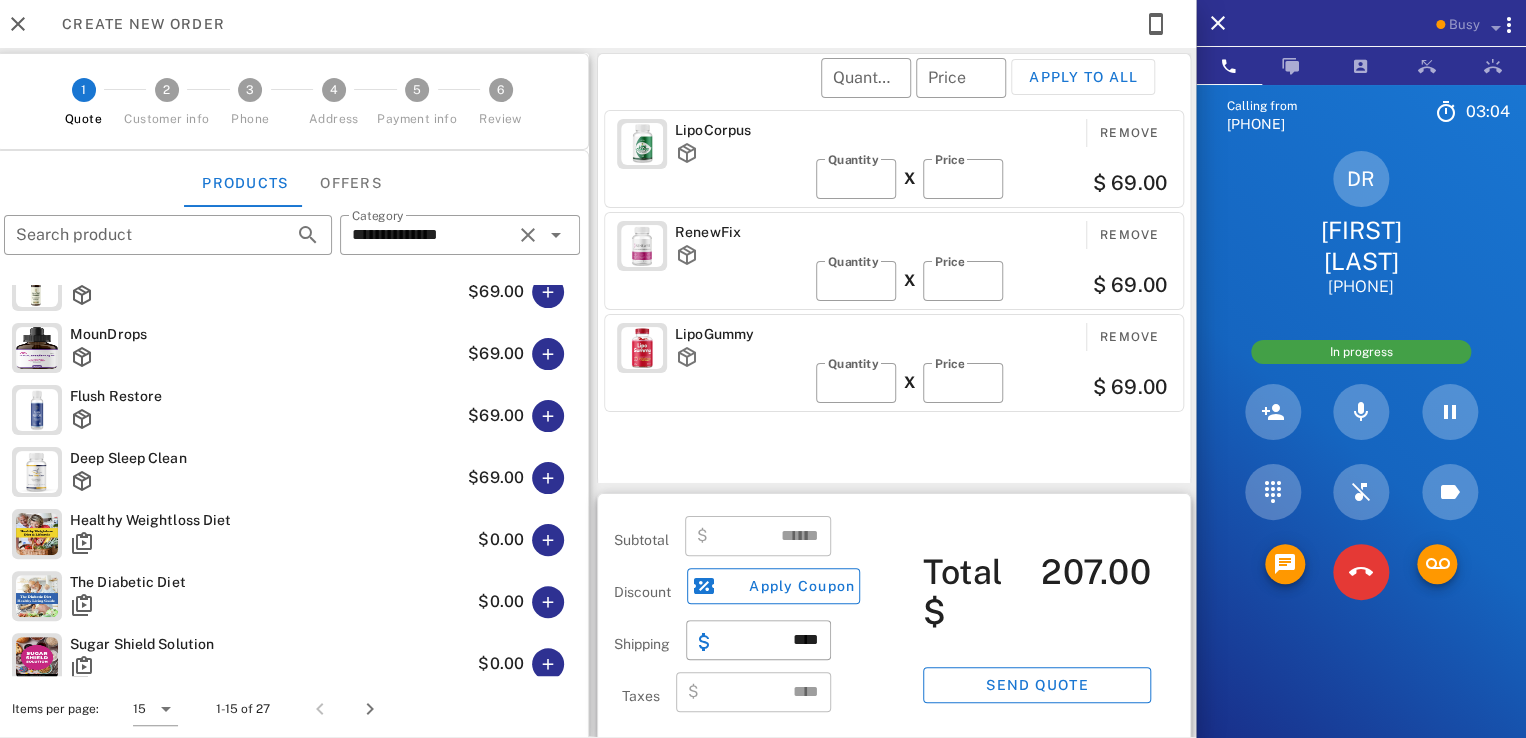 scroll, scrollTop: 555, scrollLeft: 0, axis: vertical 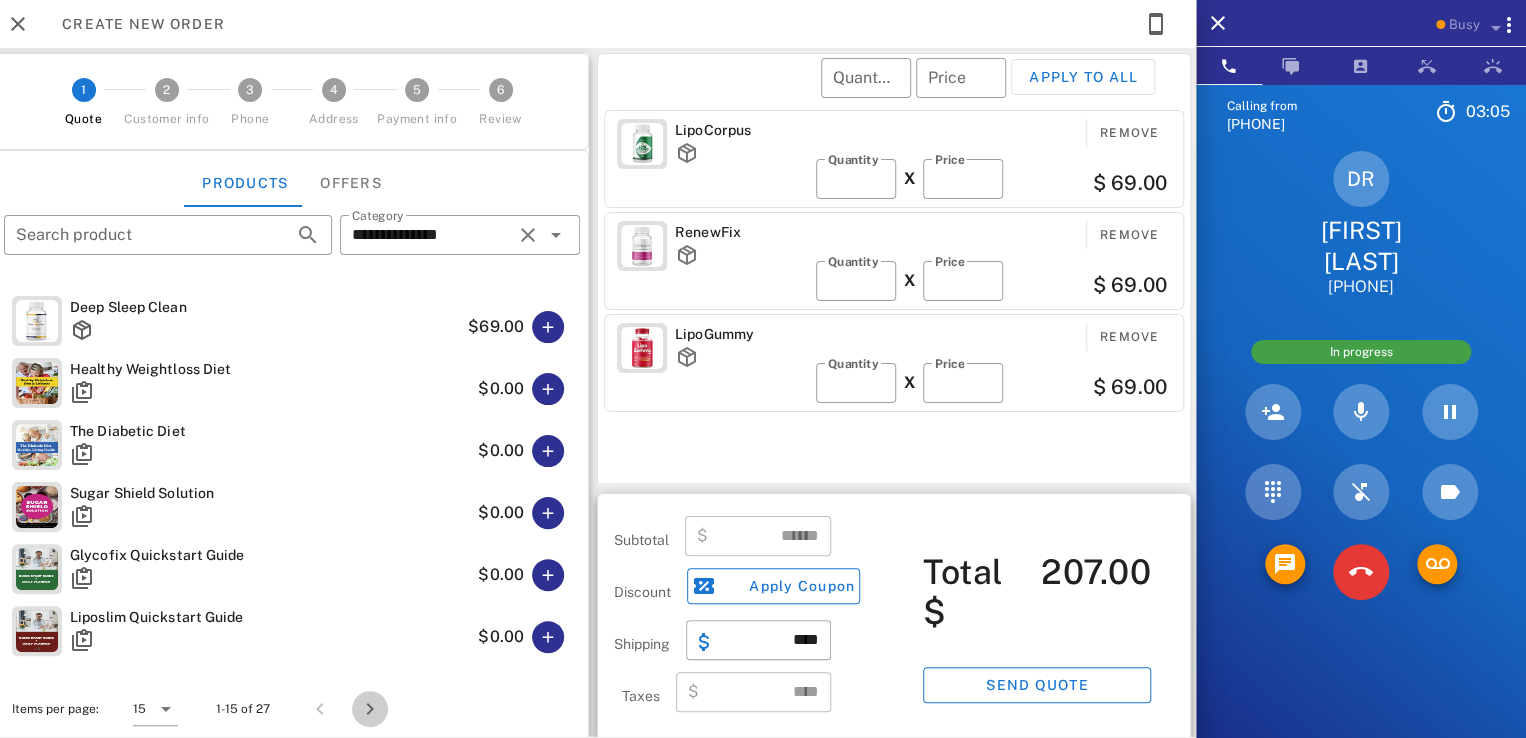 click at bounding box center [370, 709] 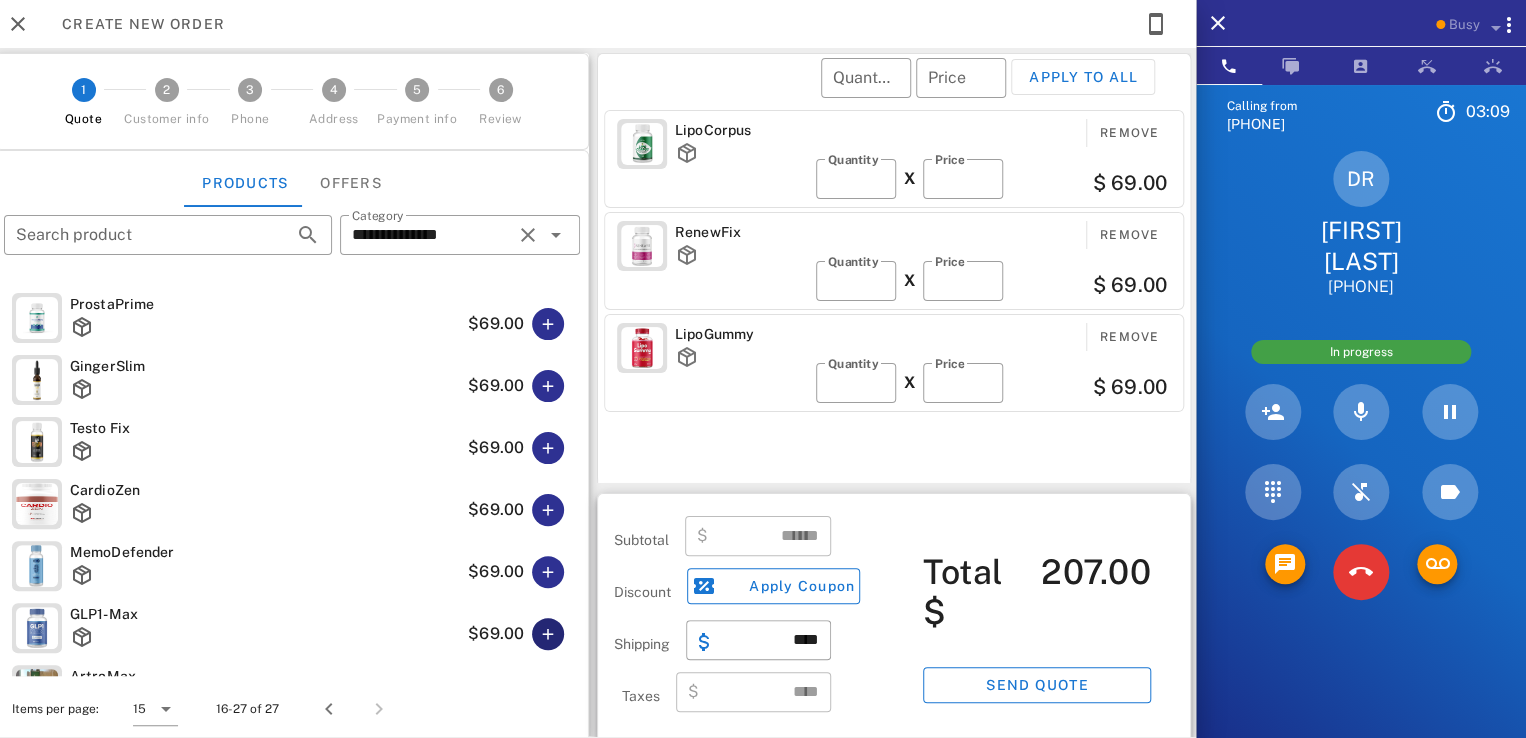 click at bounding box center (548, 634) 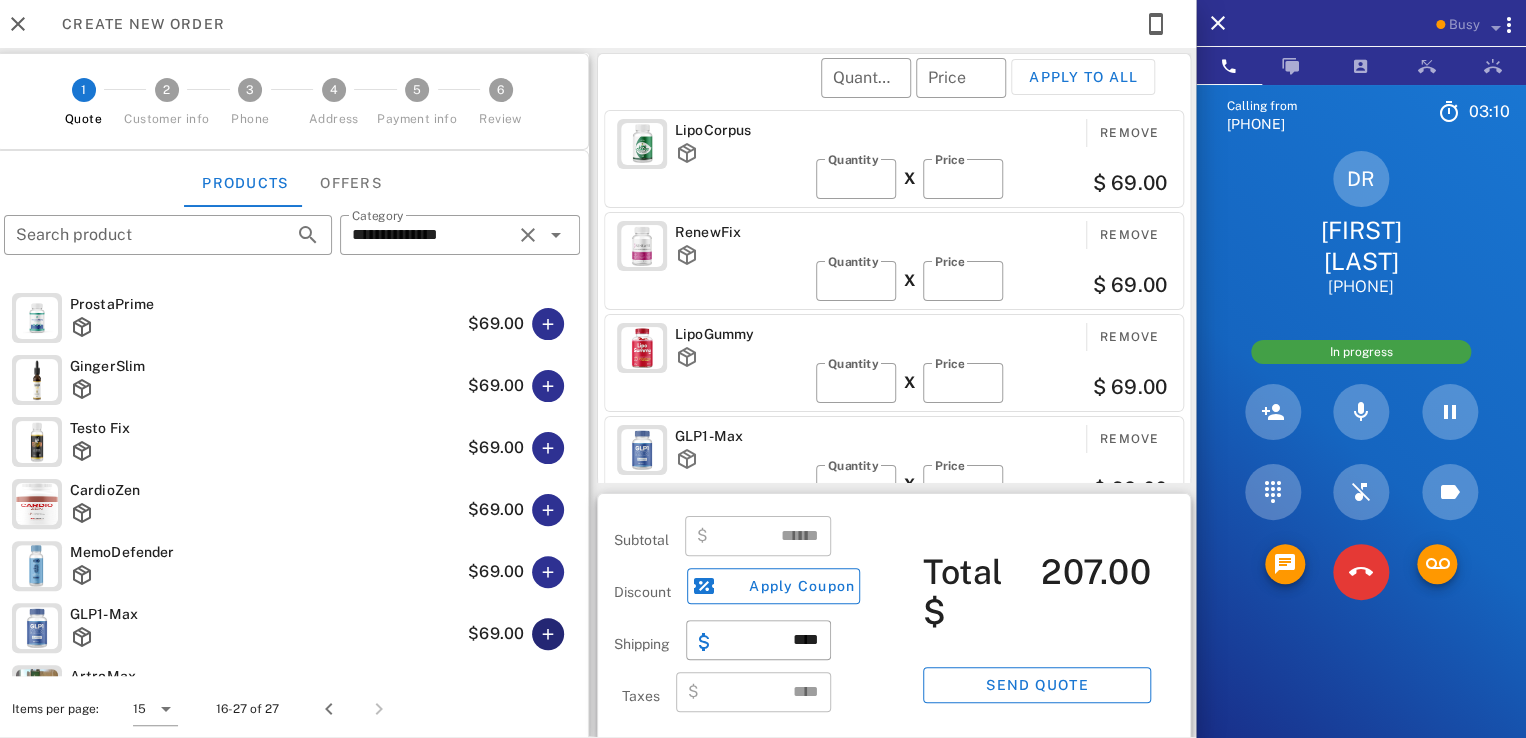 type on "******" 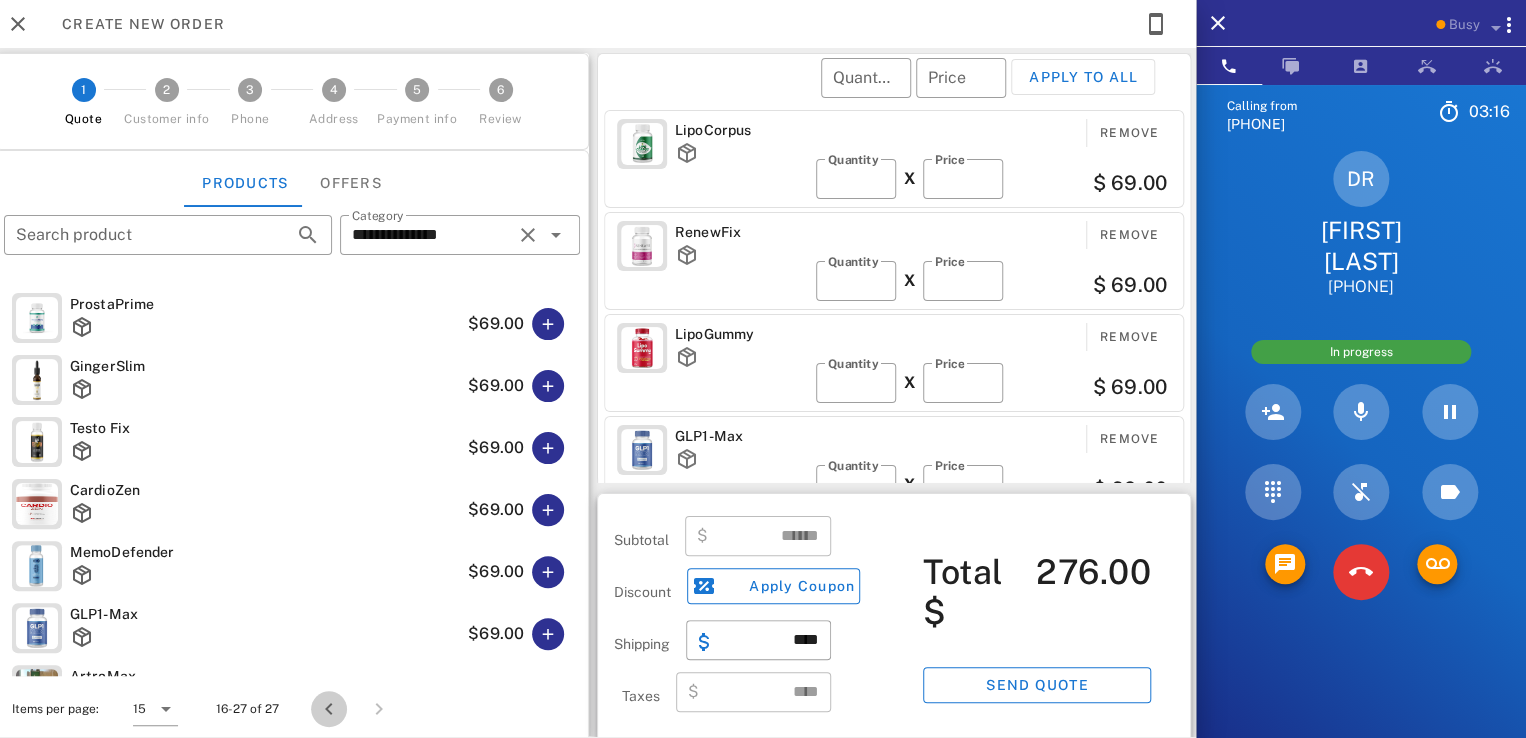 click at bounding box center [329, 709] 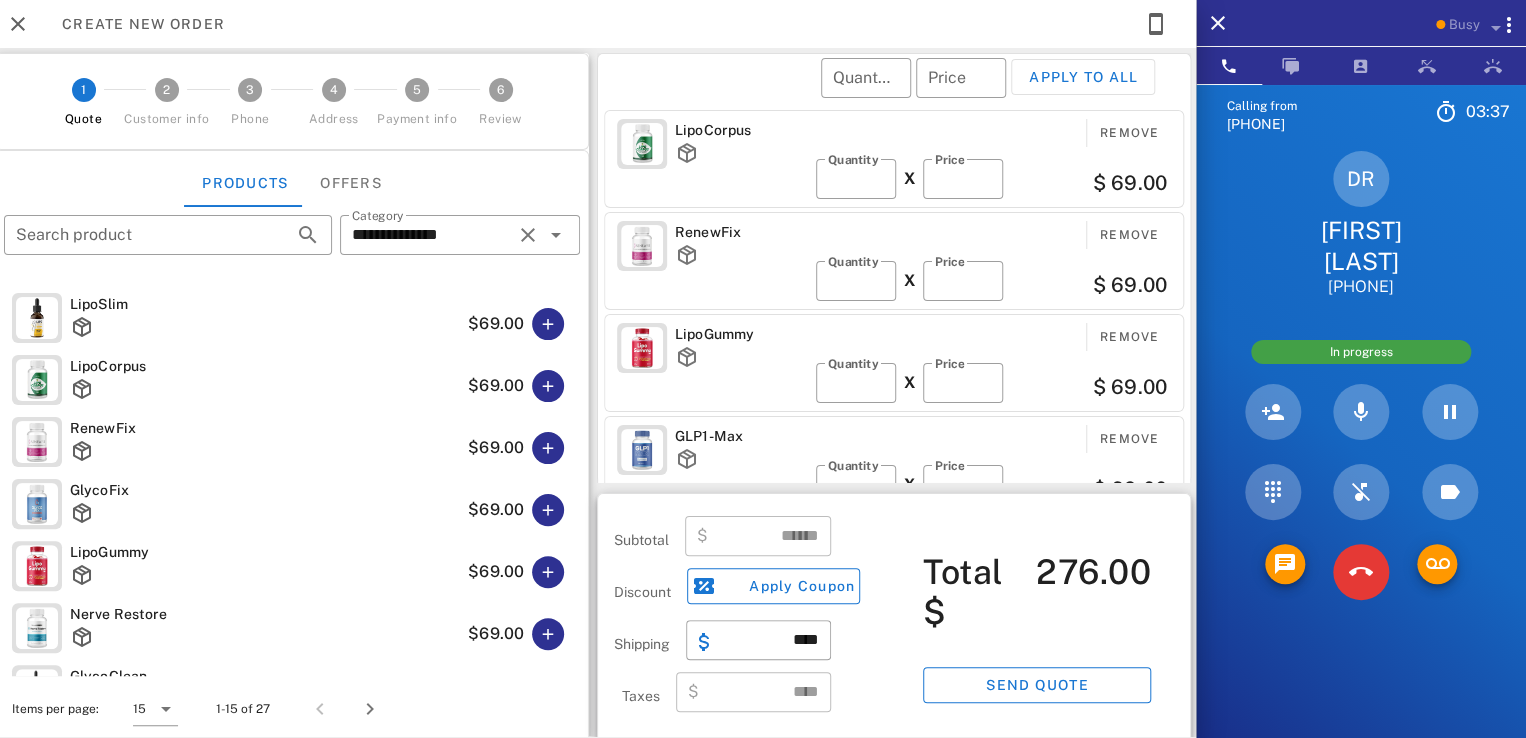 scroll, scrollTop: 292, scrollLeft: 0, axis: vertical 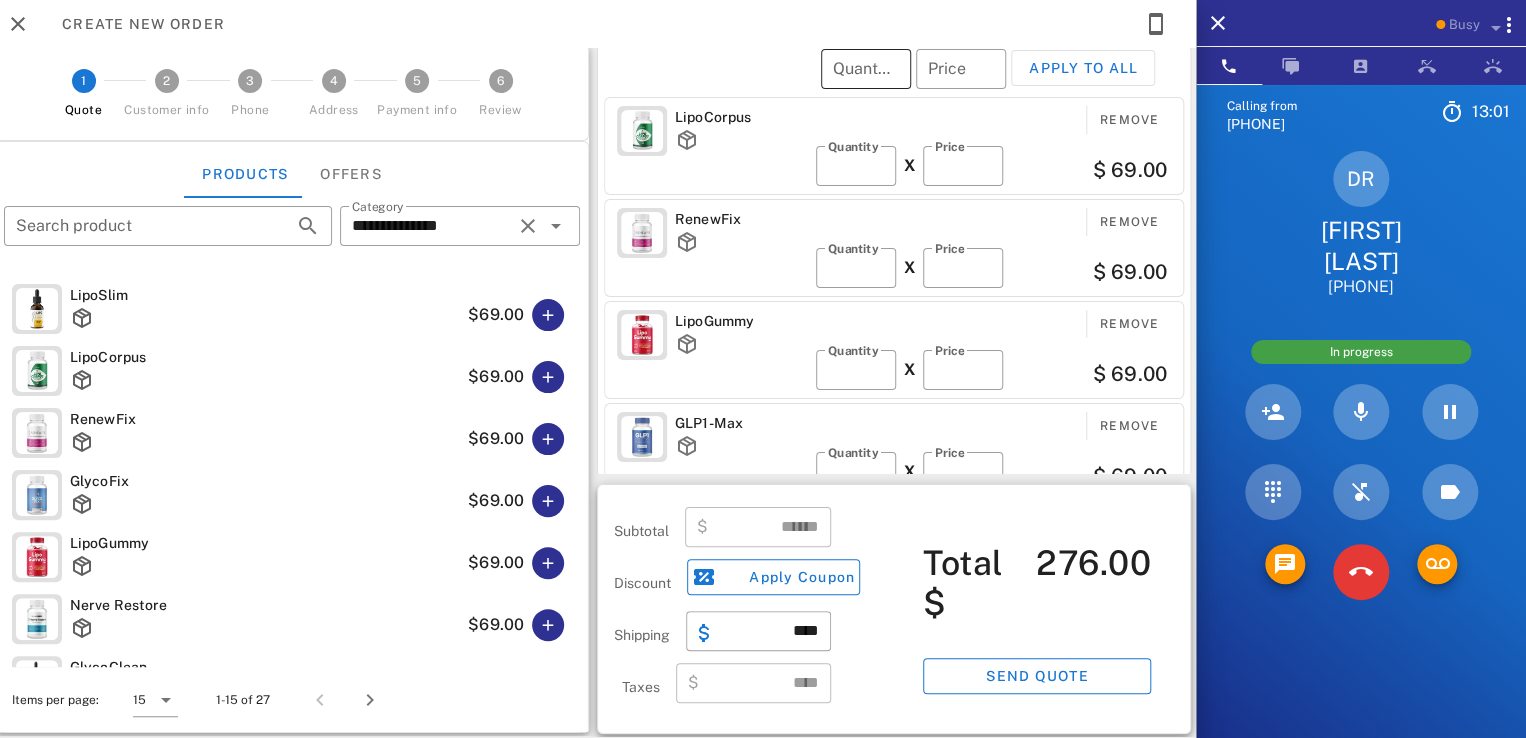click on "Quantity" at bounding box center (866, 69) 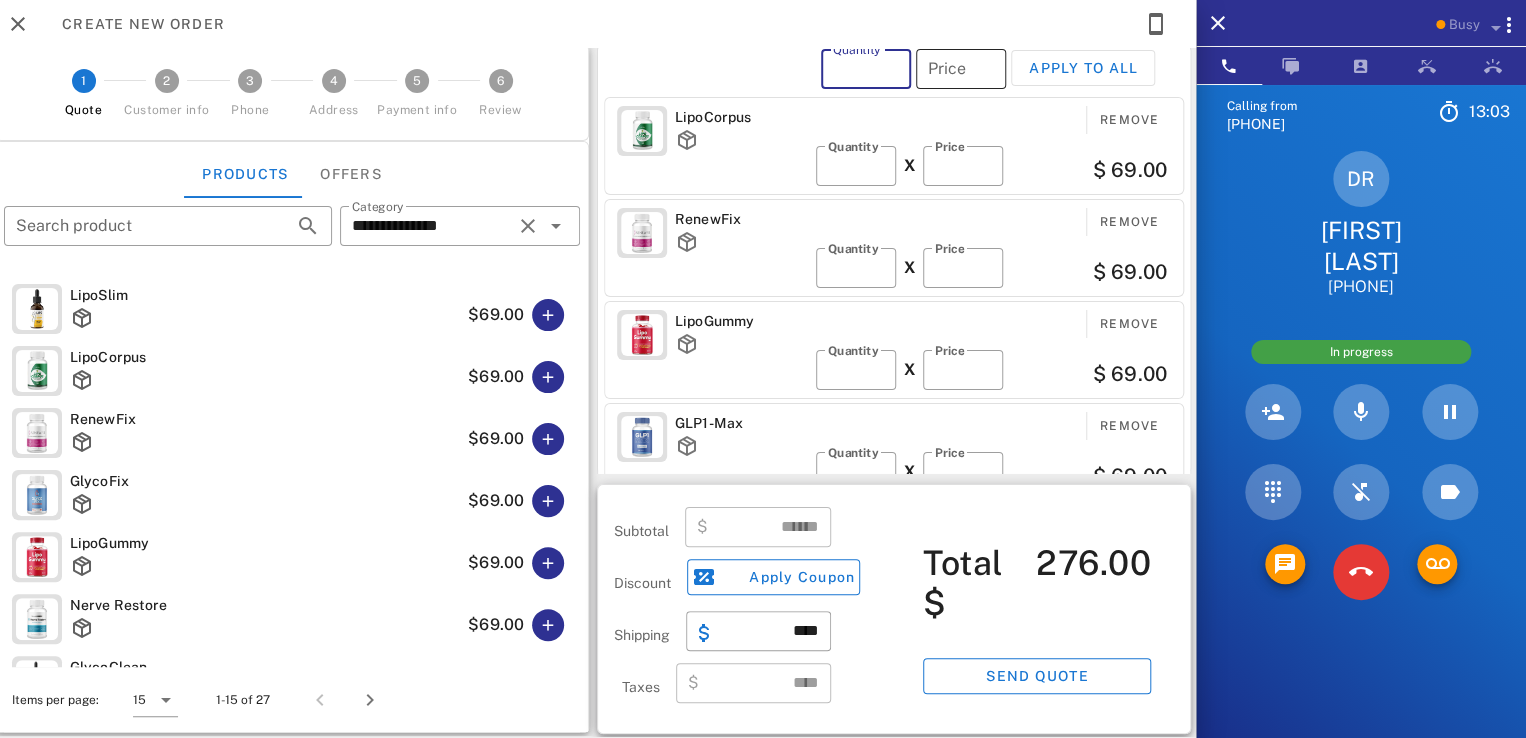 type on "*" 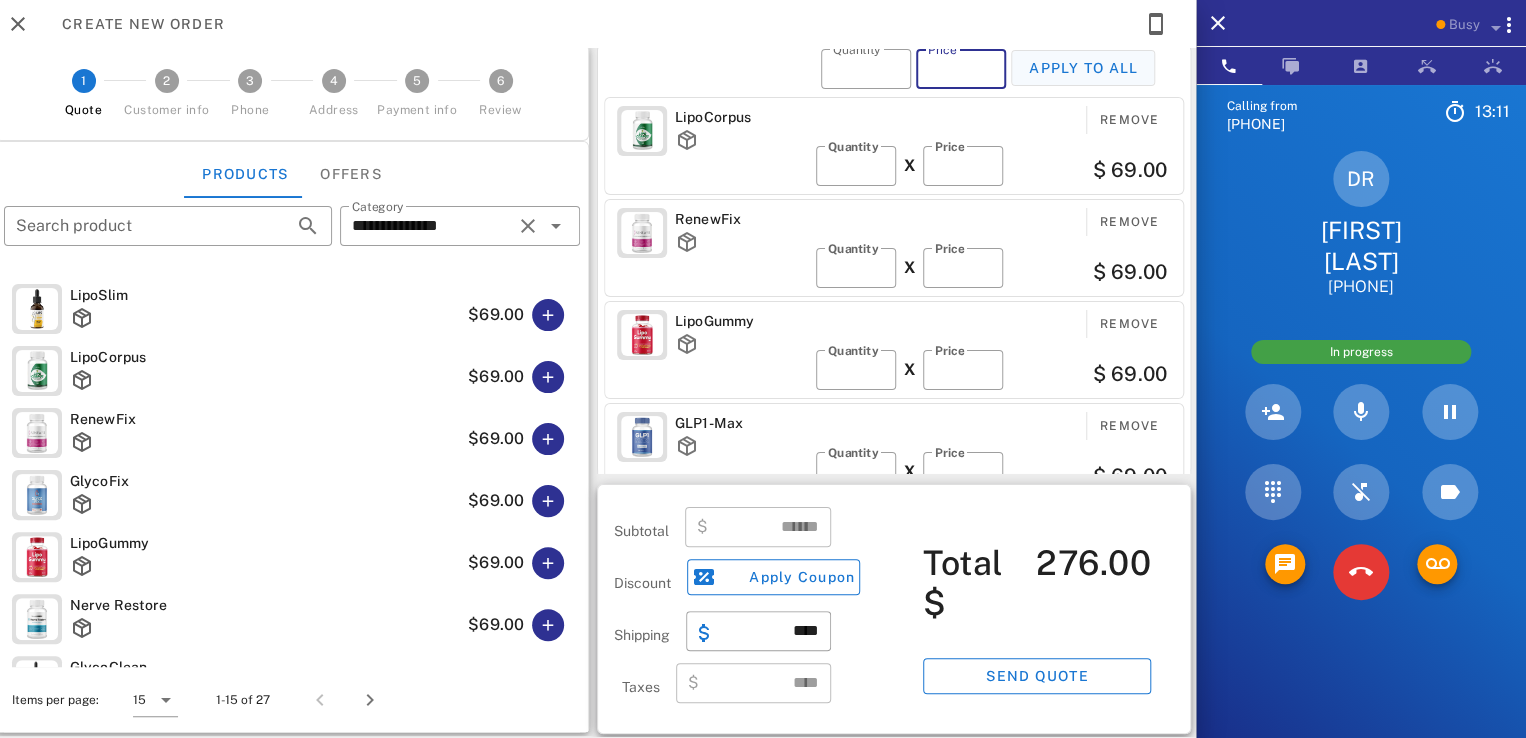 type on "**" 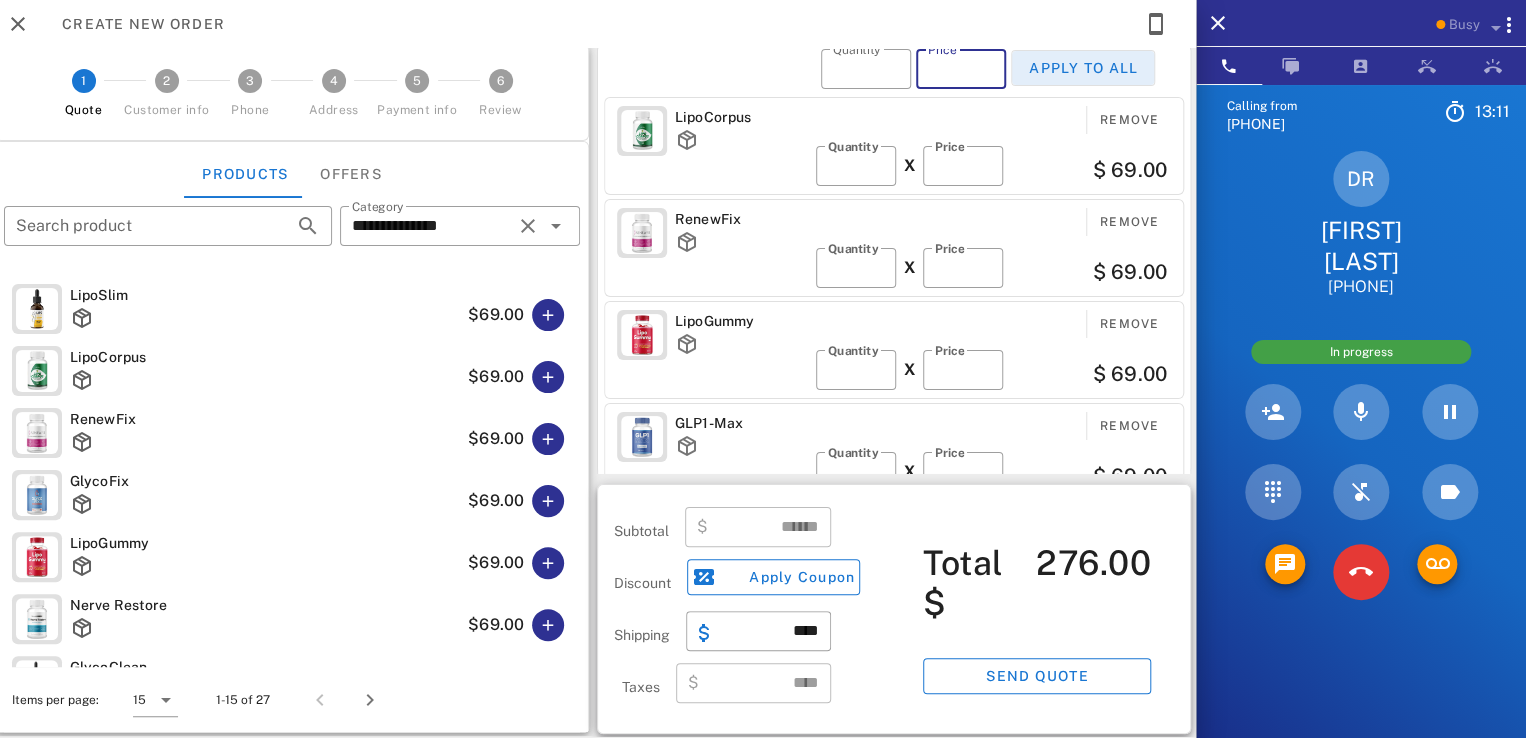 click on "Apply to all" at bounding box center (1083, 68) 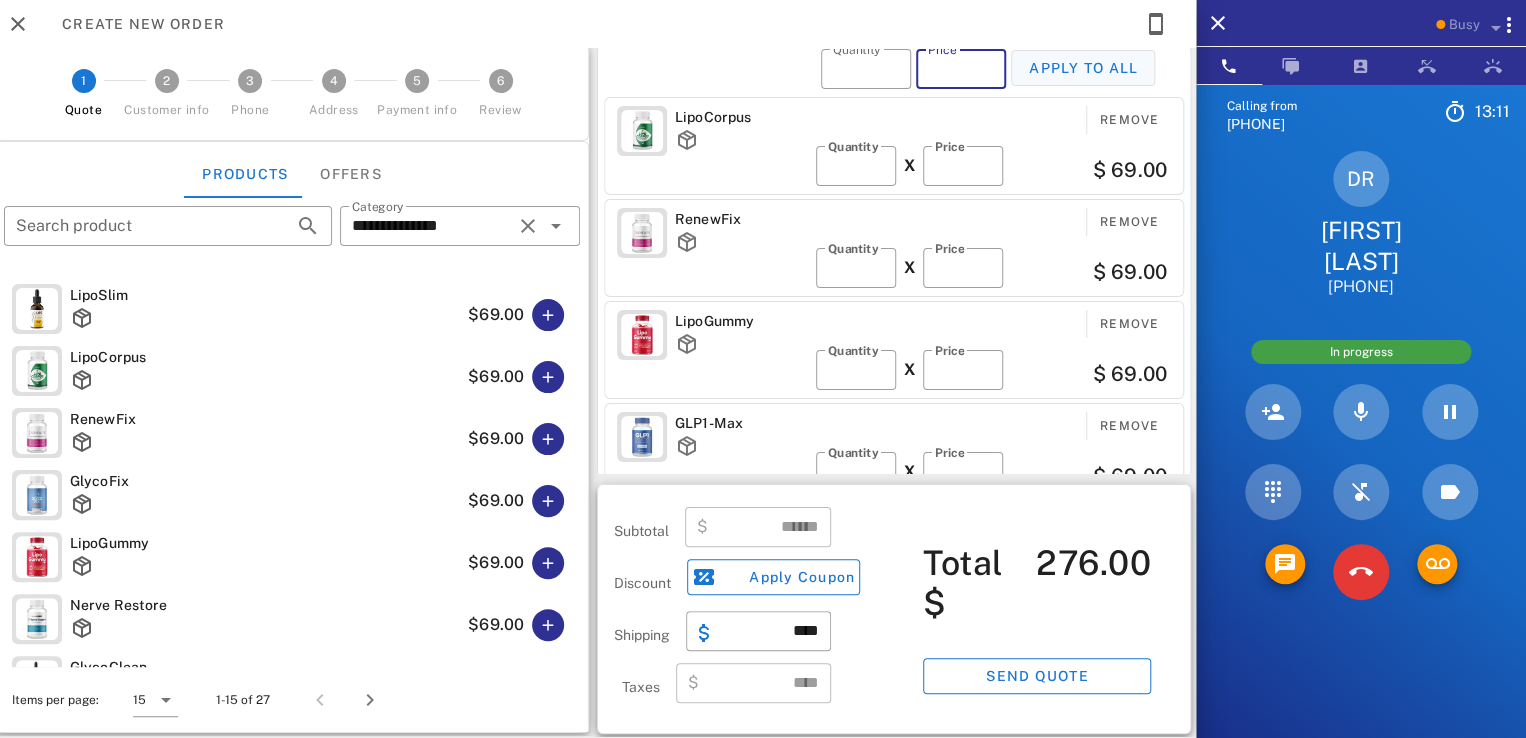 type on "*" 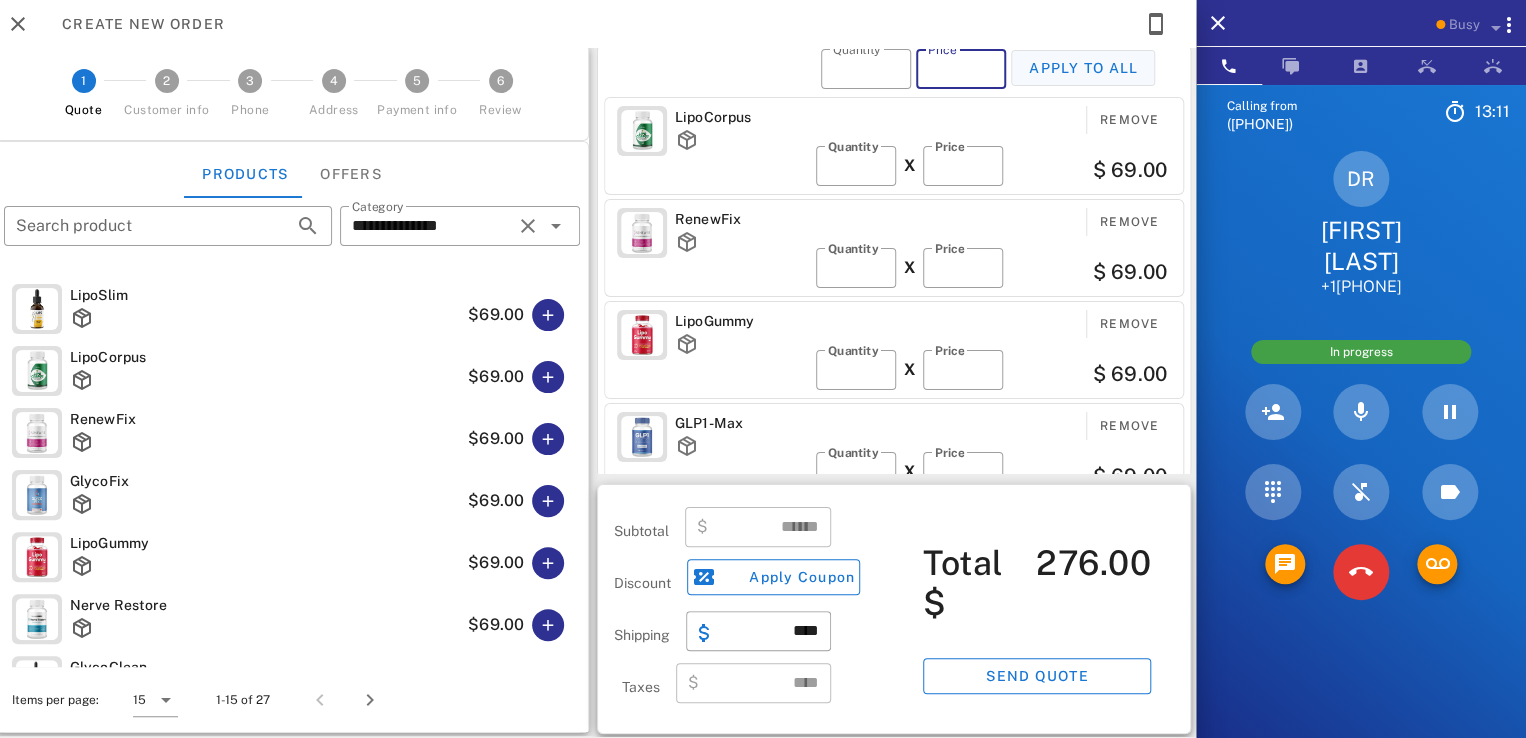 type on "*" 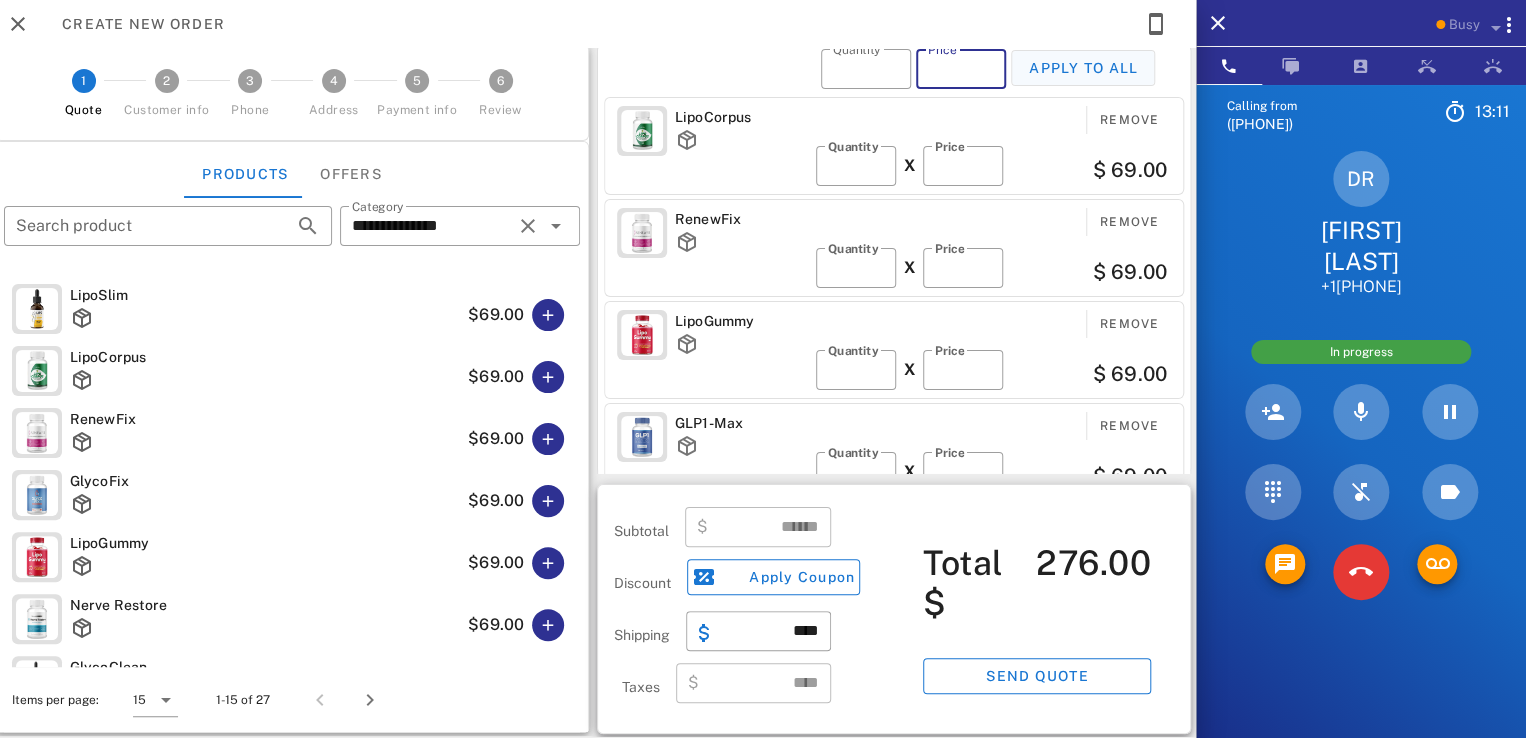 type on "**" 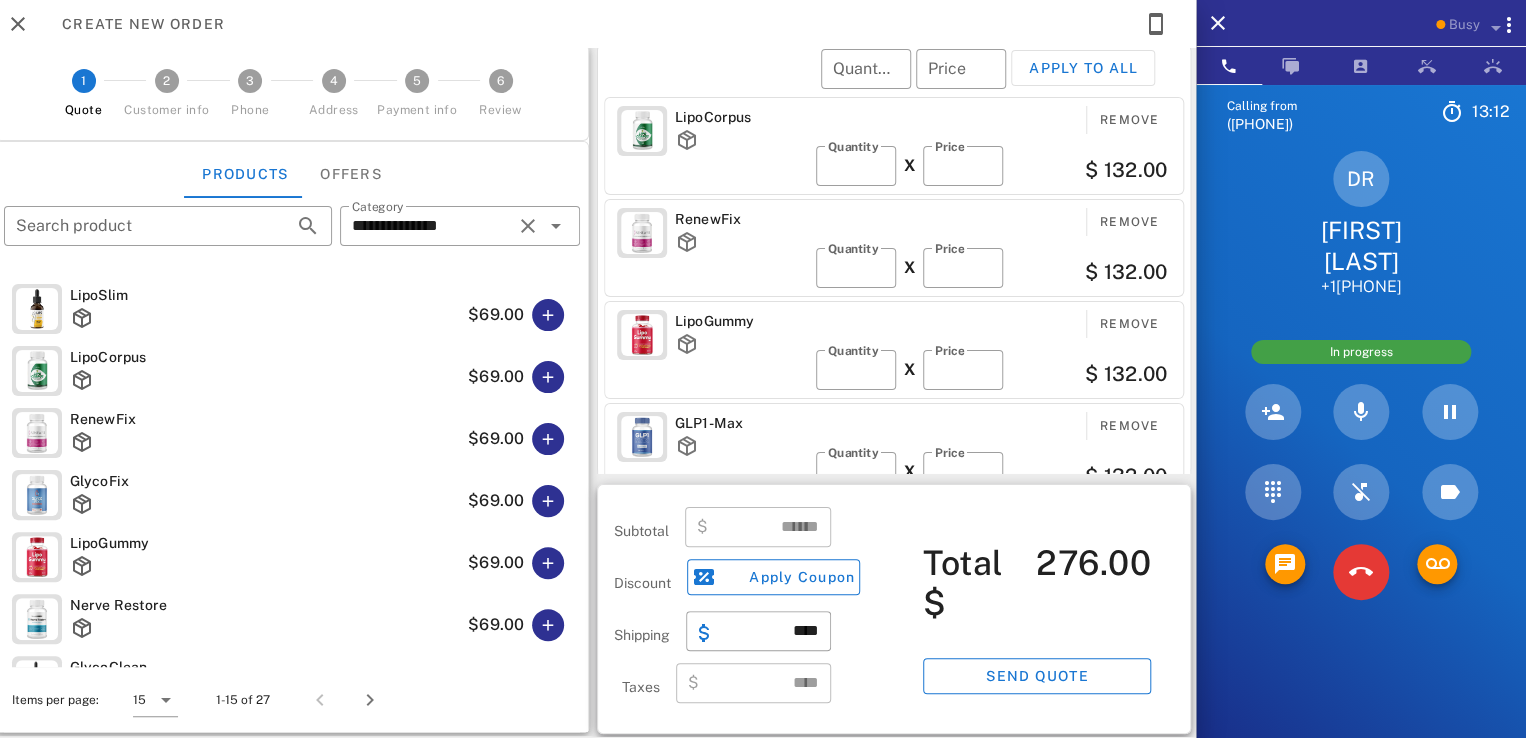 type on "******" 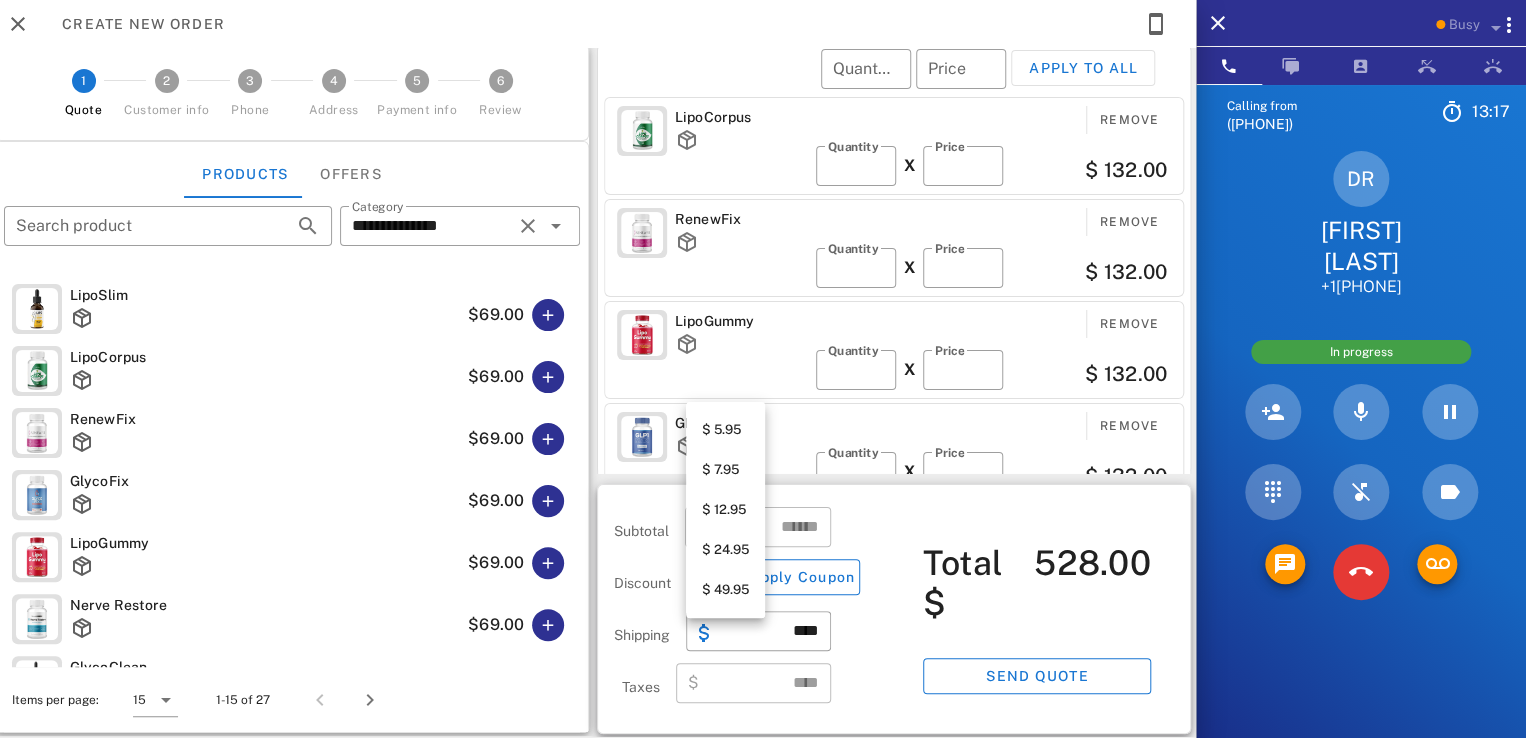 click on "$ 12.95" at bounding box center (725, 510) 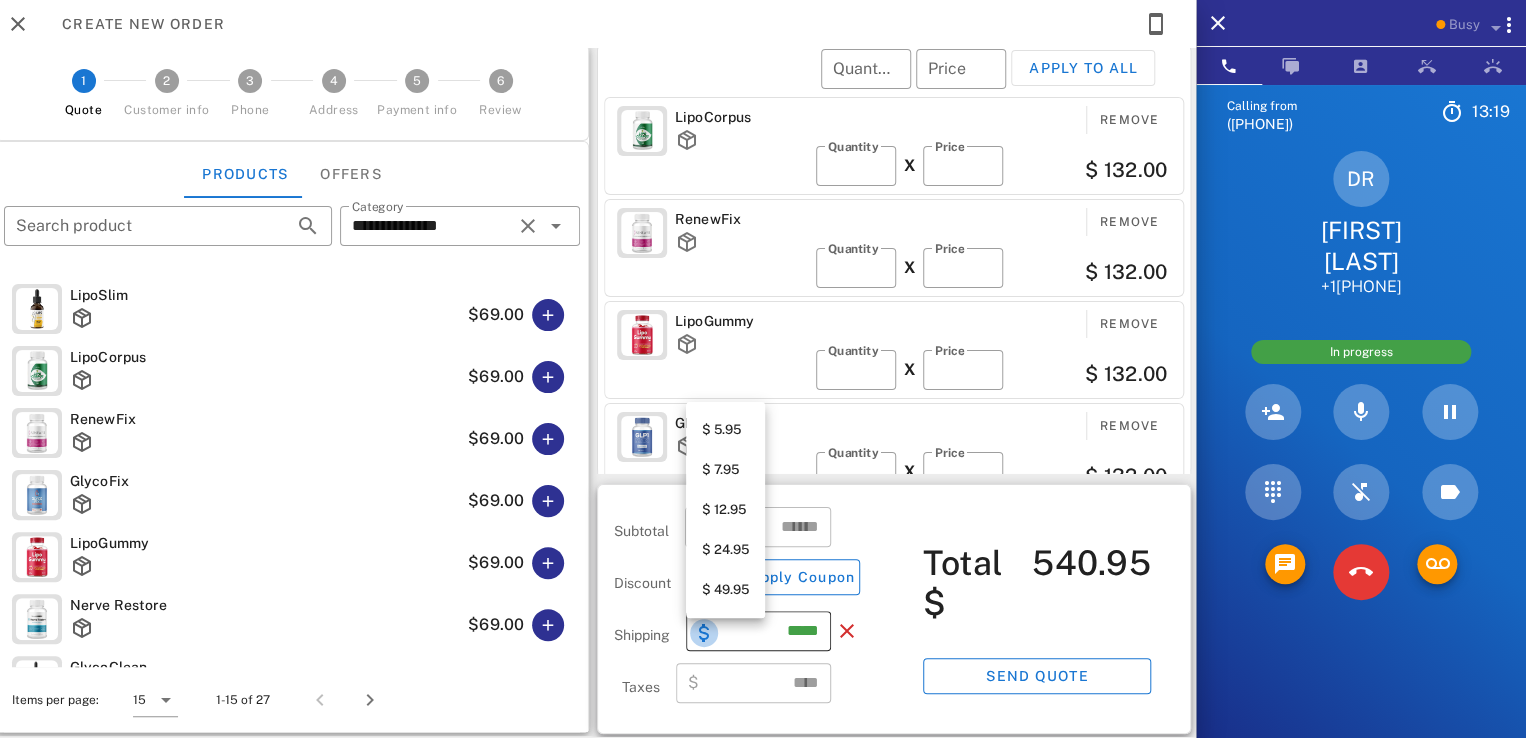 click at bounding box center (704, 633) 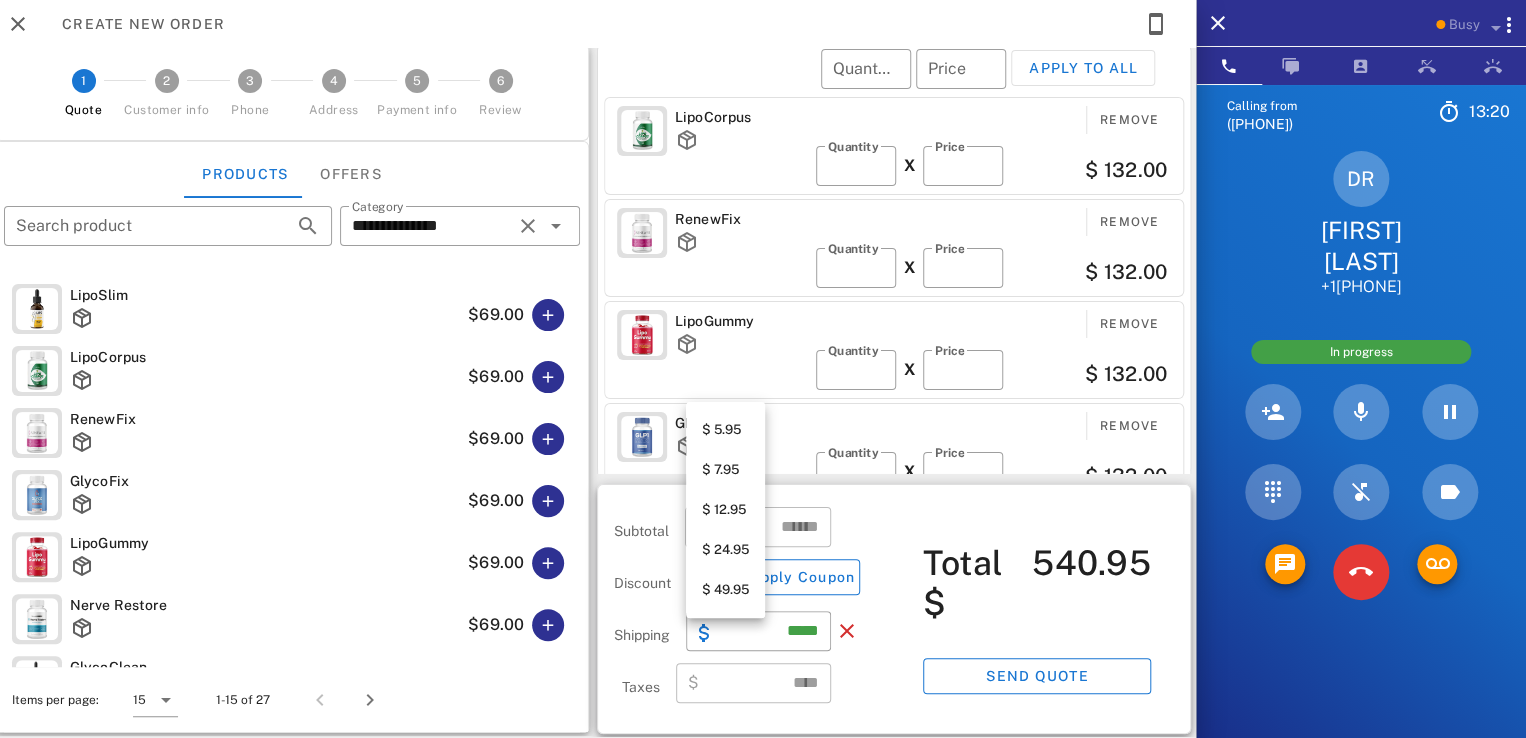 click on "$ 24.95" at bounding box center (725, 550) 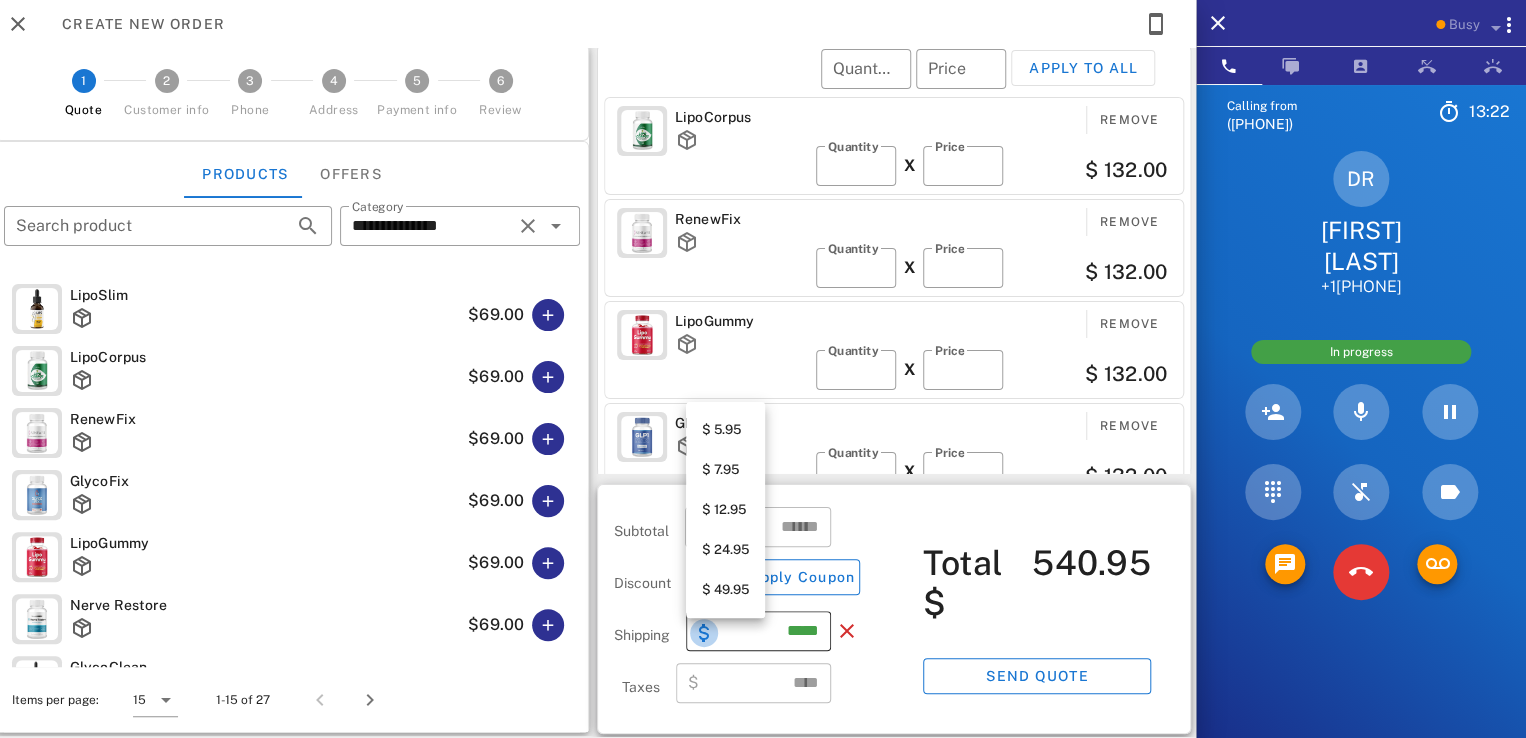 click at bounding box center (704, 633) 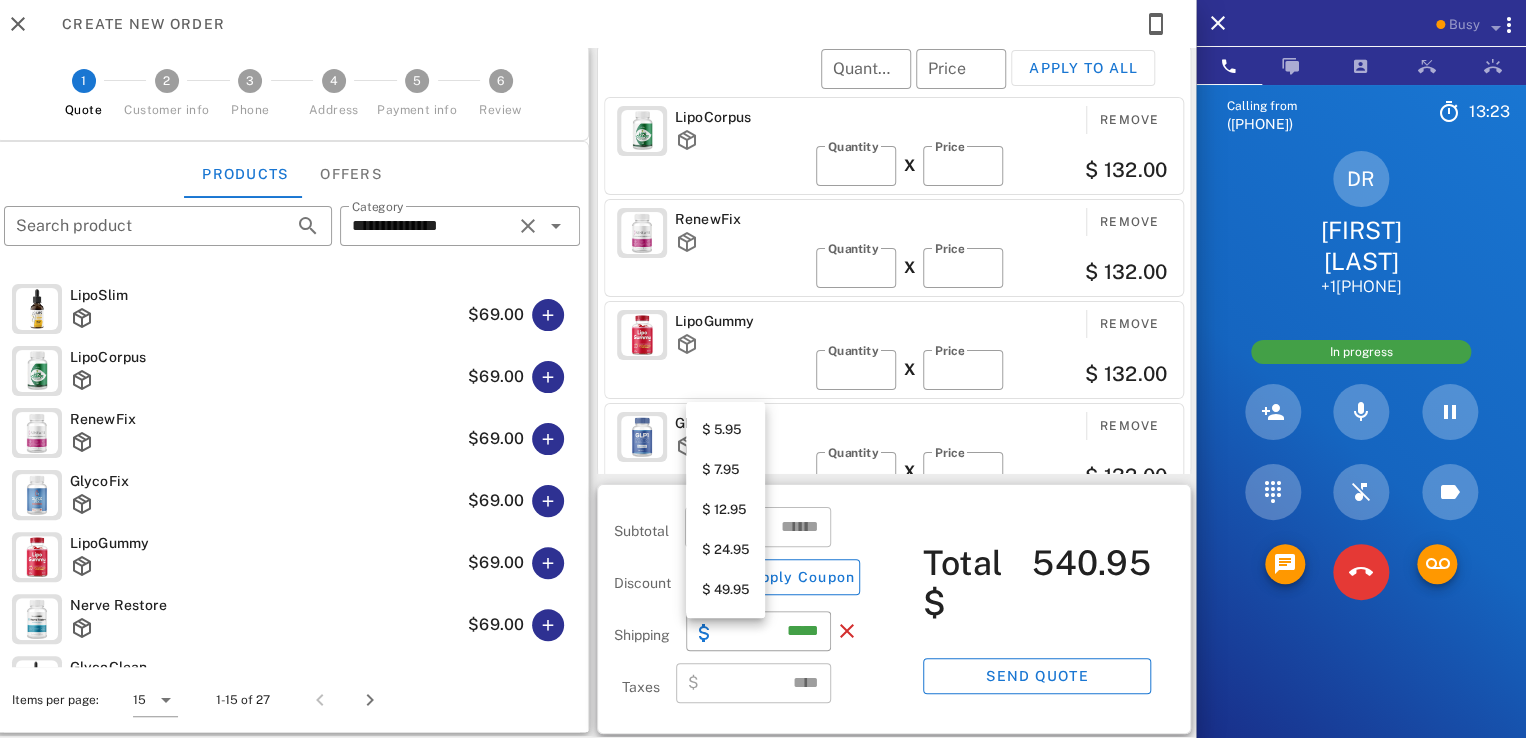 click on "$ 24.95" at bounding box center (725, 550) 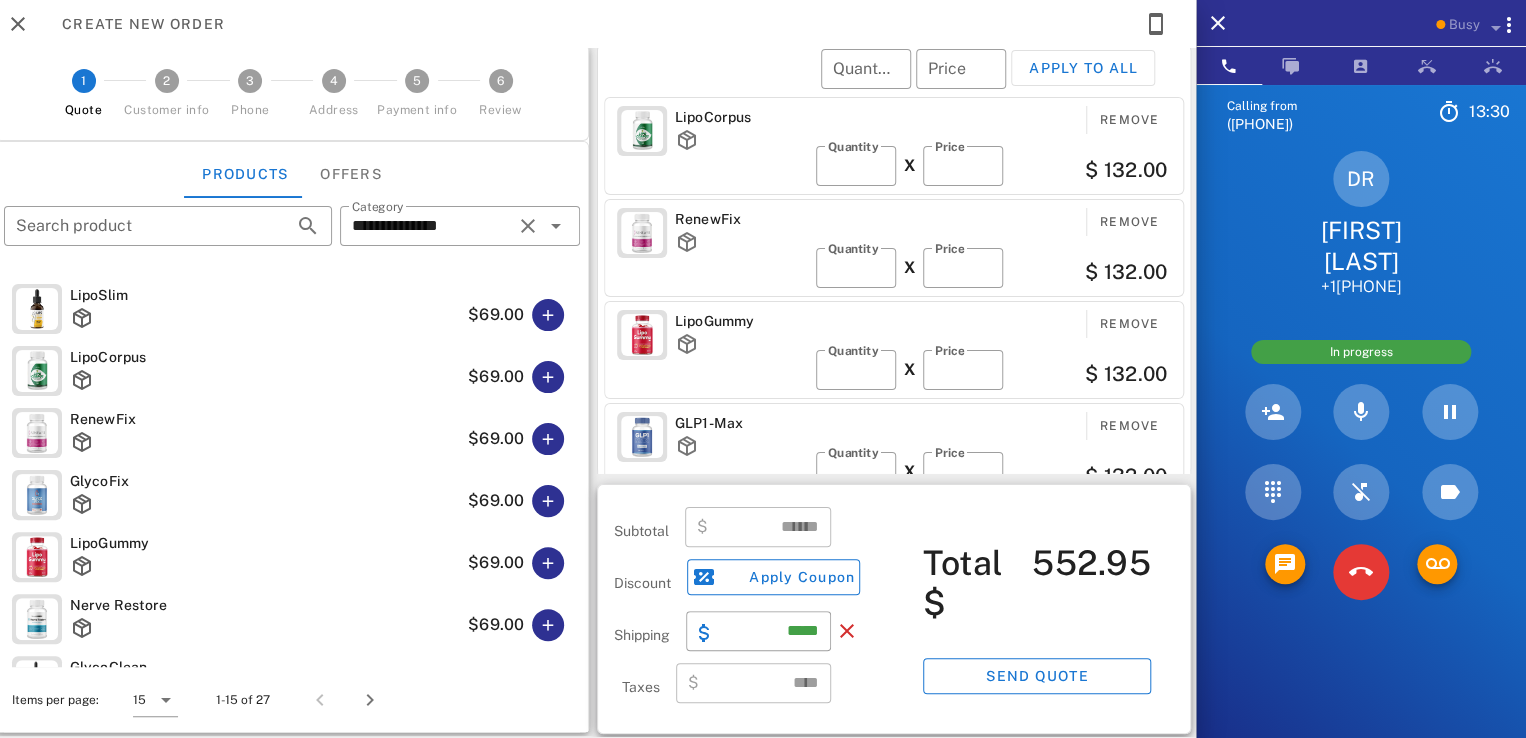 scroll, scrollTop: 555, scrollLeft: 0, axis: vertical 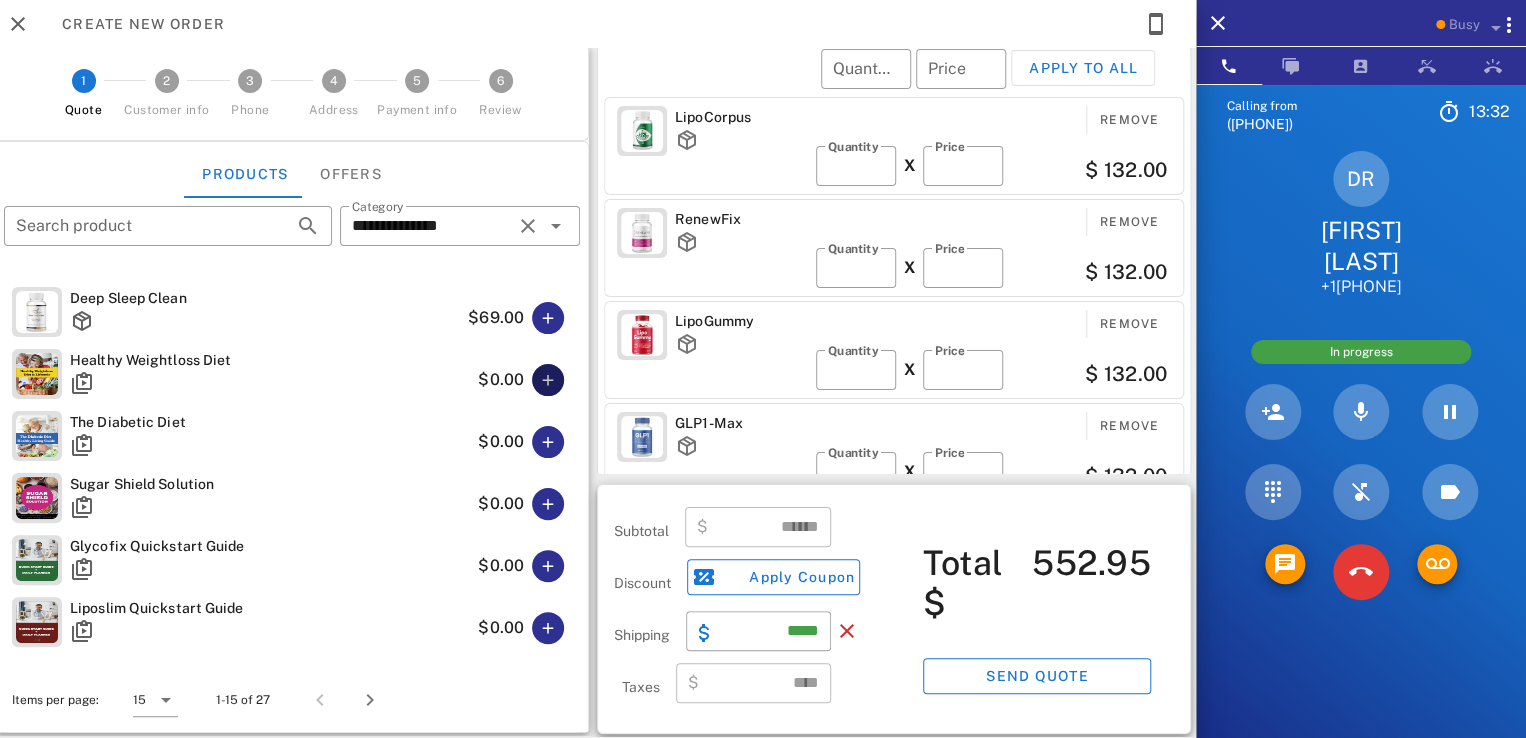 click at bounding box center [548, 380] 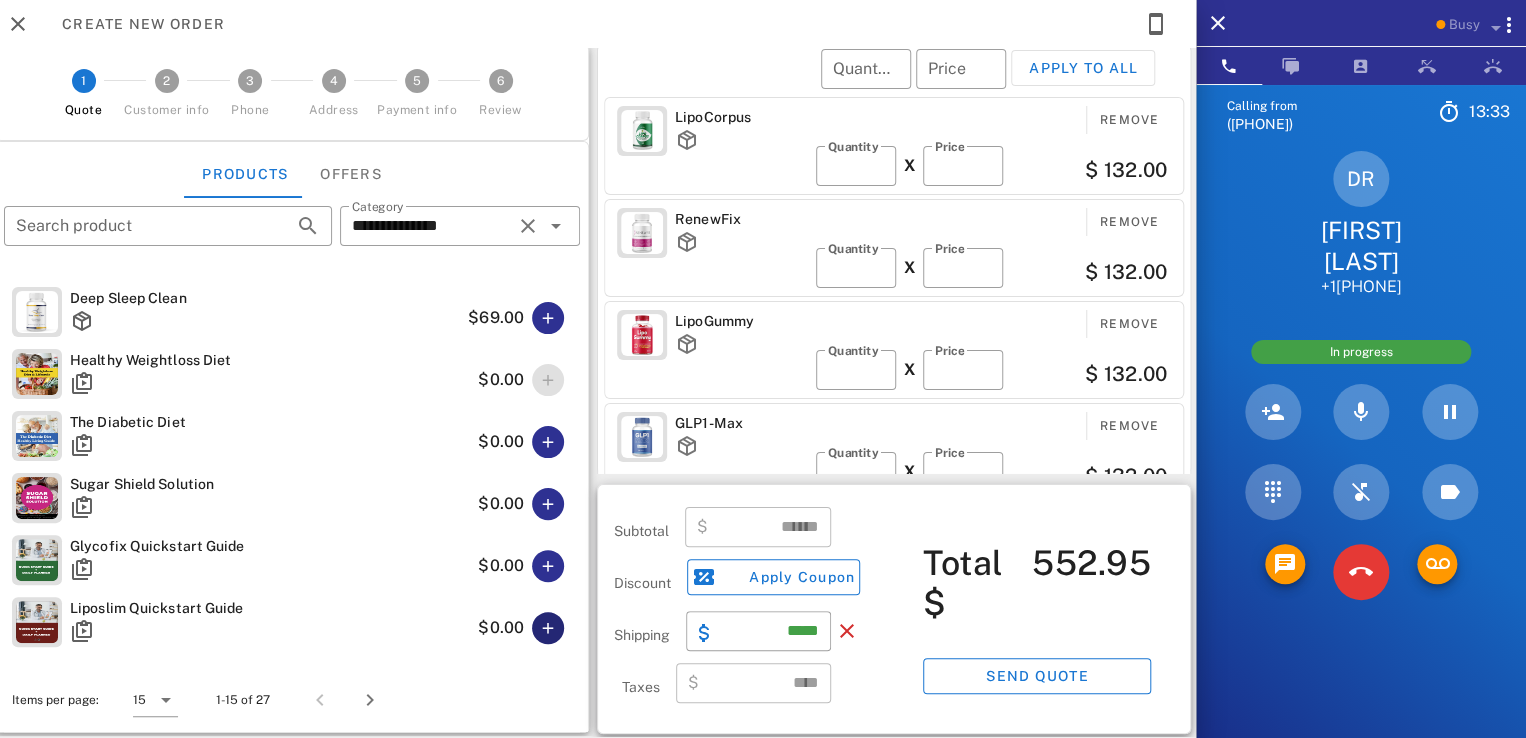 click at bounding box center [548, 628] 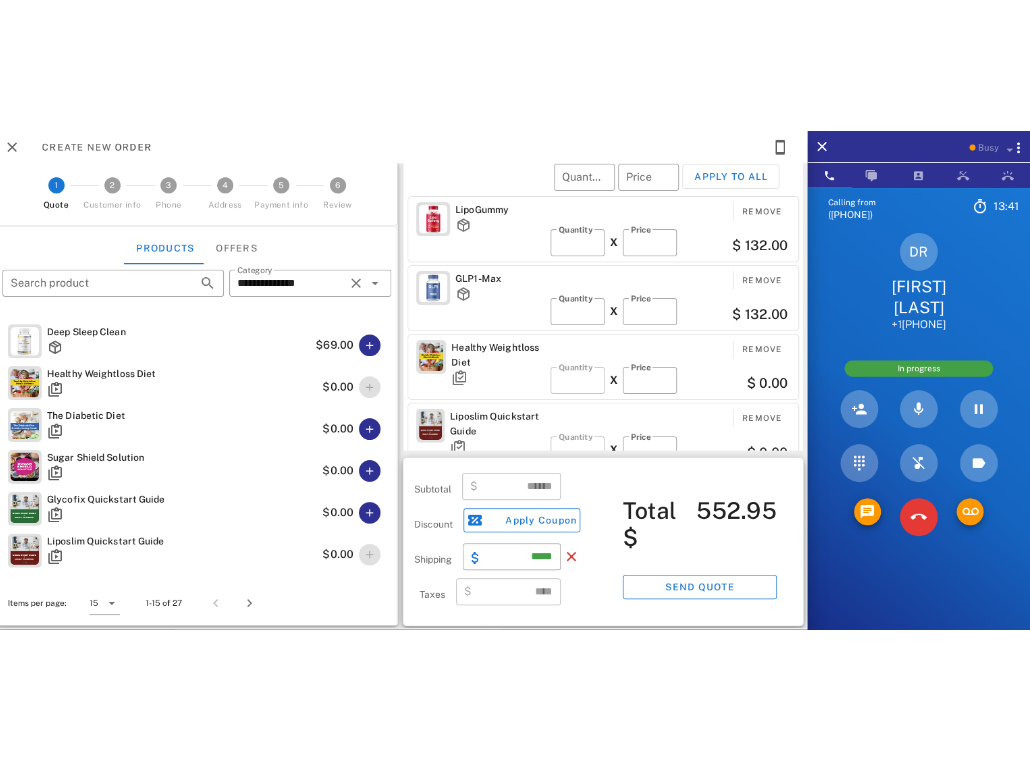 scroll, scrollTop: 0, scrollLeft: 0, axis: both 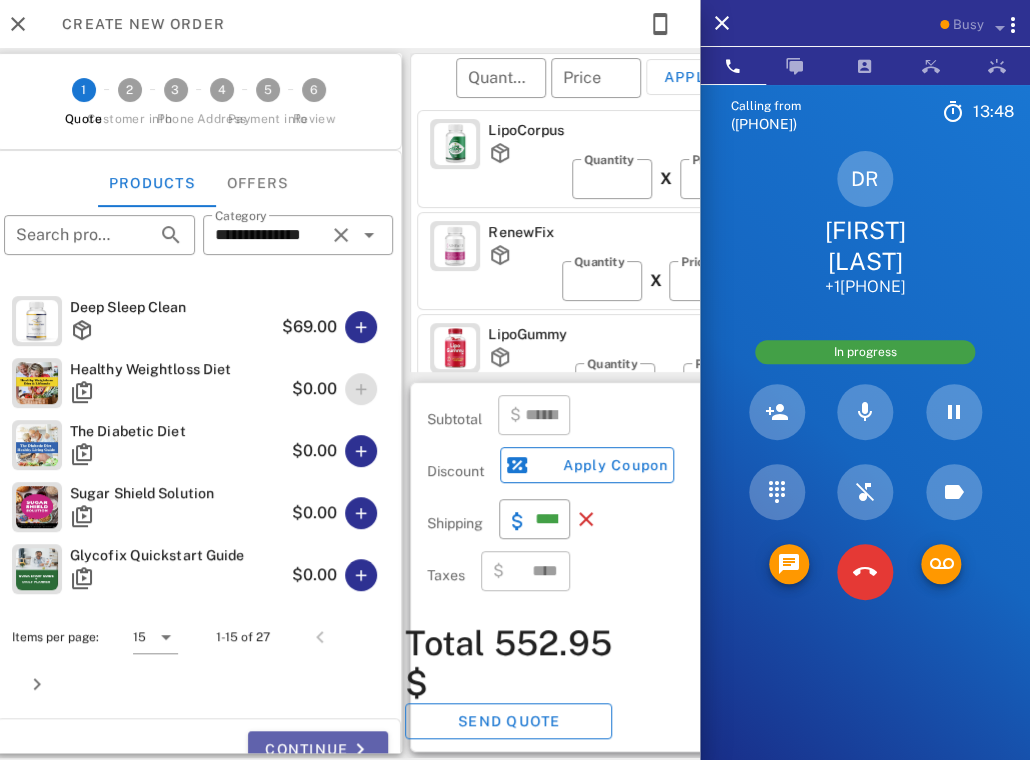 click on "Continue" at bounding box center (318, 749) 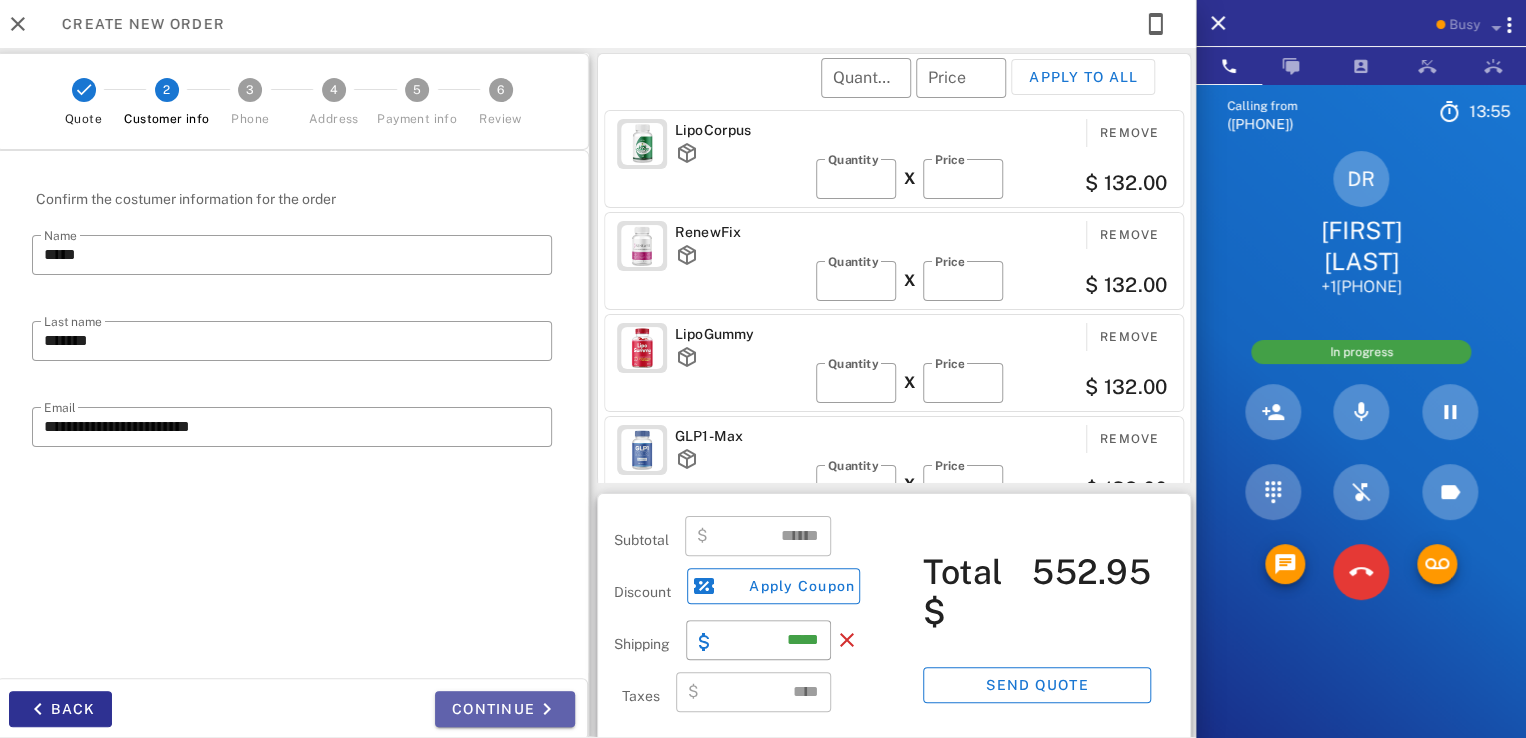 click at bounding box center [547, 709] 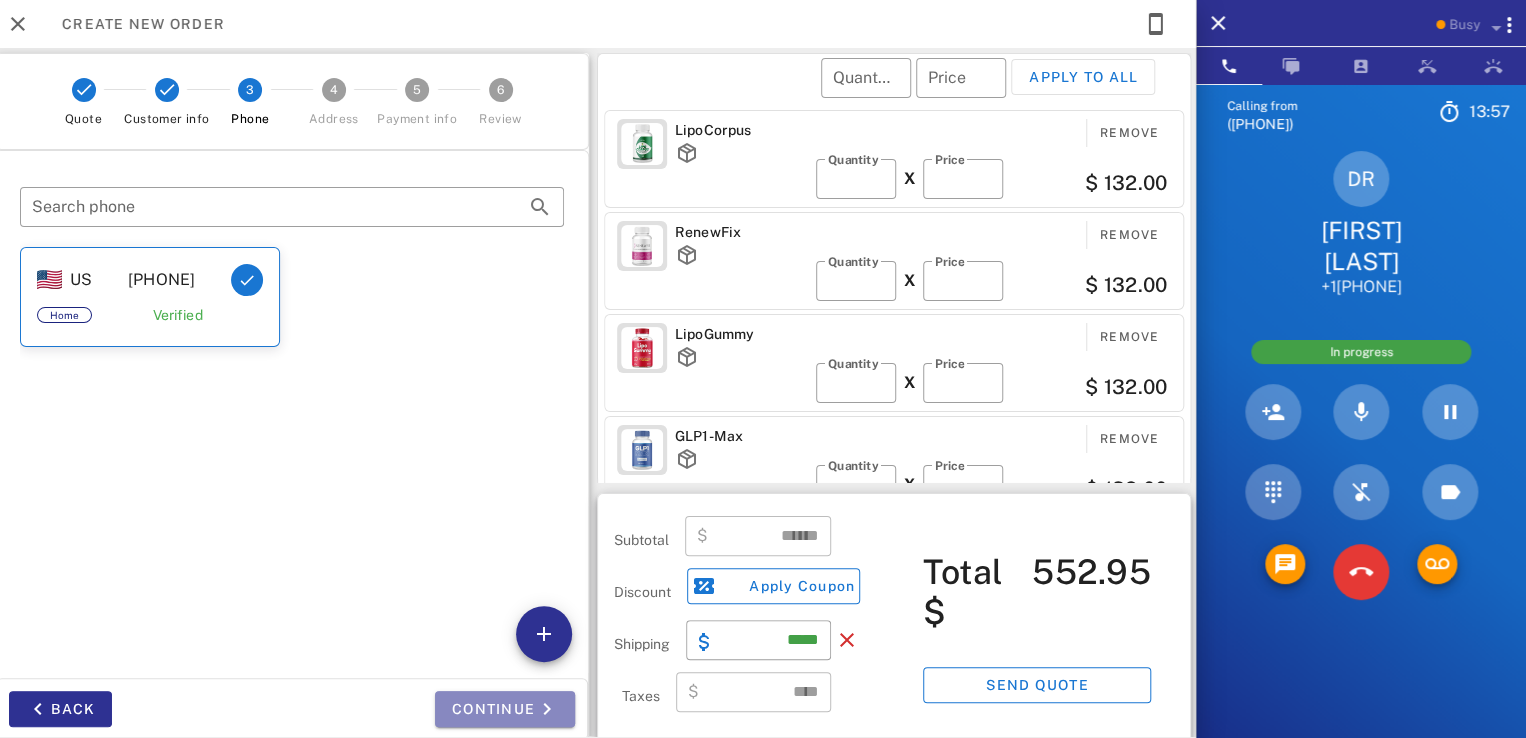 click on "Continue" at bounding box center [505, 709] 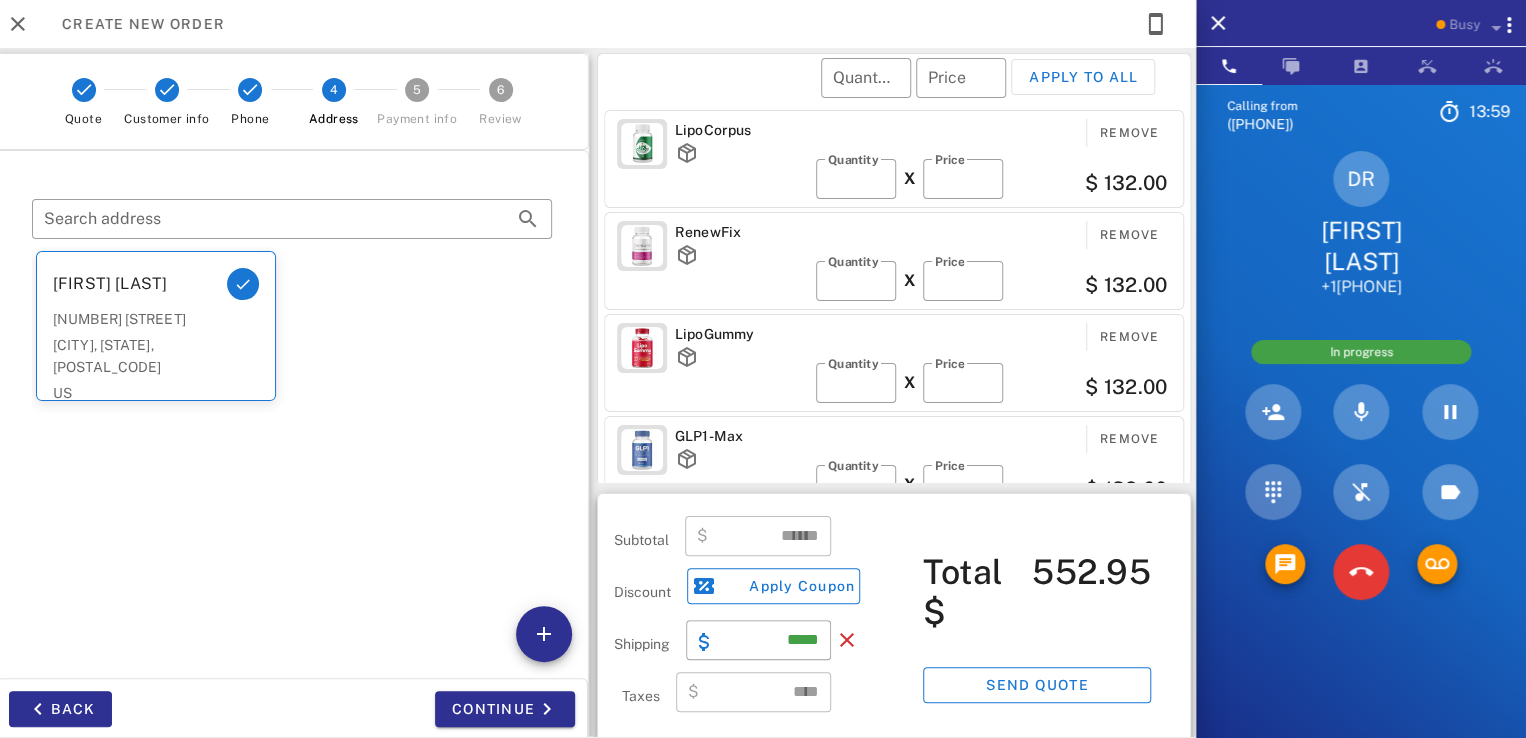 drag, startPoint x: 476, startPoint y: 707, endPoint x: 244, endPoint y: 583, distance: 263.05893 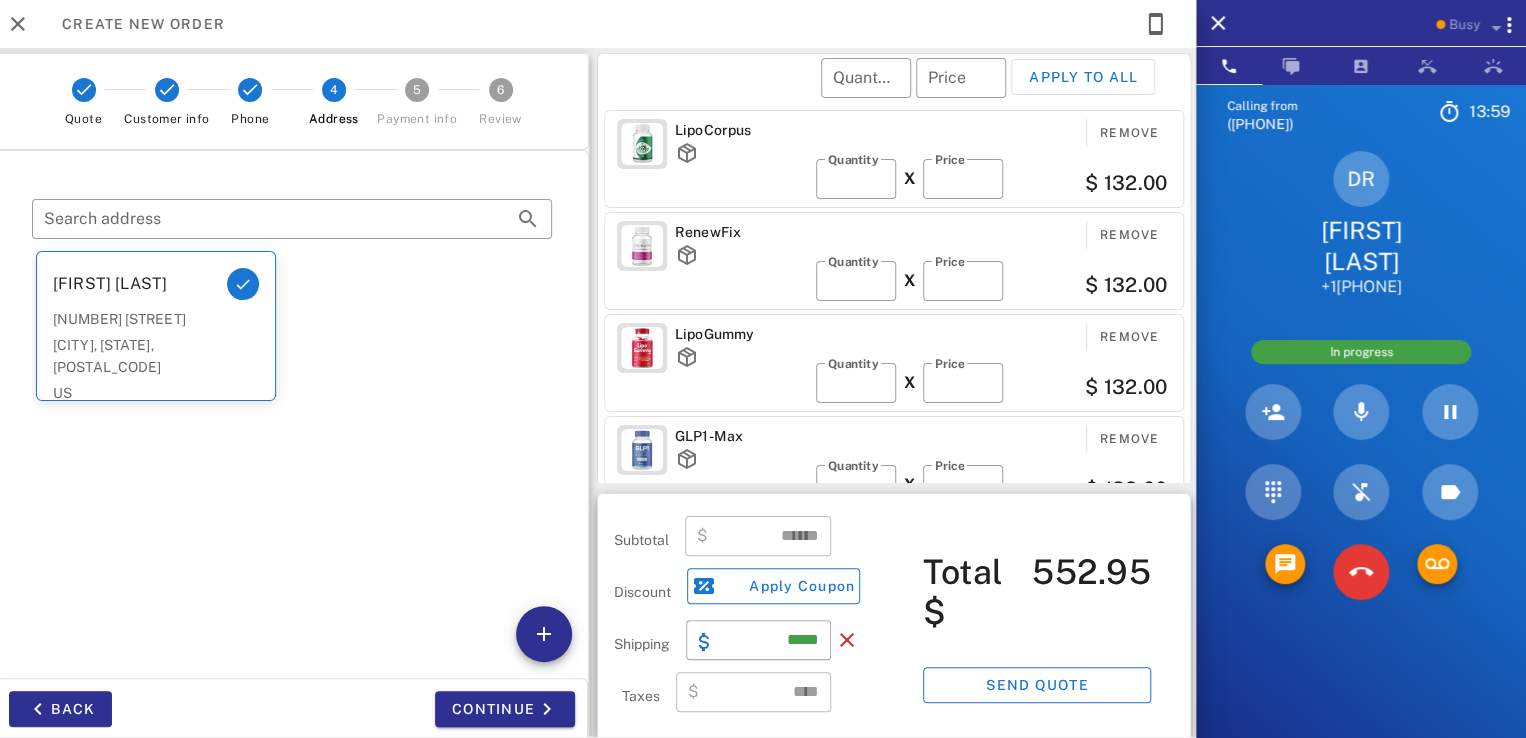 click on "[FIRST] [LAST] [NUMBER] [STREET] [CITY], [STATE], [POSTAL_CODE] US" at bounding box center [292, 422] 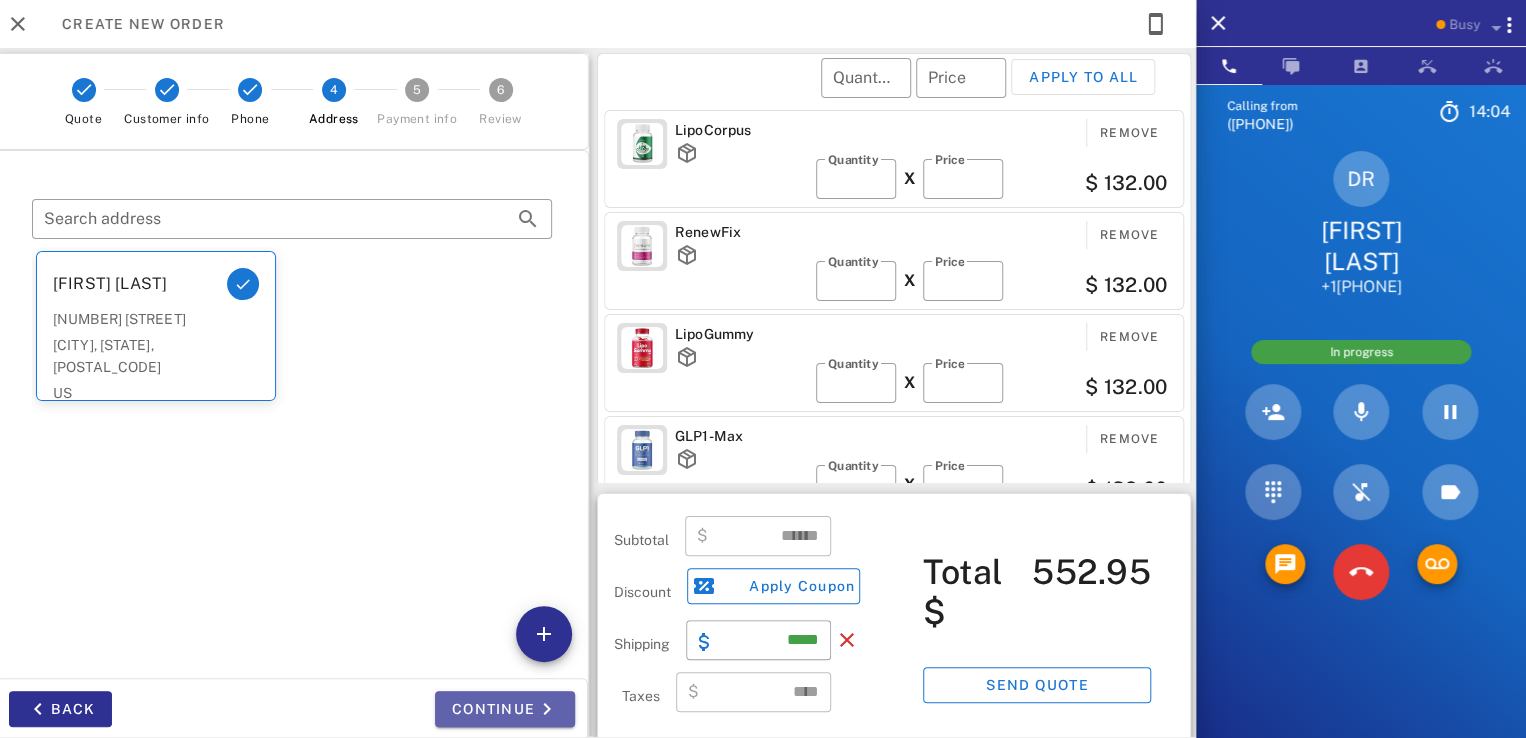 click on "Continue" at bounding box center [505, 709] 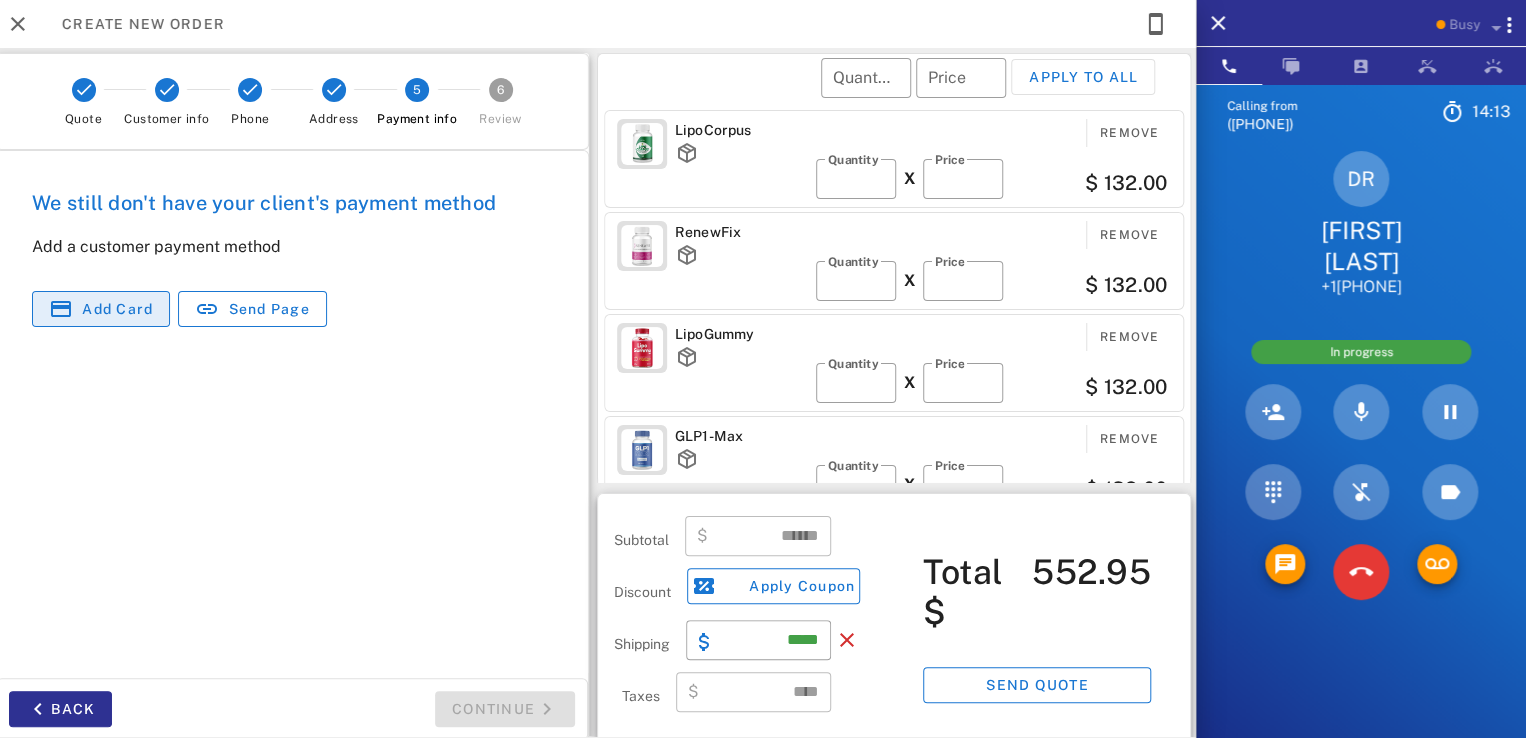 click on "Add card" at bounding box center (101, 309) 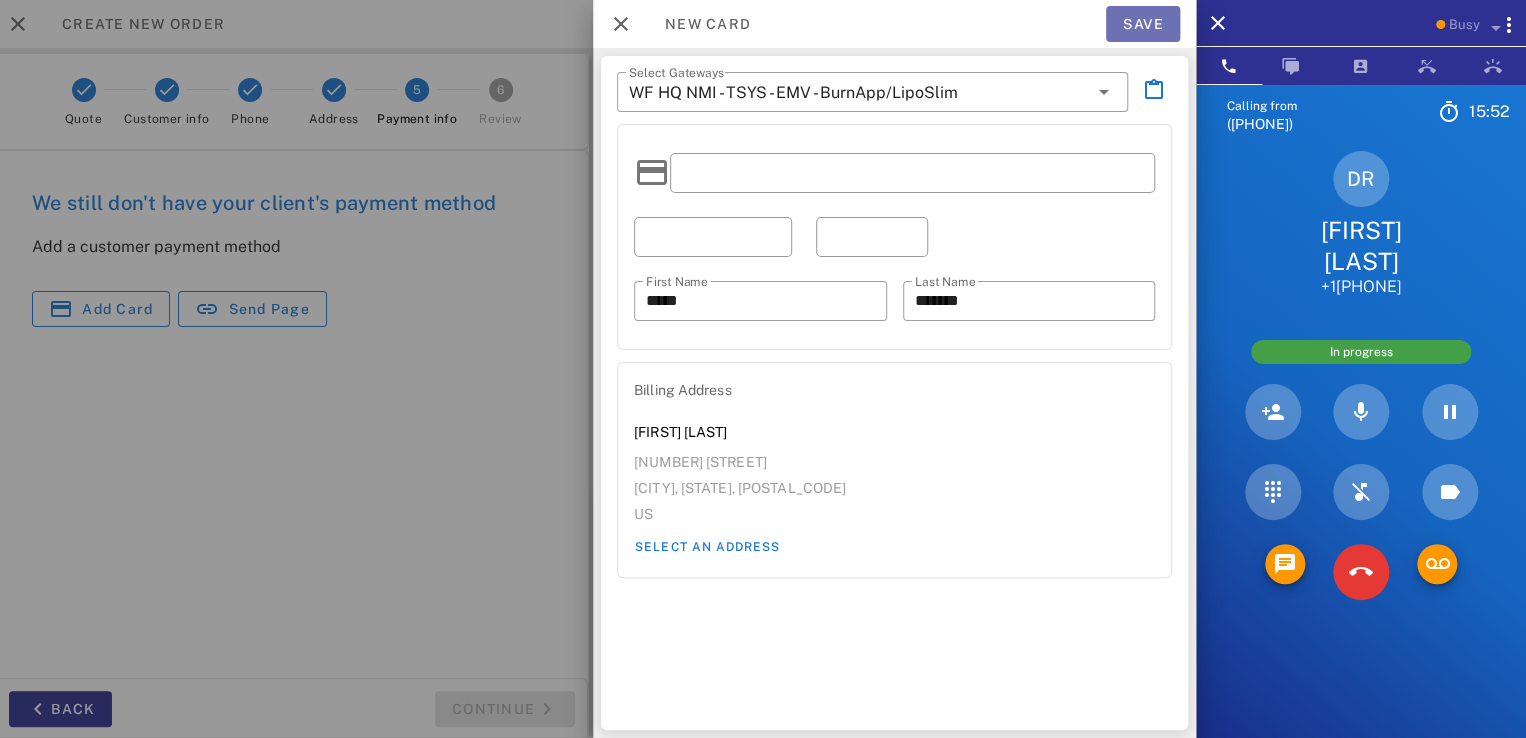 click on "Save" at bounding box center (1143, 24) 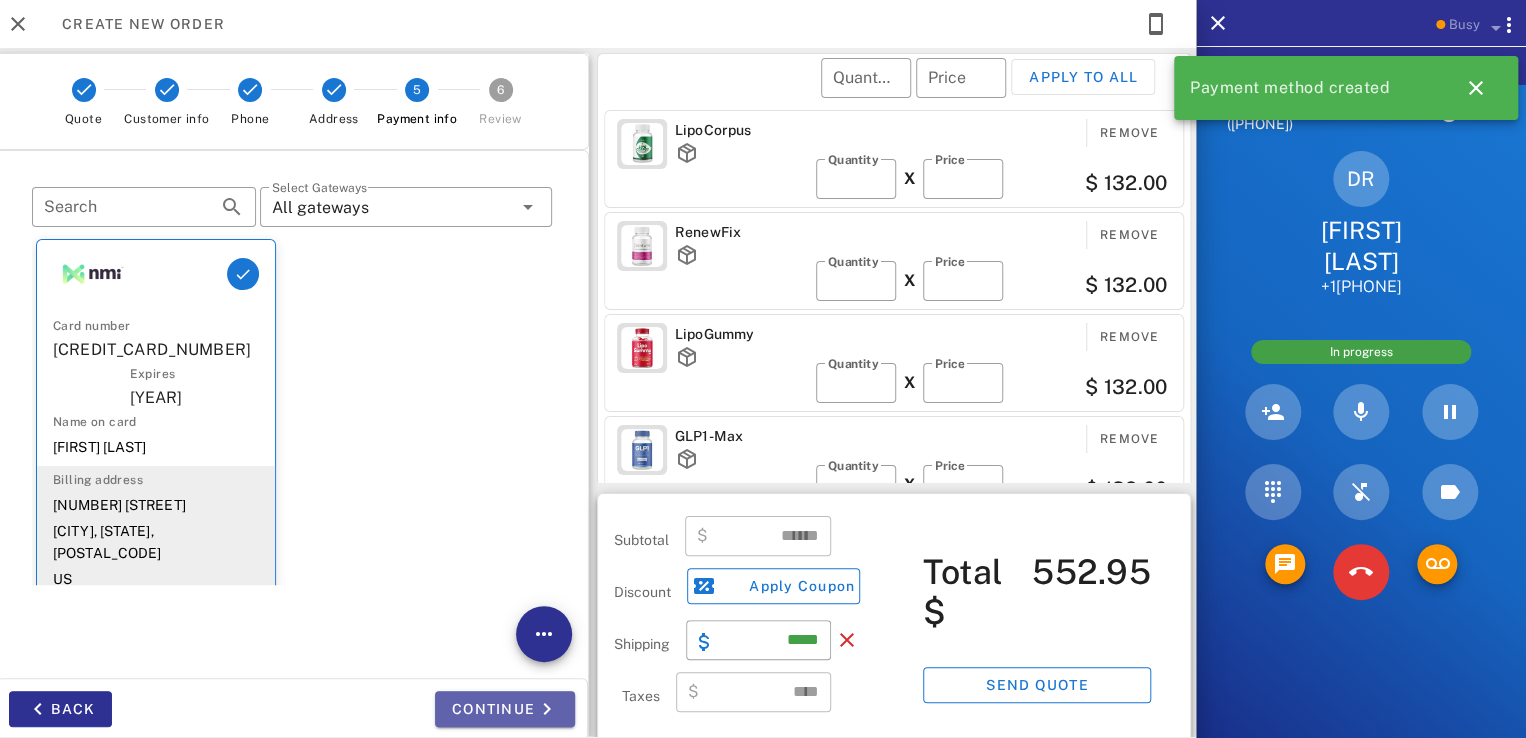 click on "Continue" at bounding box center (505, 709) 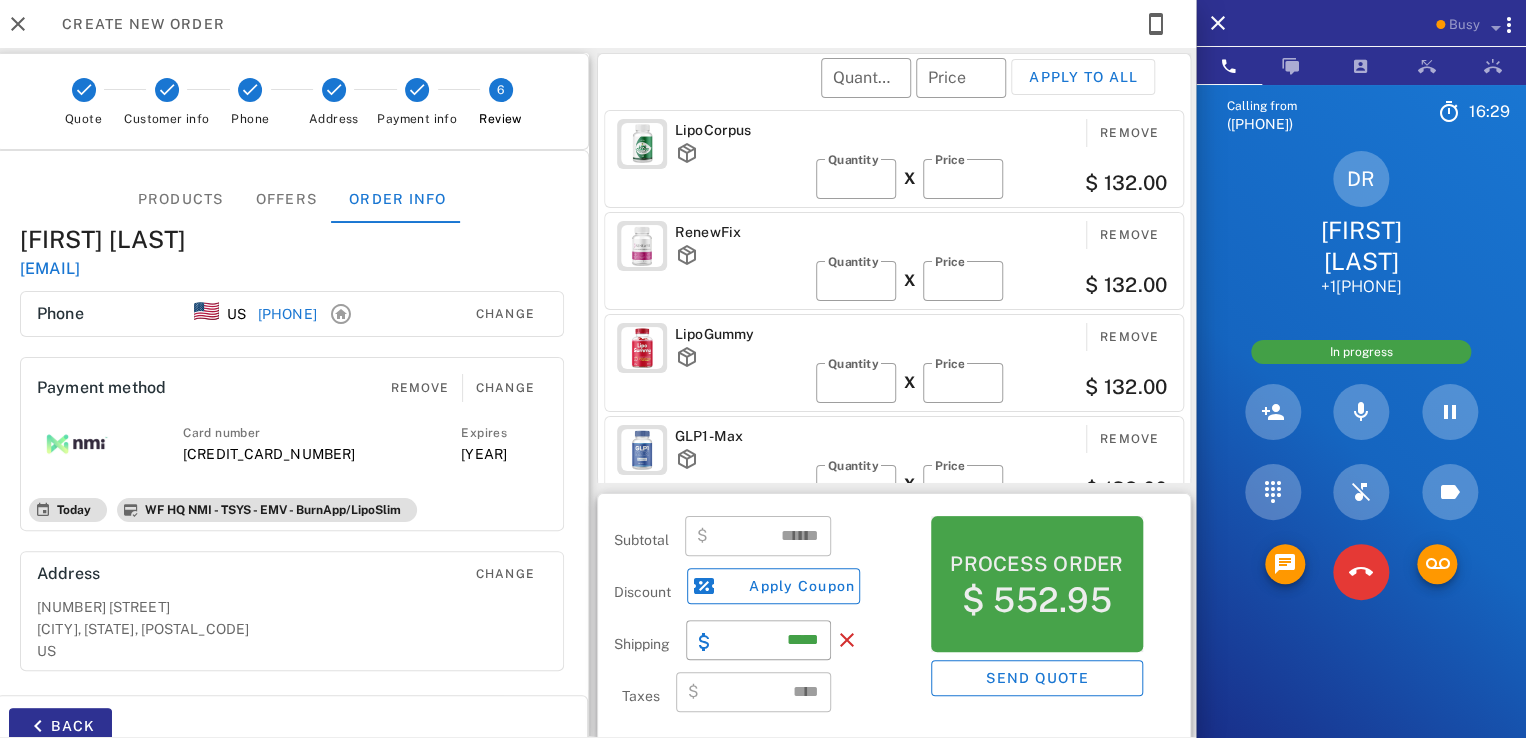 click on "$ 552.95" at bounding box center (1037, 600) 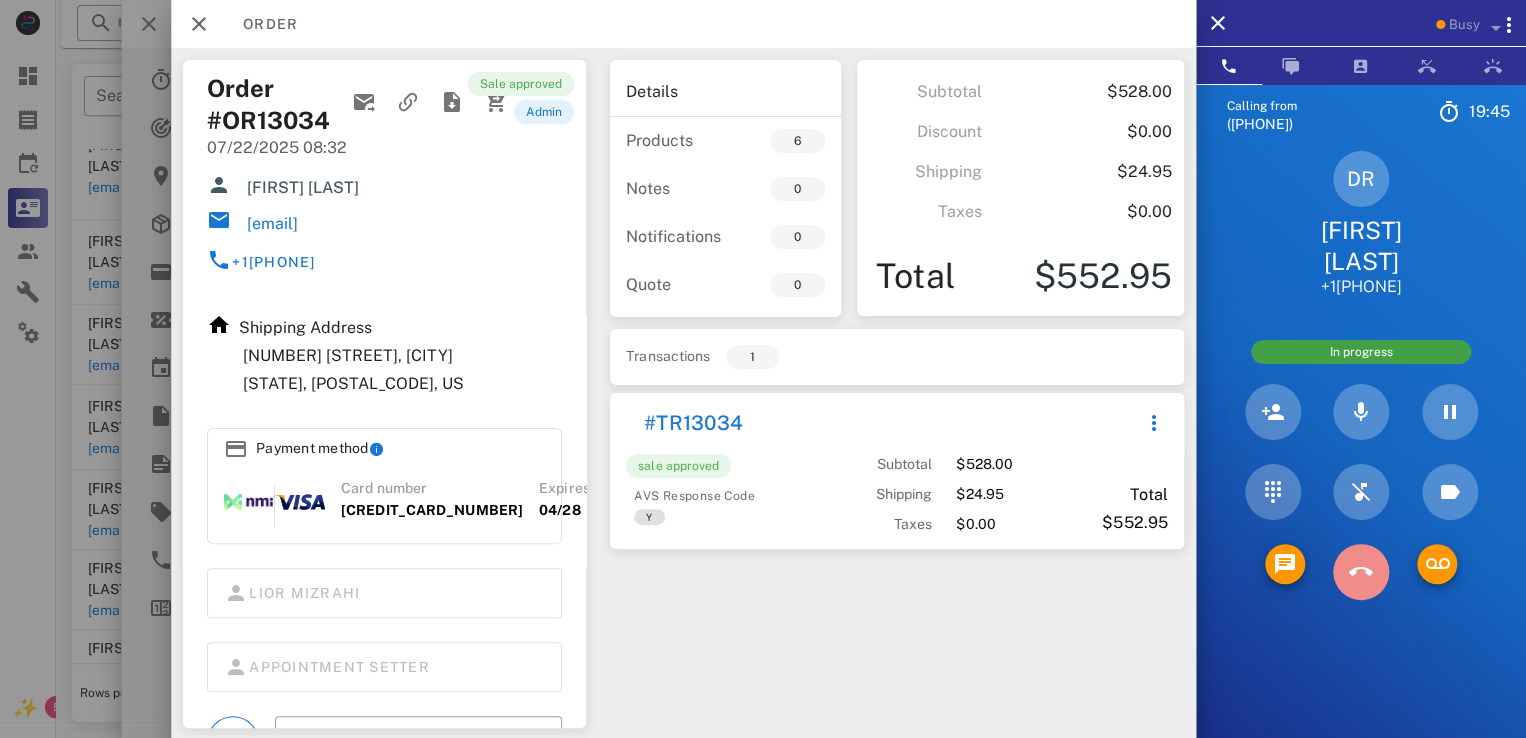 click at bounding box center [1361, 572] 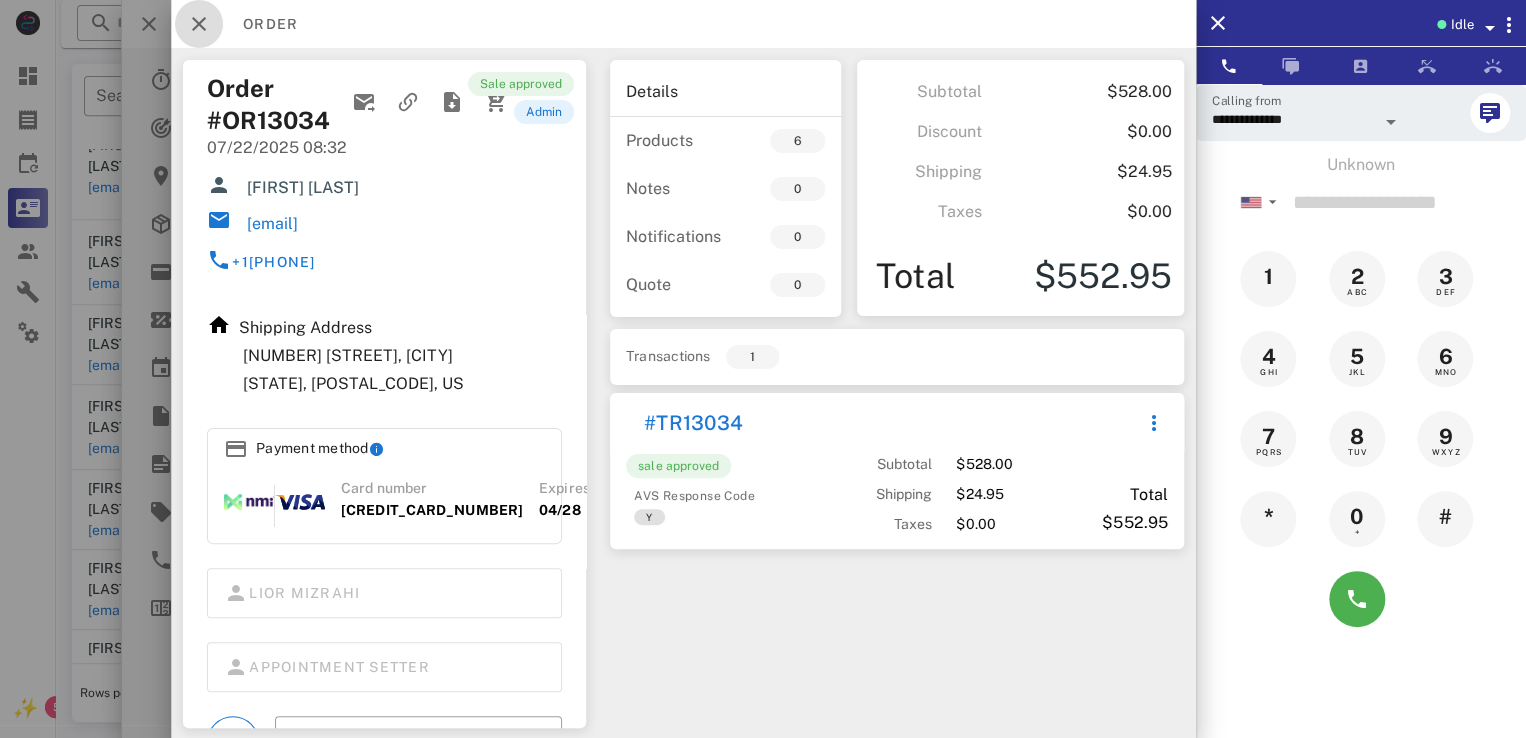 click at bounding box center (199, 24) 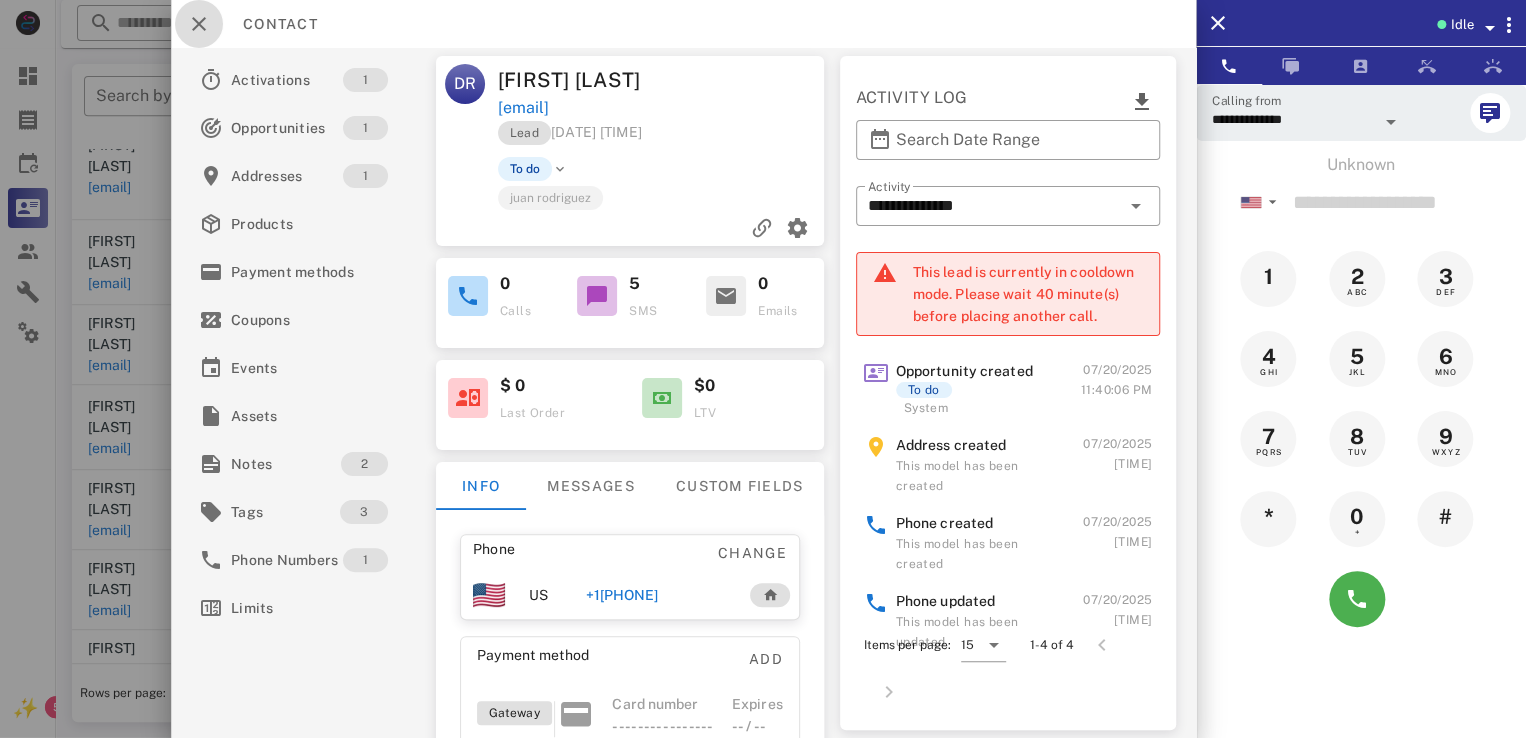 click at bounding box center [199, 24] 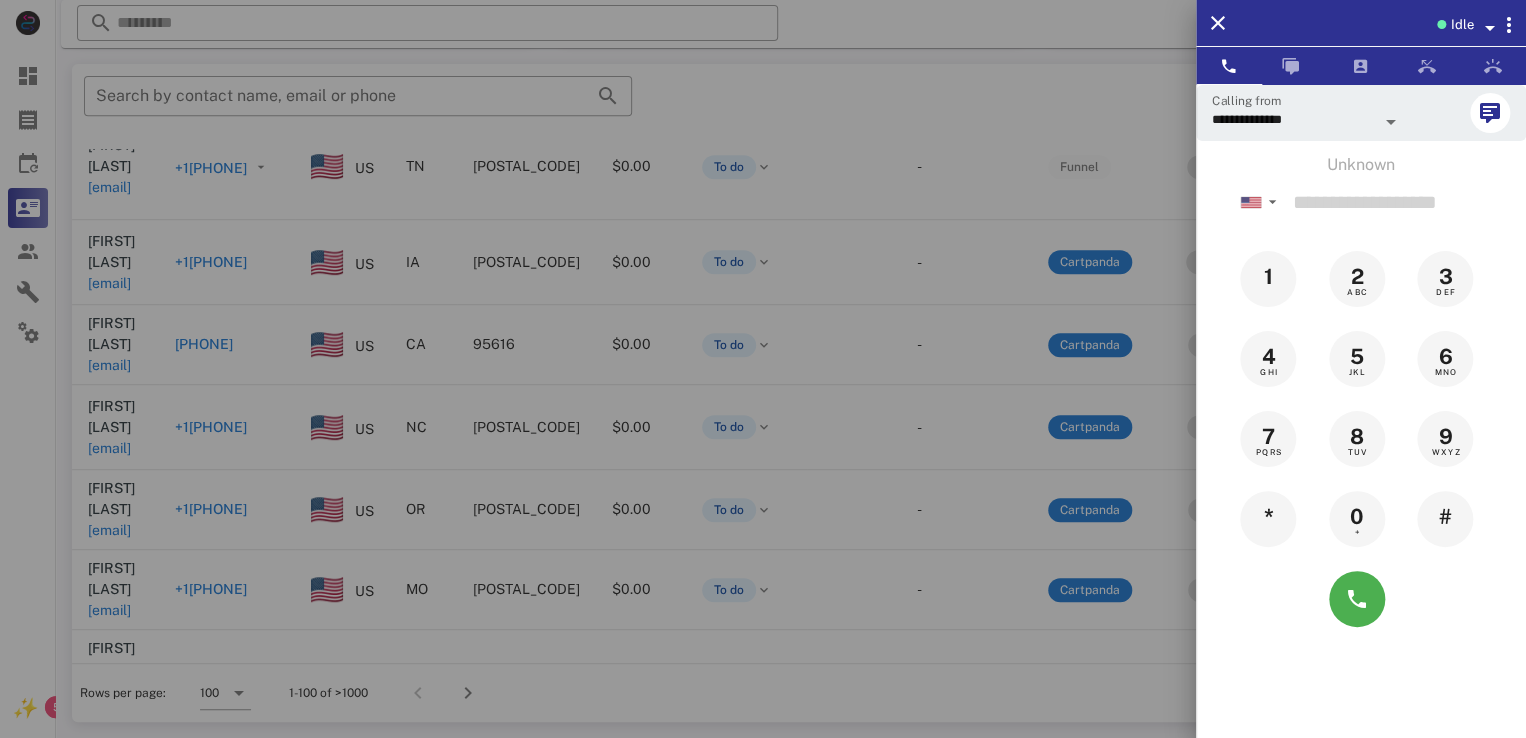 click at bounding box center [763, 369] 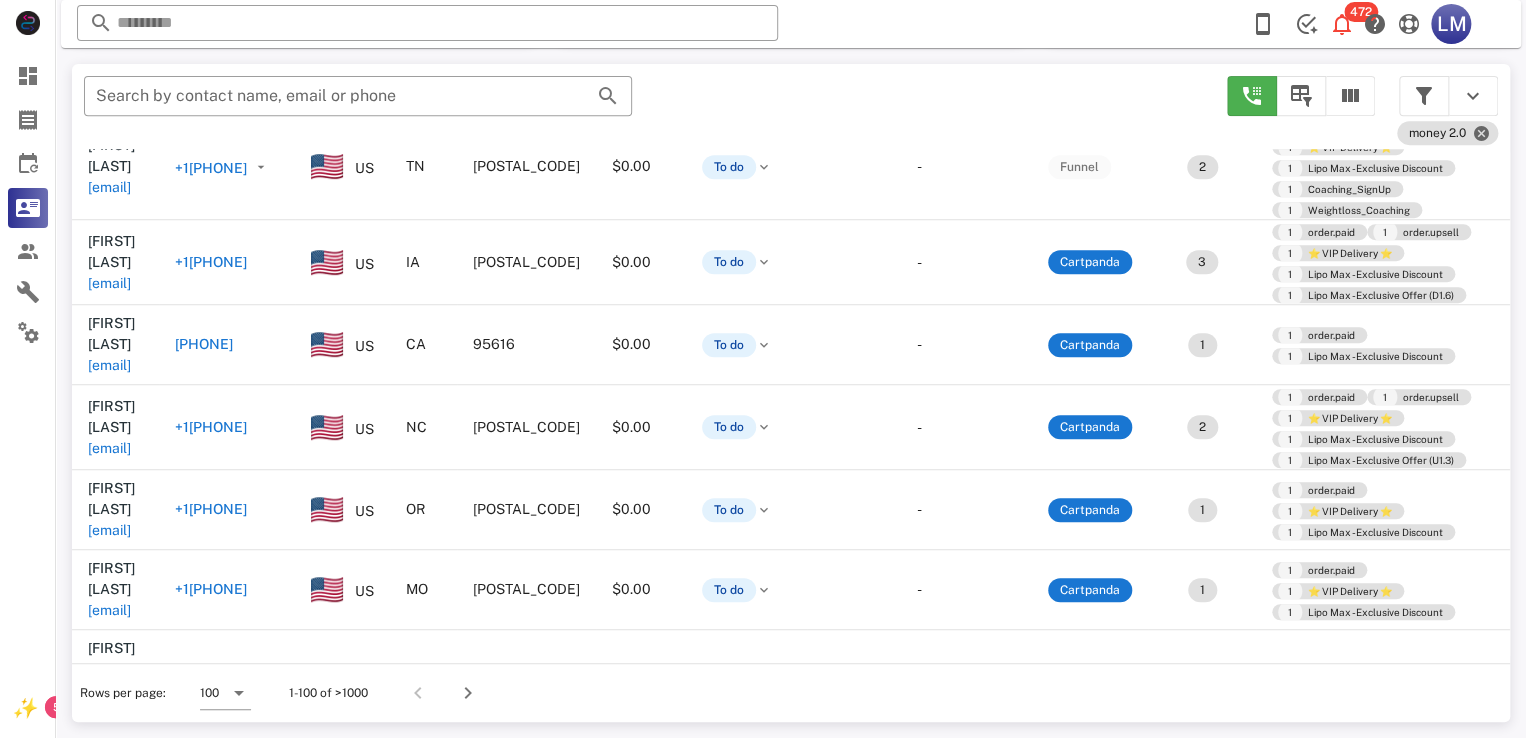 scroll, scrollTop: 3800, scrollLeft: 0, axis: vertical 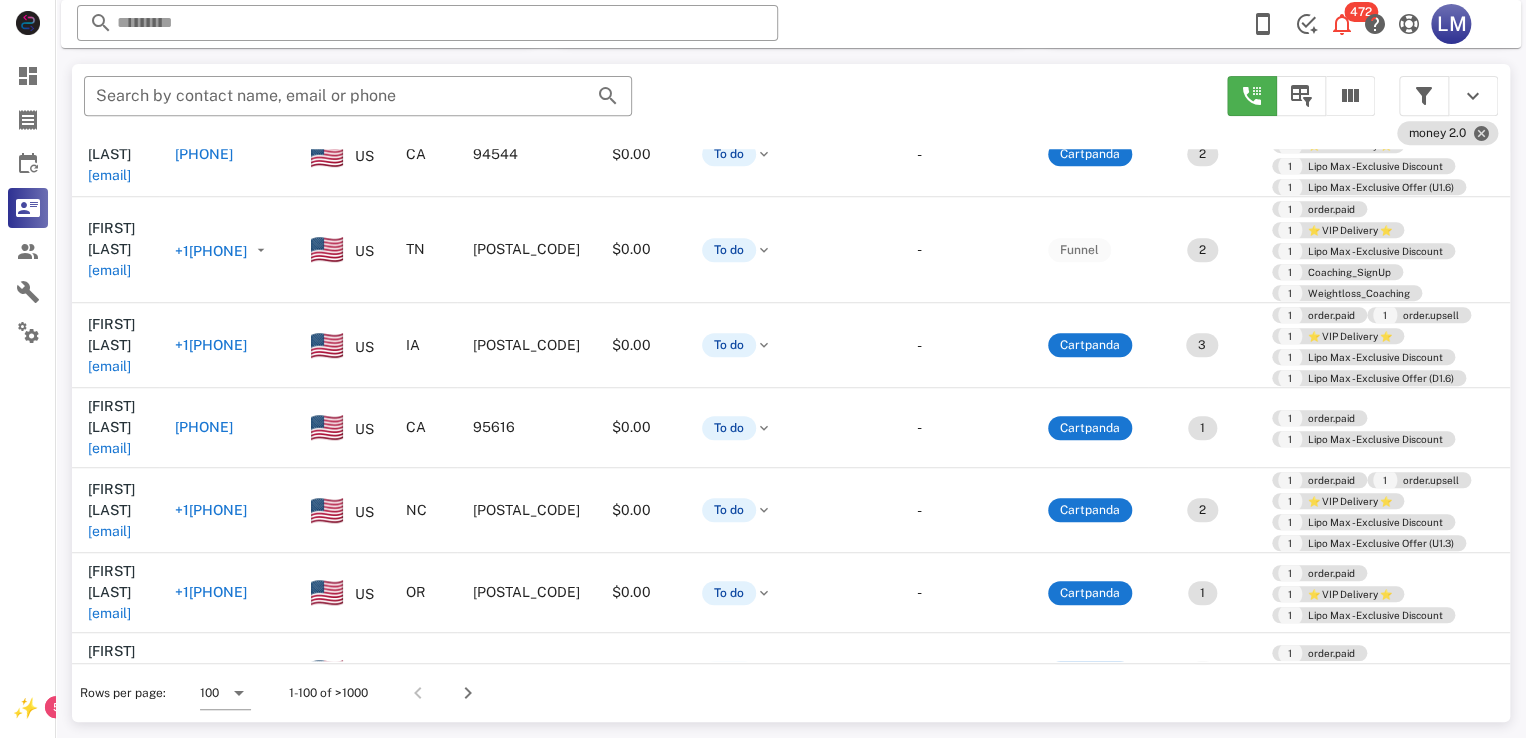 click on "[EMAIL]" at bounding box center (109, 978) 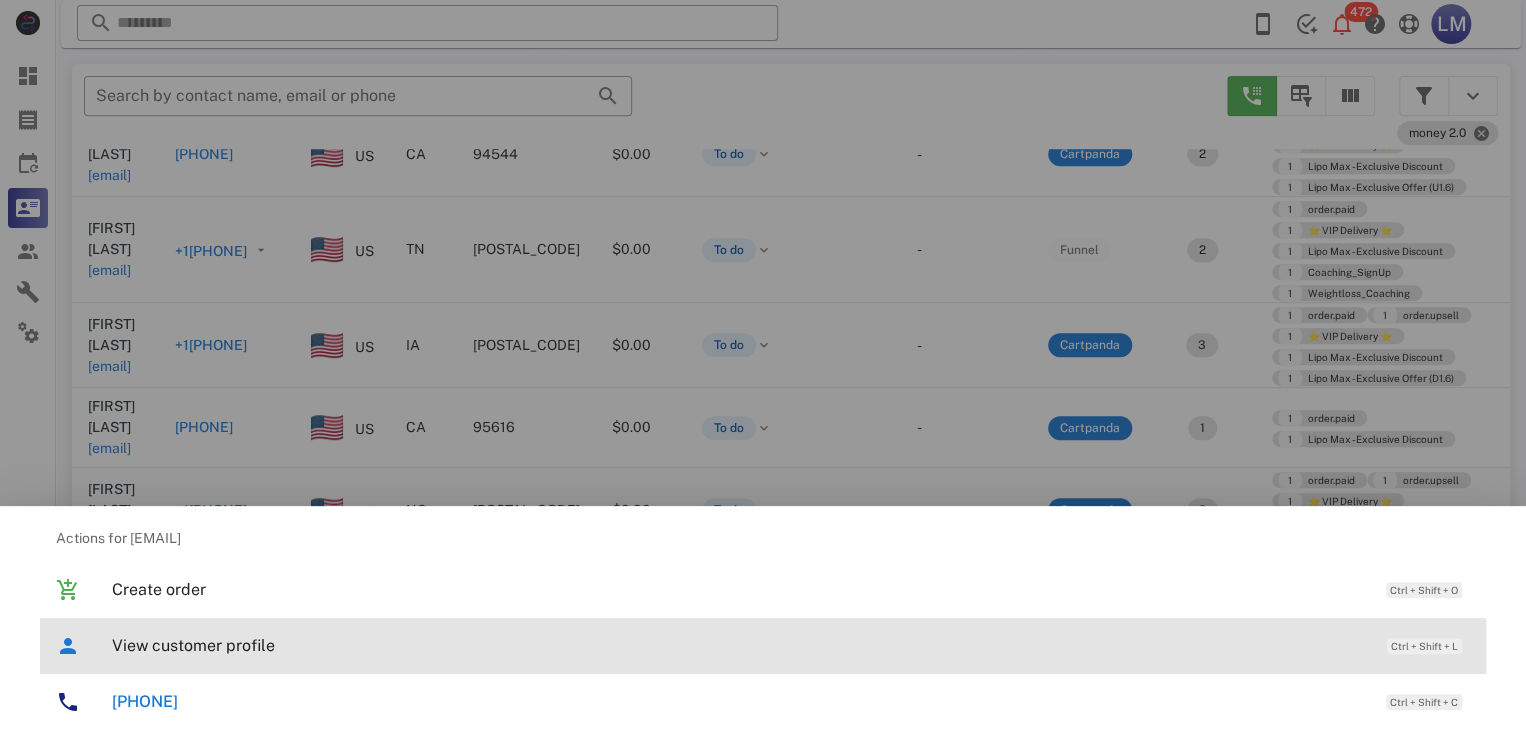 click on "View customer profile Ctrl + Shift + L" at bounding box center (791, 645) 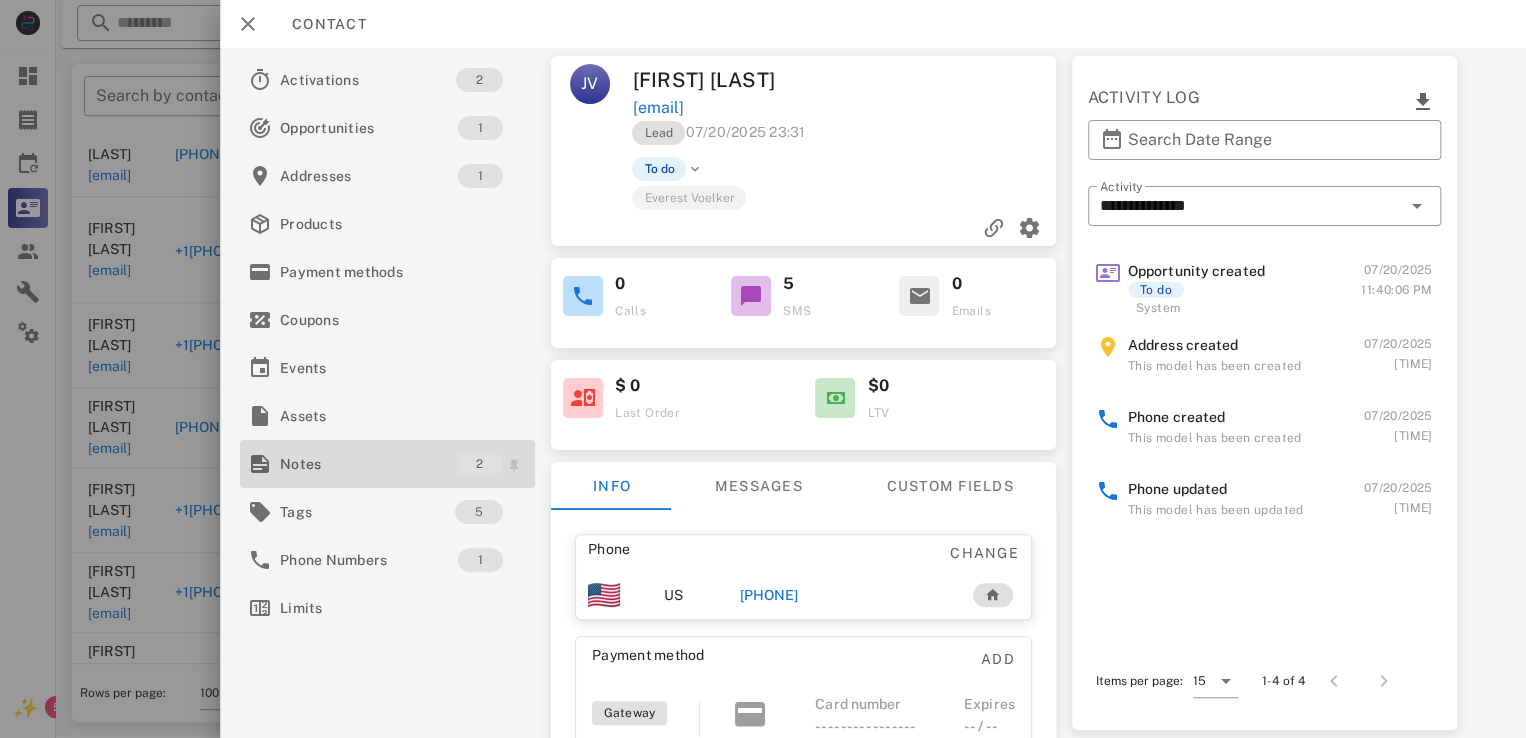 click on "Notes" at bounding box center (368, 464) 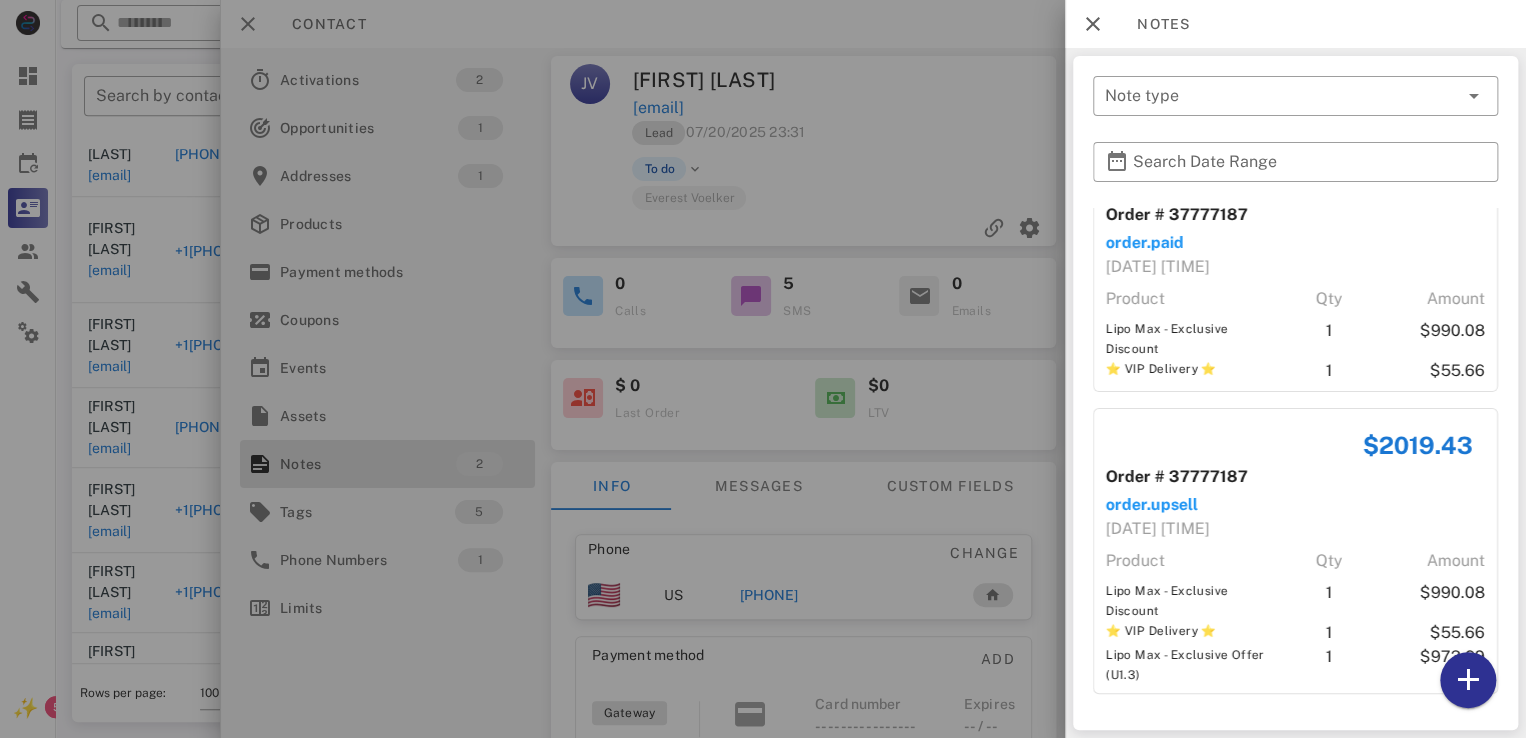 scroll, scrollTop: 61, scrollLeft: 0, axis: vertical 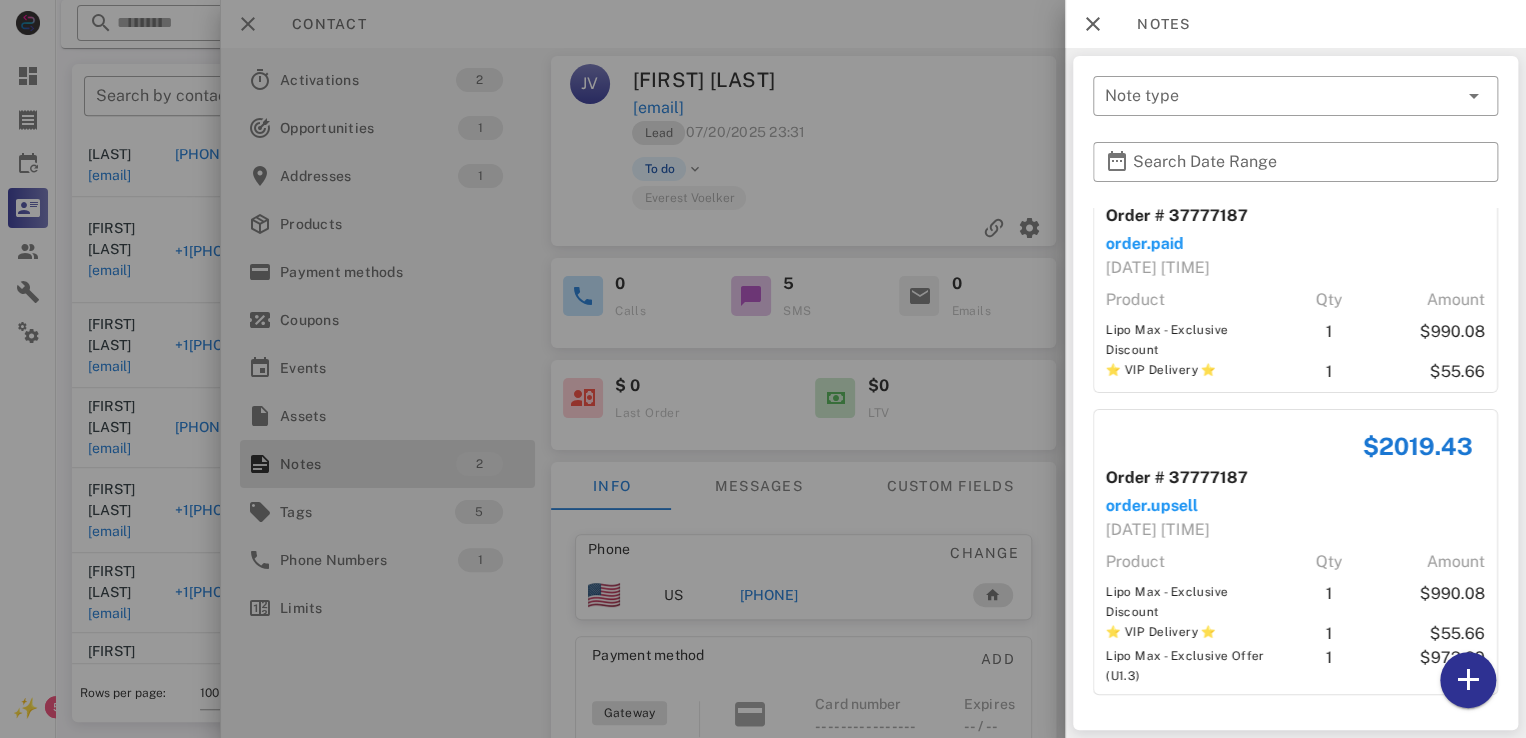 click at bounding box center (763, 369) 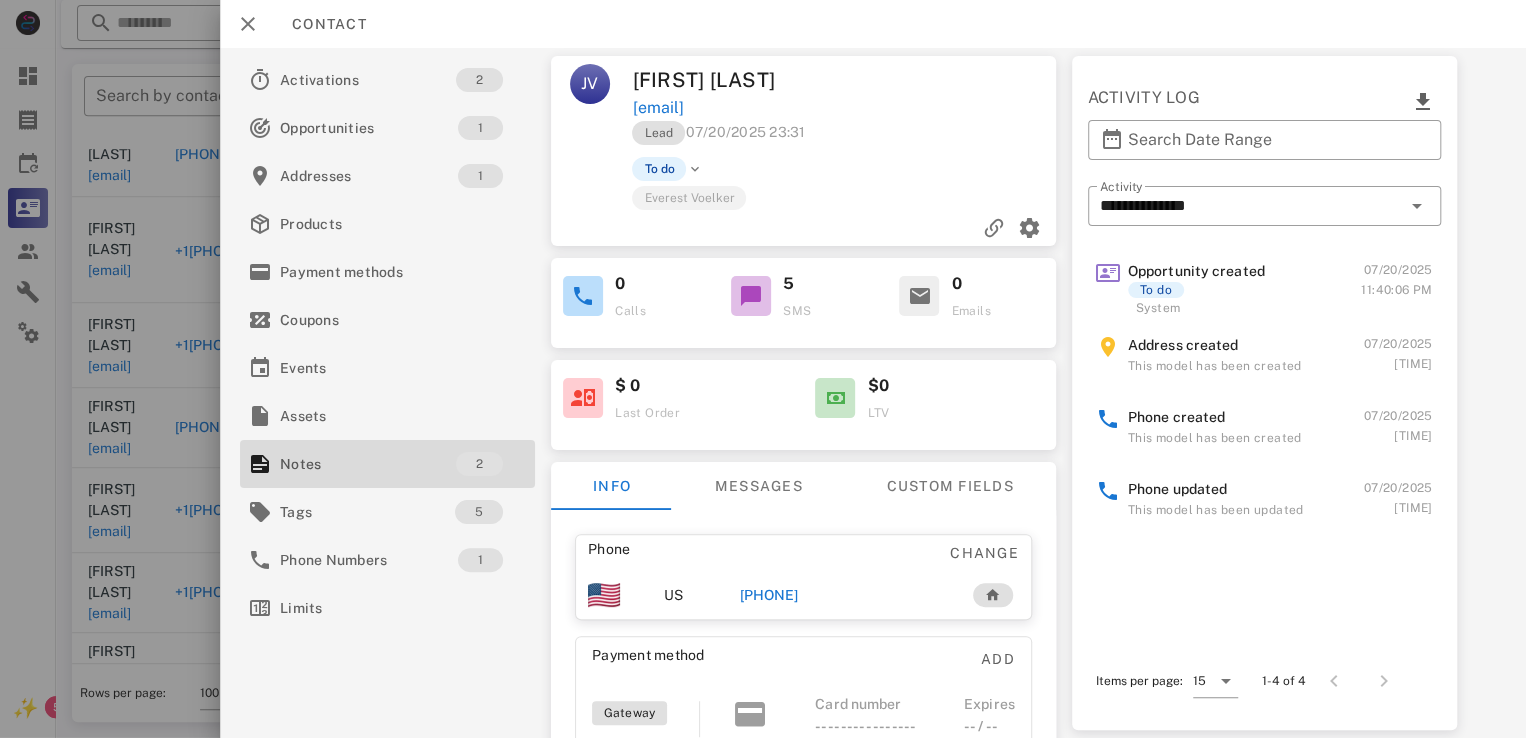 scroll, scrollTop: 184, scrollLeft: 0, axis: vertical 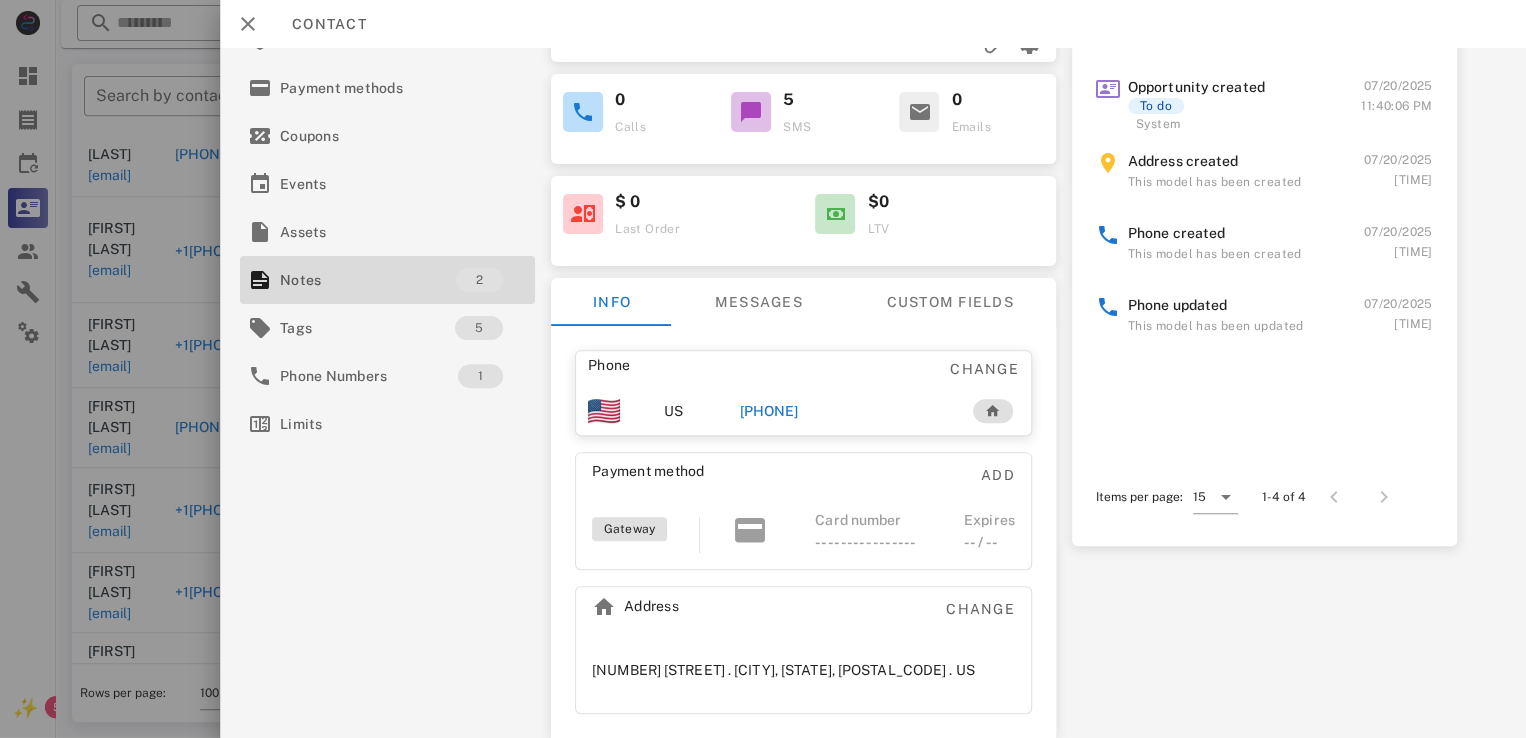 click on "[PHONE]" at bounding box center (769, 411) 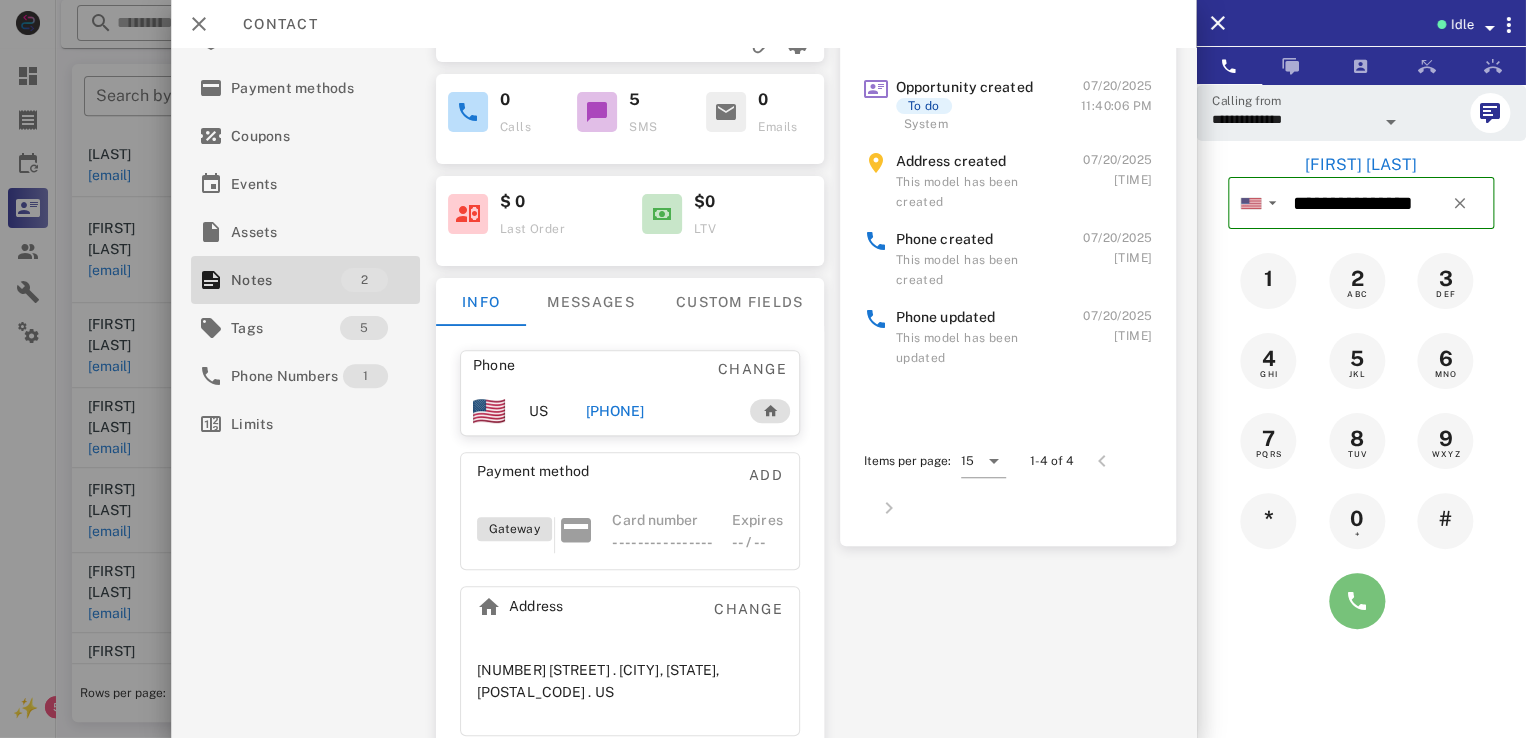 click at bounding box center [1357, 601] 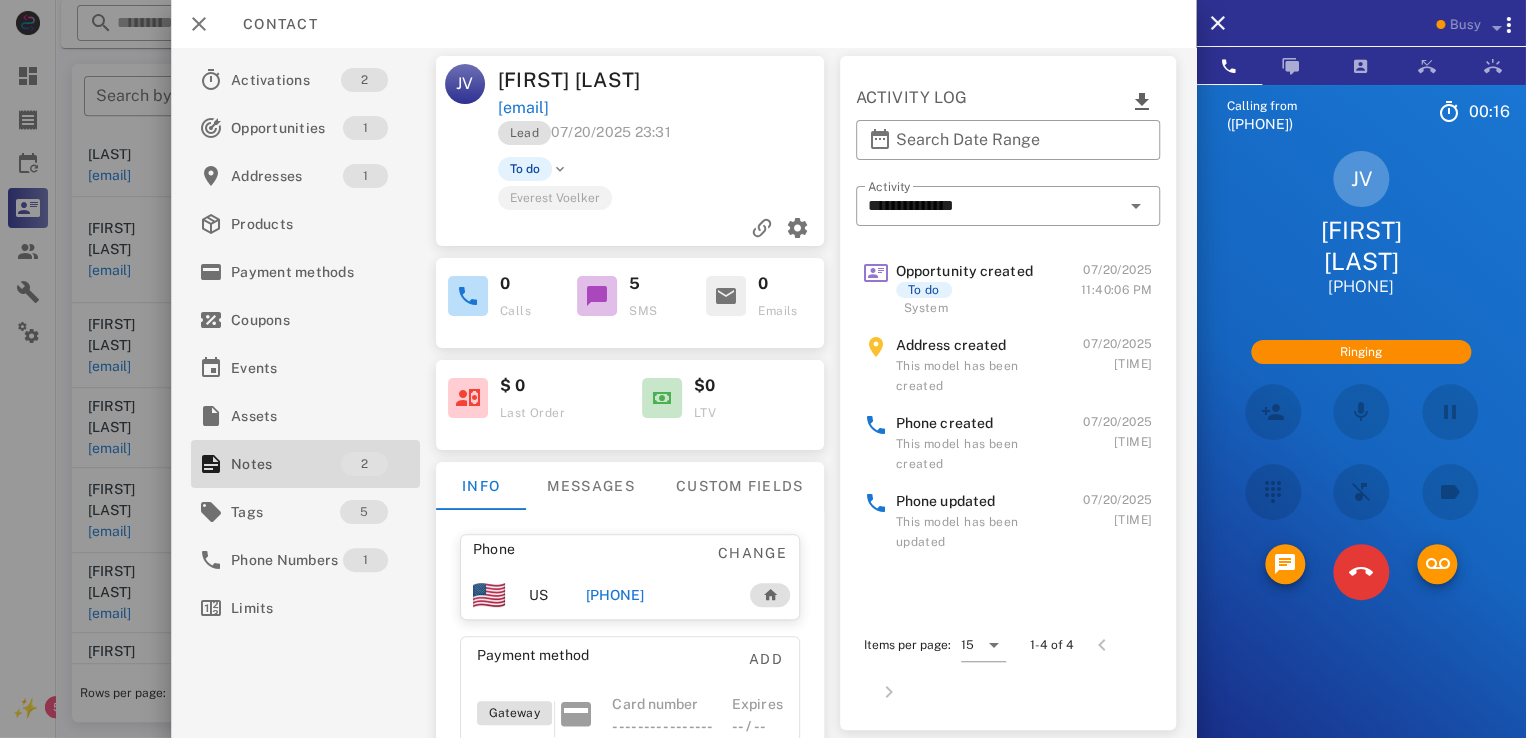 scroll, scrollTop: 0, scrollLeft: 0, axis: both 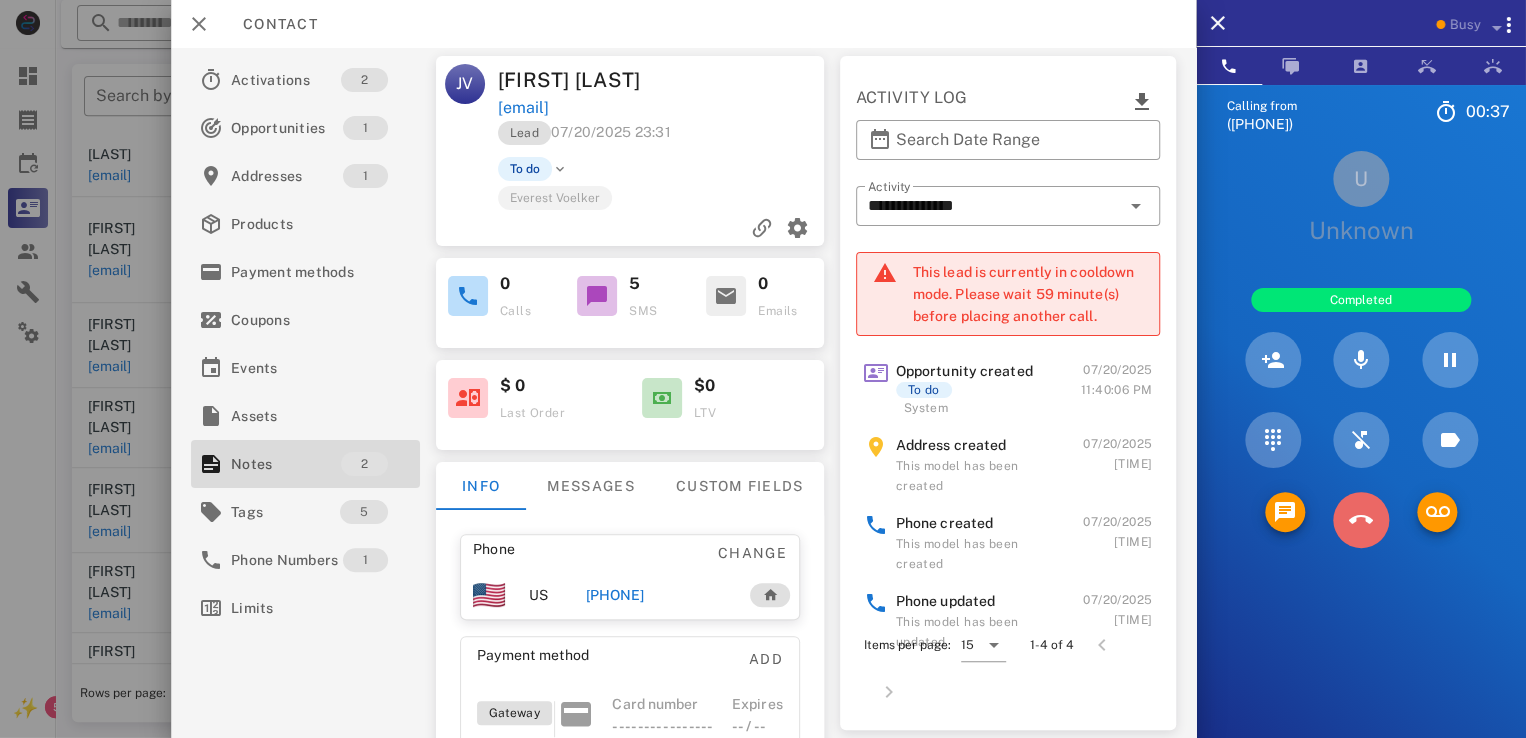 click at bounding box center [1361, 520] 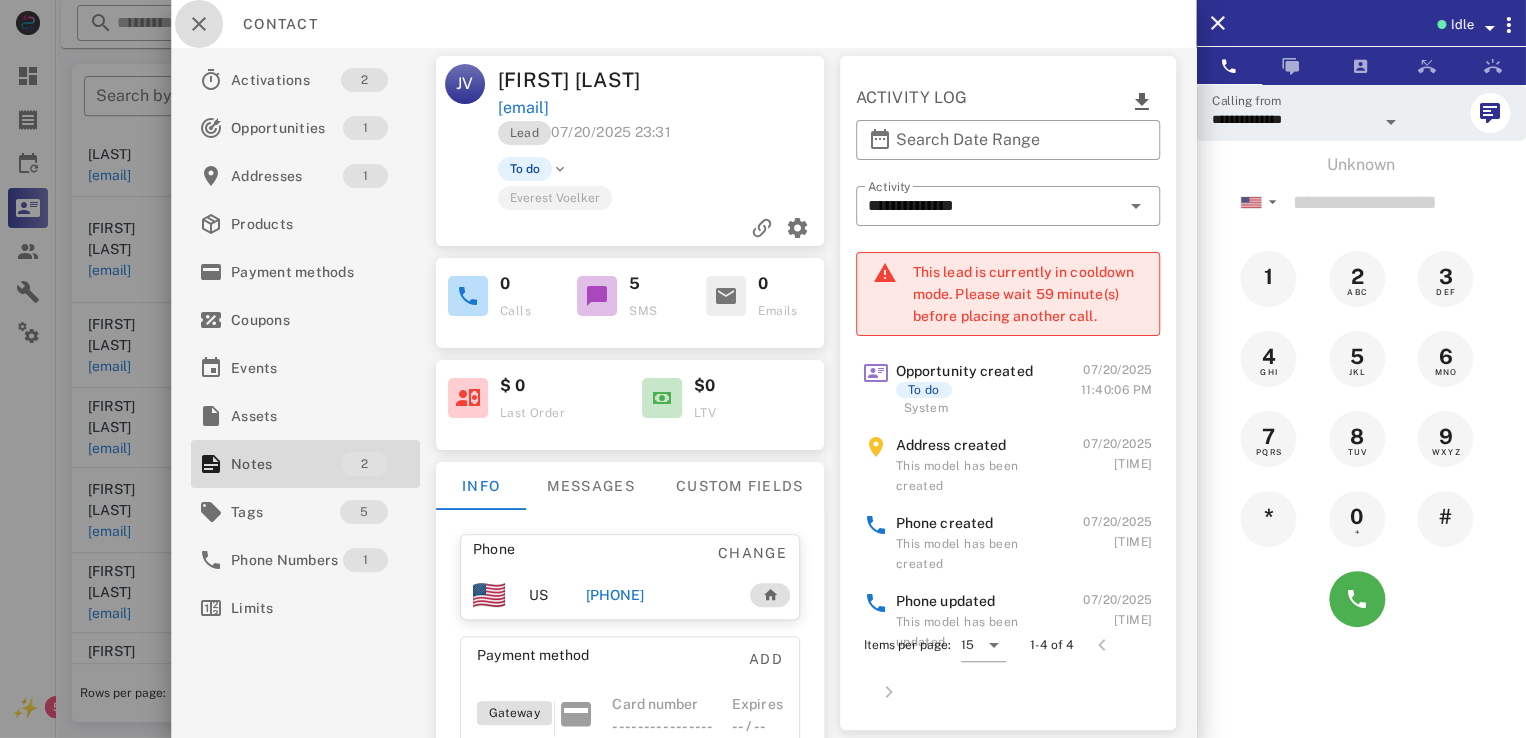 click at bounding box center [199, 24] 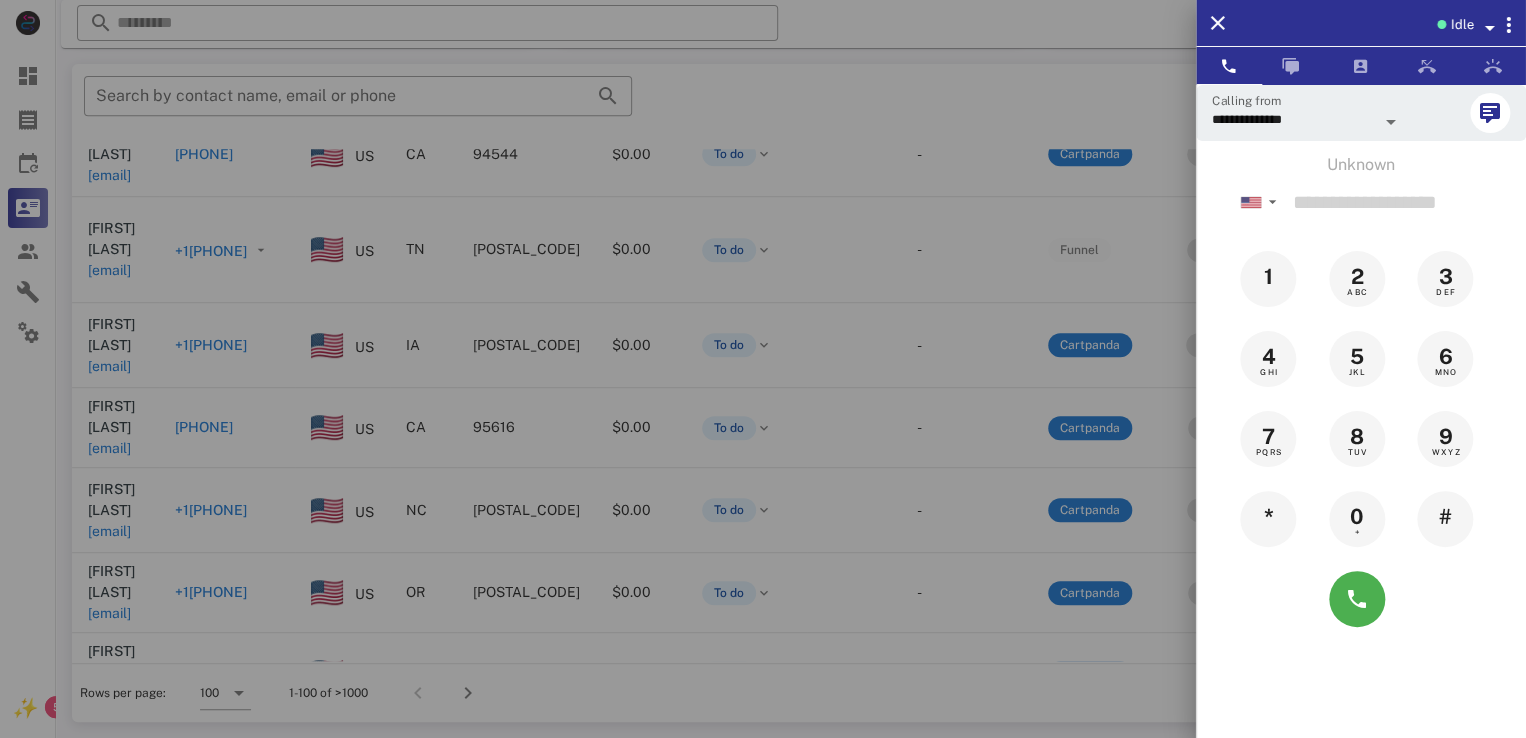 click at bounding box center [763, 369] 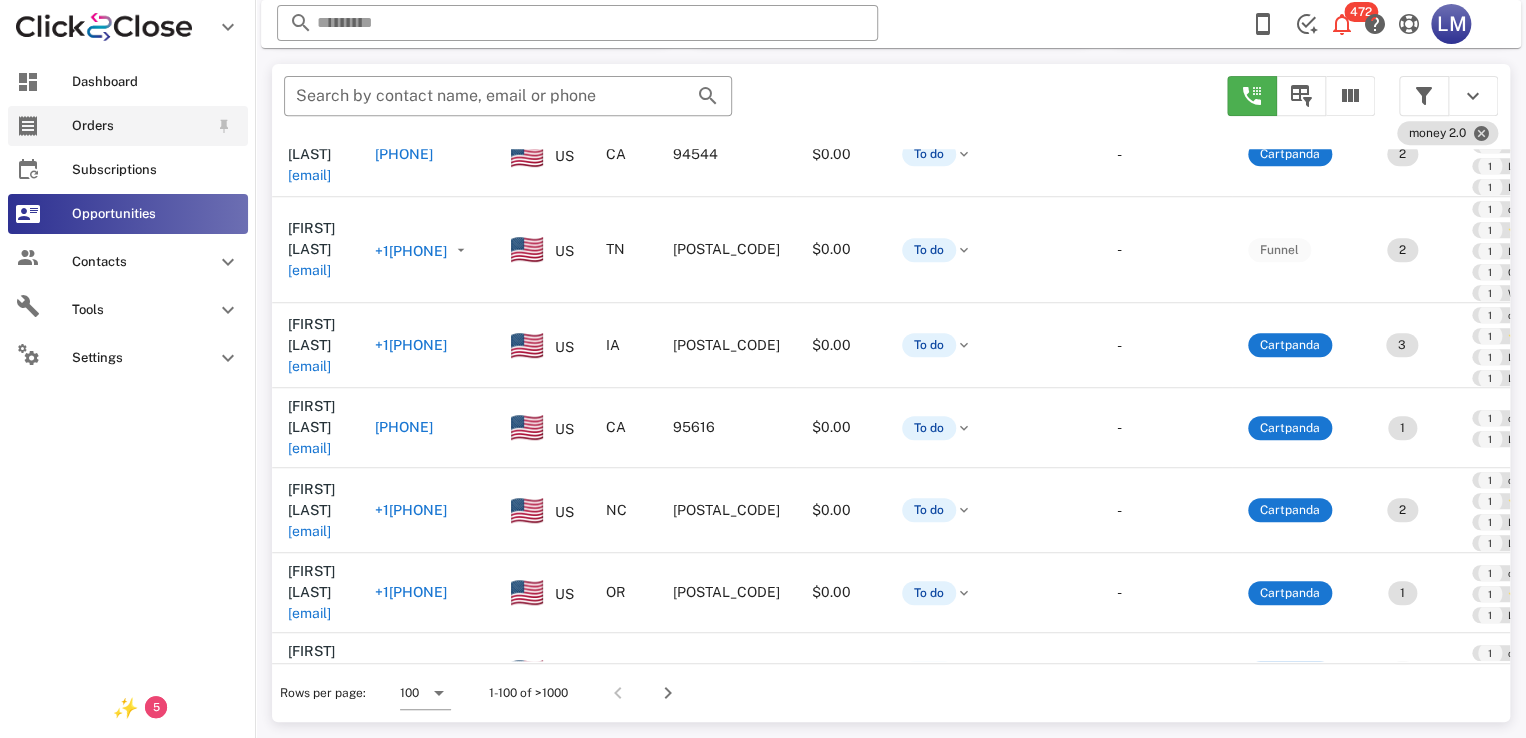 click at bounding box center (28, 126) 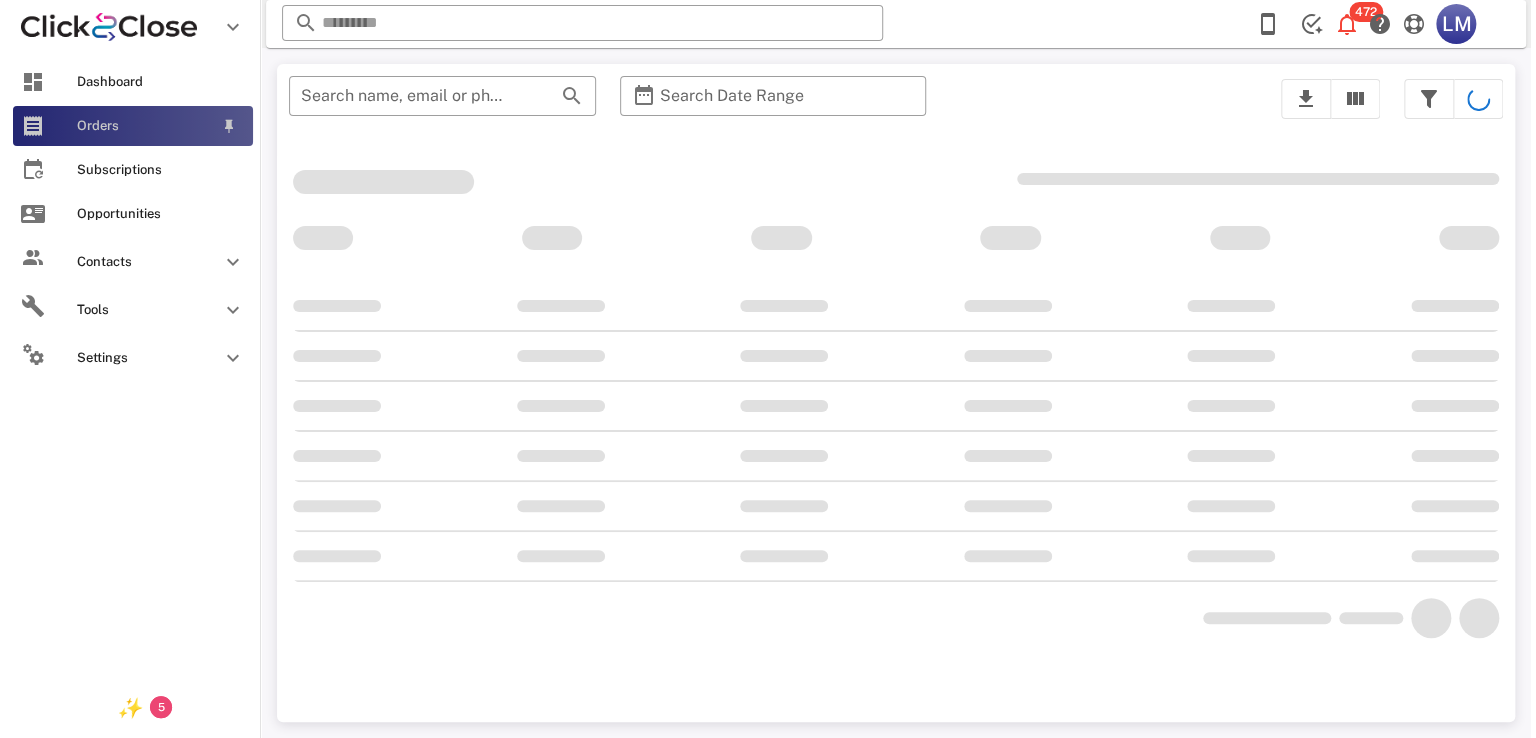 scroll, scrollTop: 0, scrollLeft: 0, axis: both 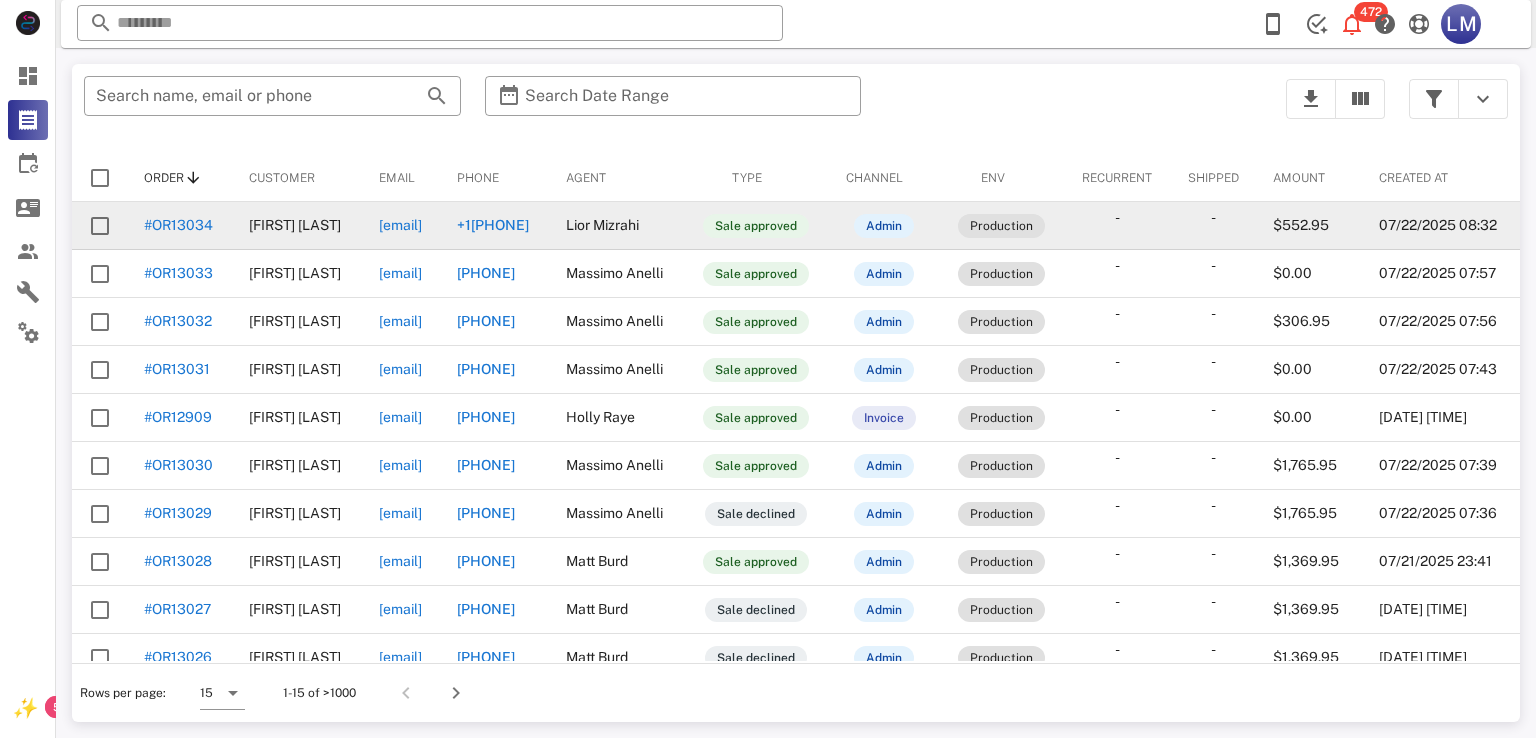 click on "[EMAIL]" at bounding box center (400, 225) 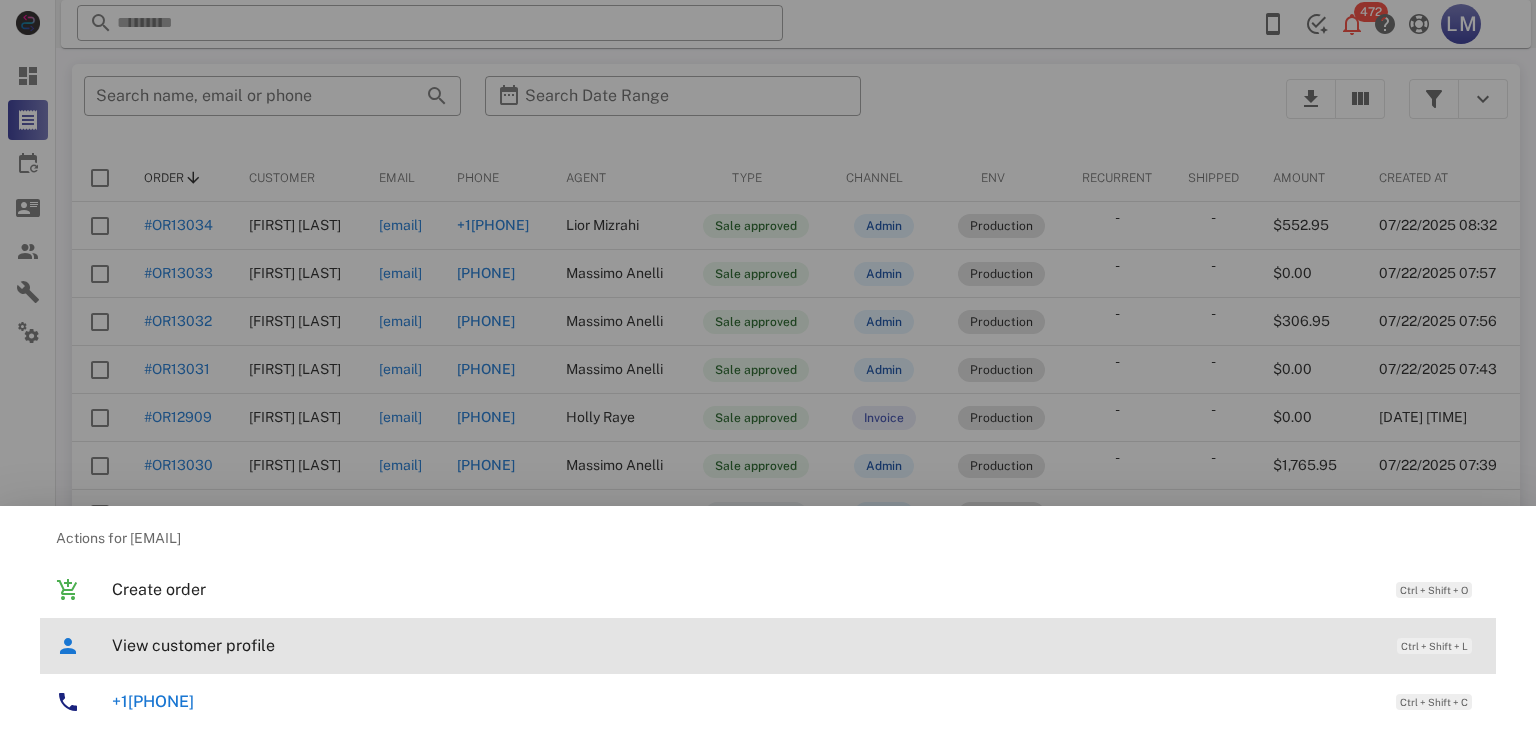 click on "View customer profile" at bounding box center [744, 645] 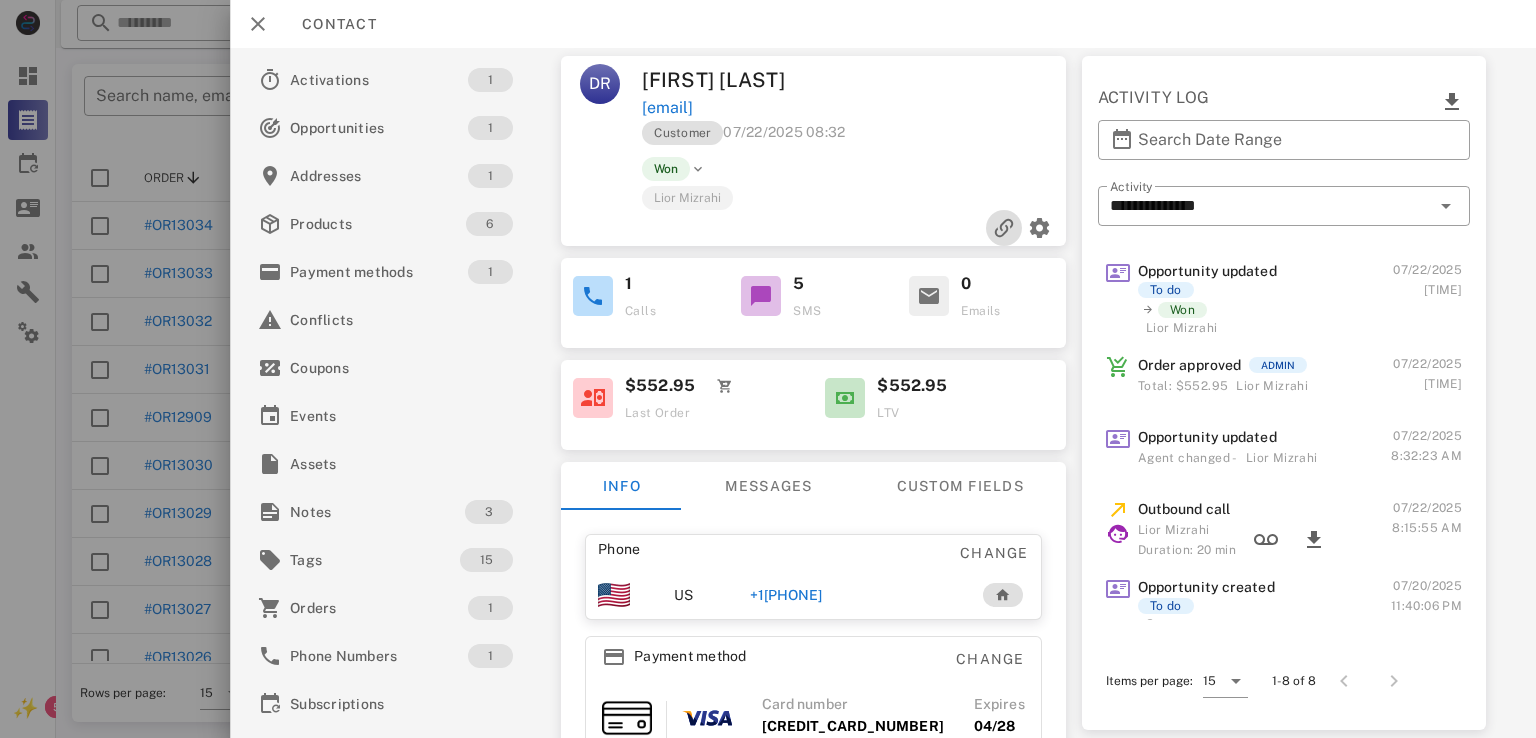 click at bounding box center (1004, 228) 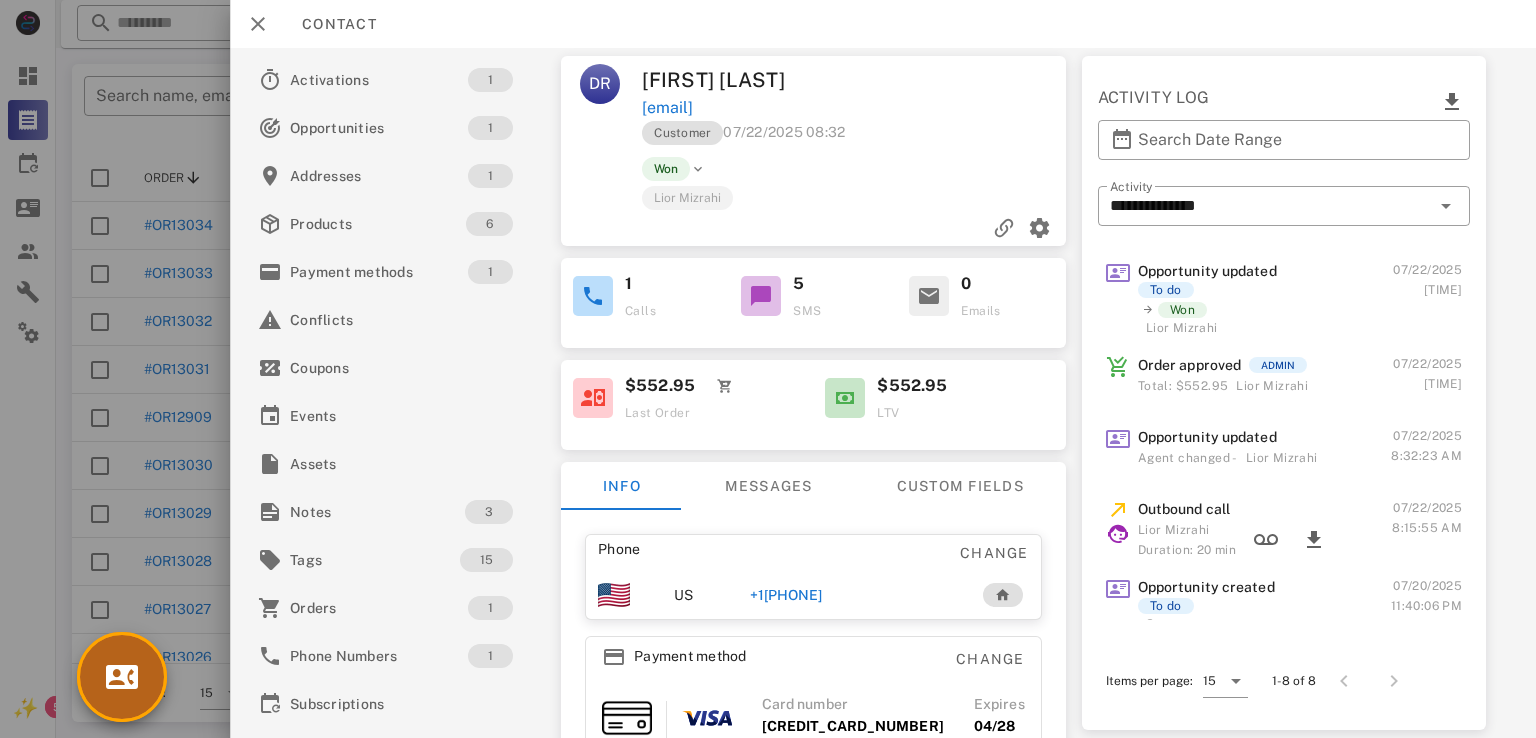 click at bounding box center [122, 677] 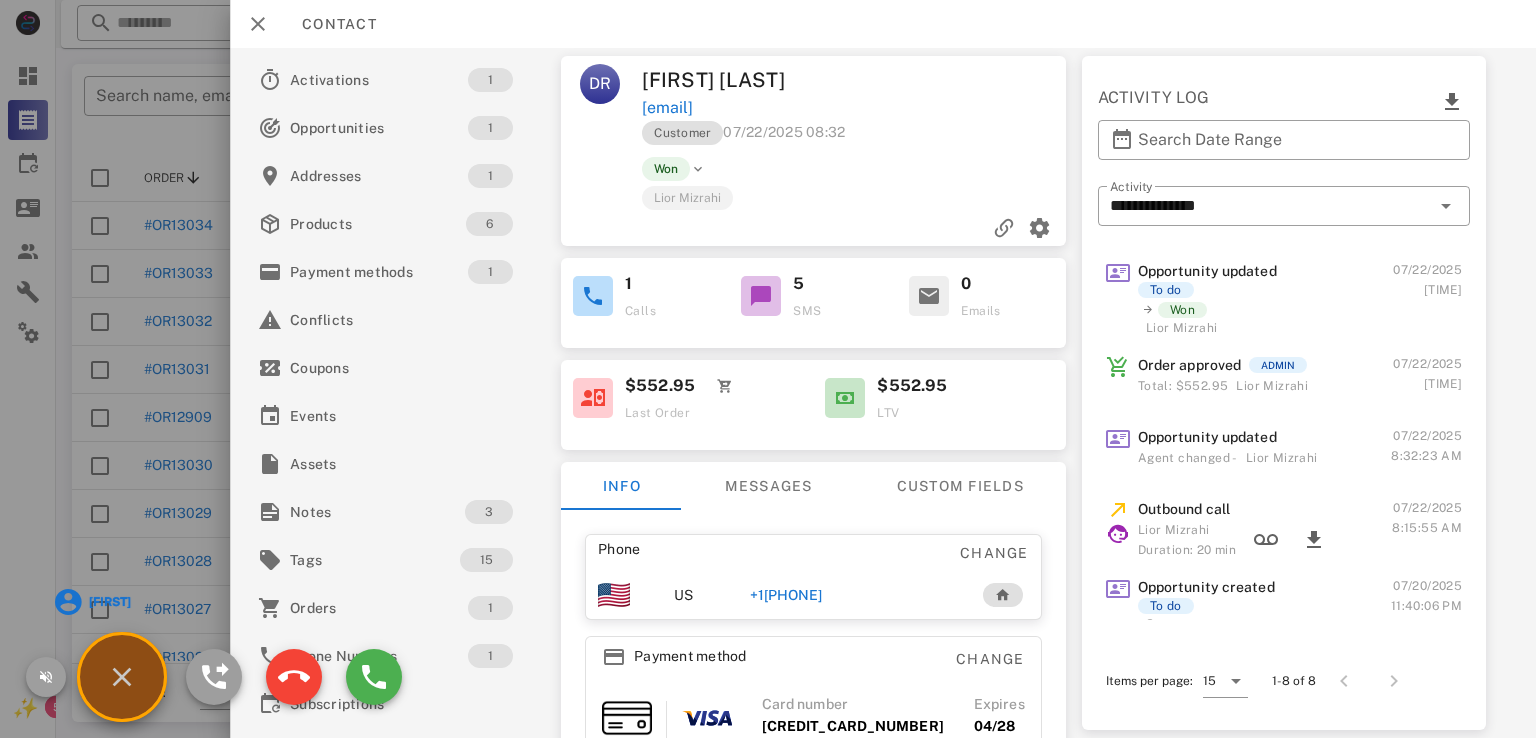 click on "[FIRST]" at bounding box center [109, 602] 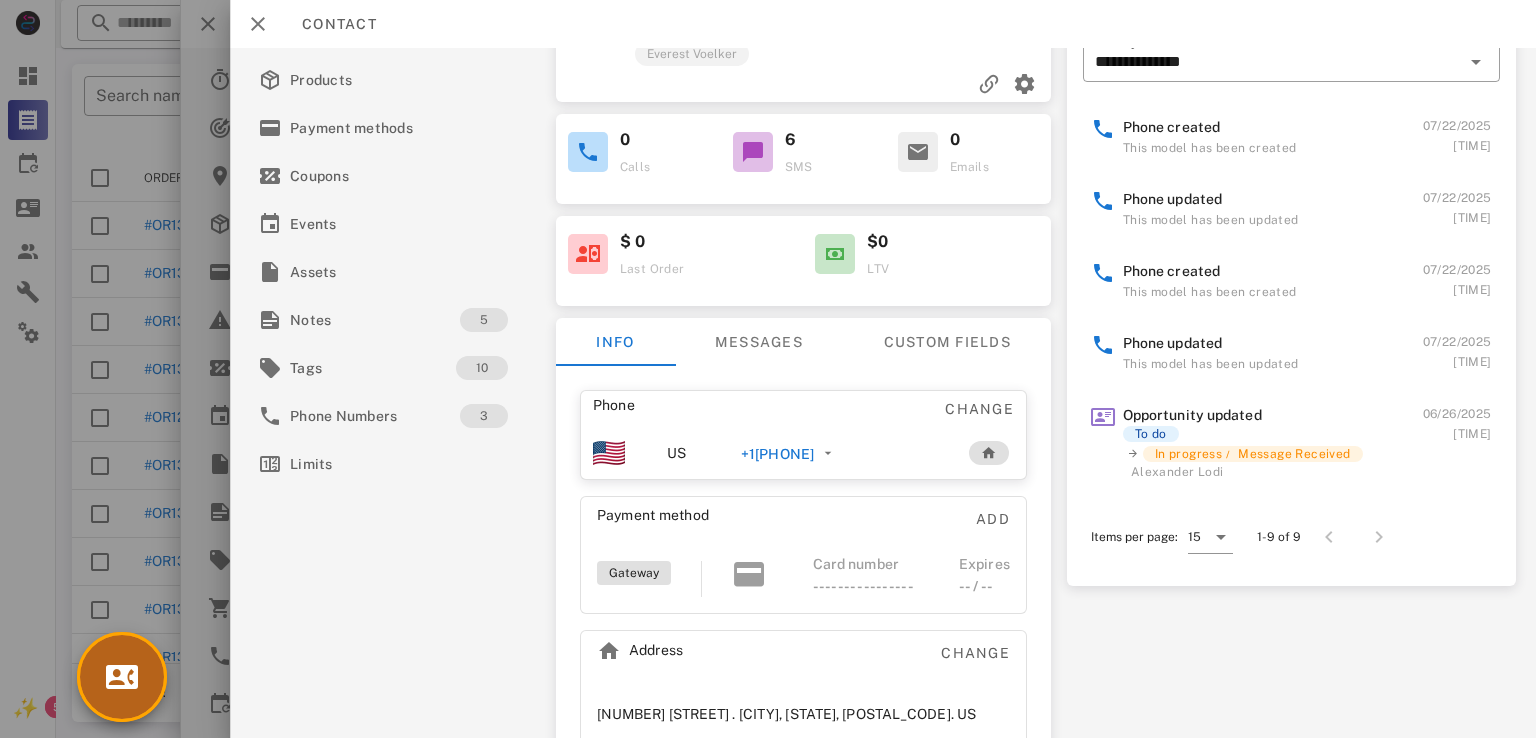 scroll, scrollTop: 146, scrollLeft: 0, axis: vertical 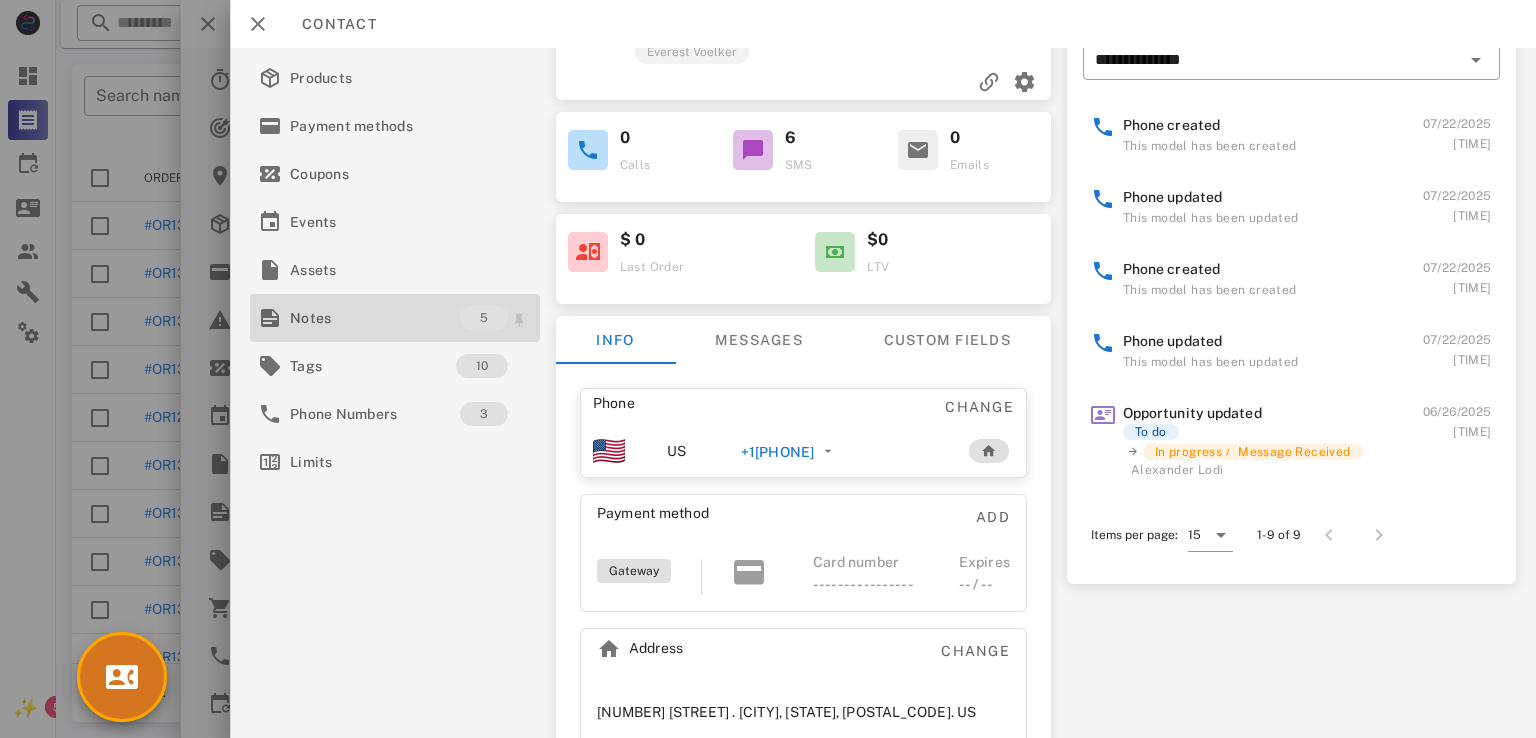 click on "Notes" at bounding box center [375, 318] 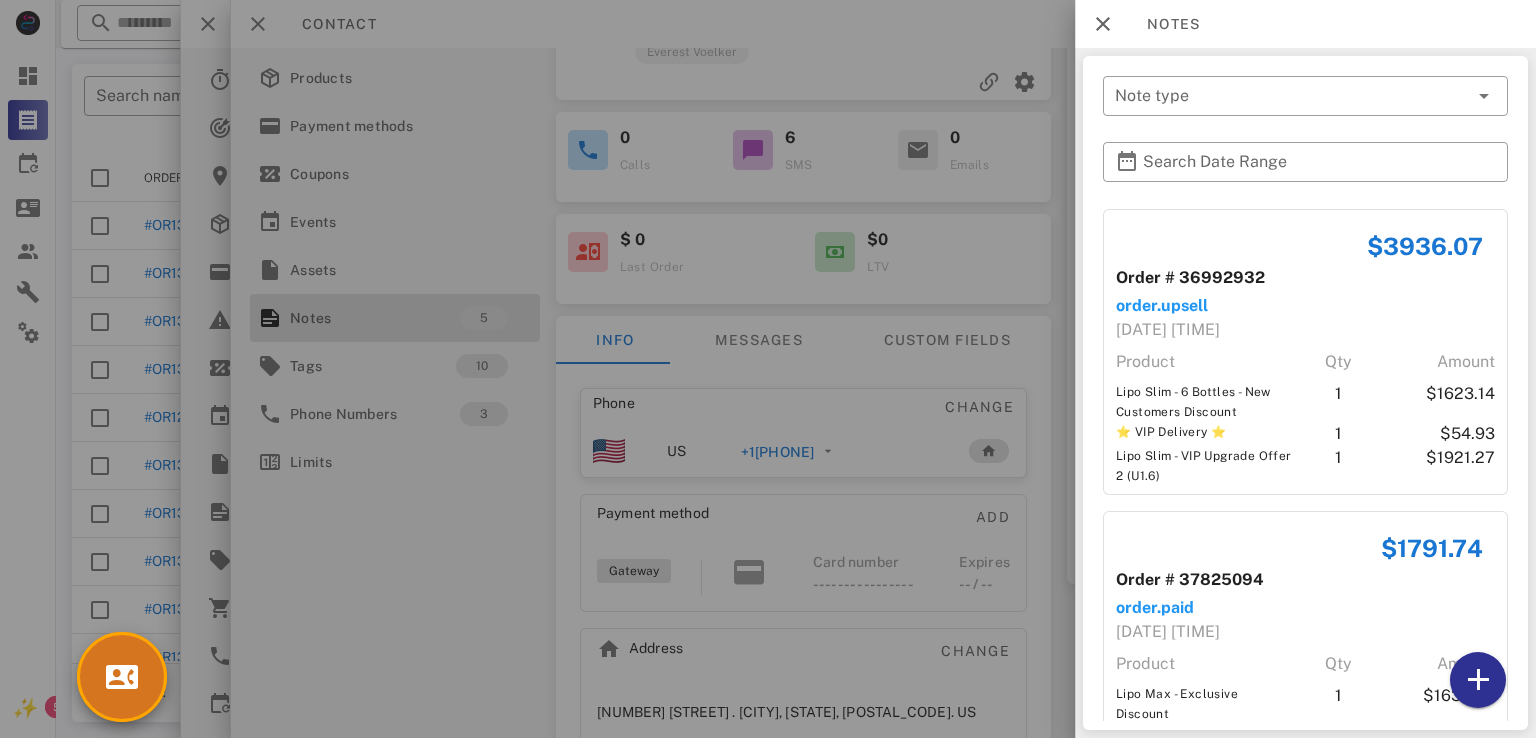 scroll, scrollTop: 262, scrollLeft: 0, axis: vertical 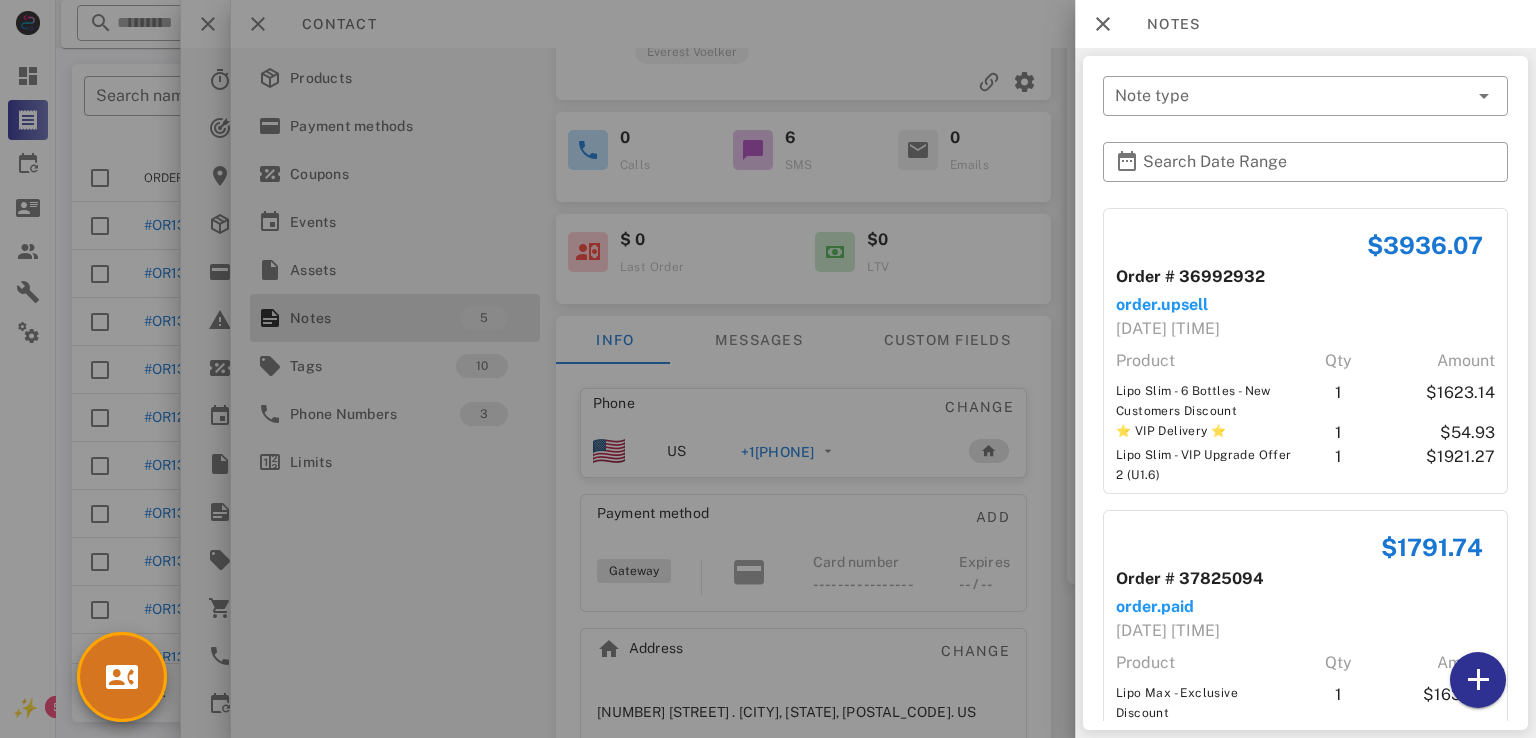 click at bounding box center (768, 369) 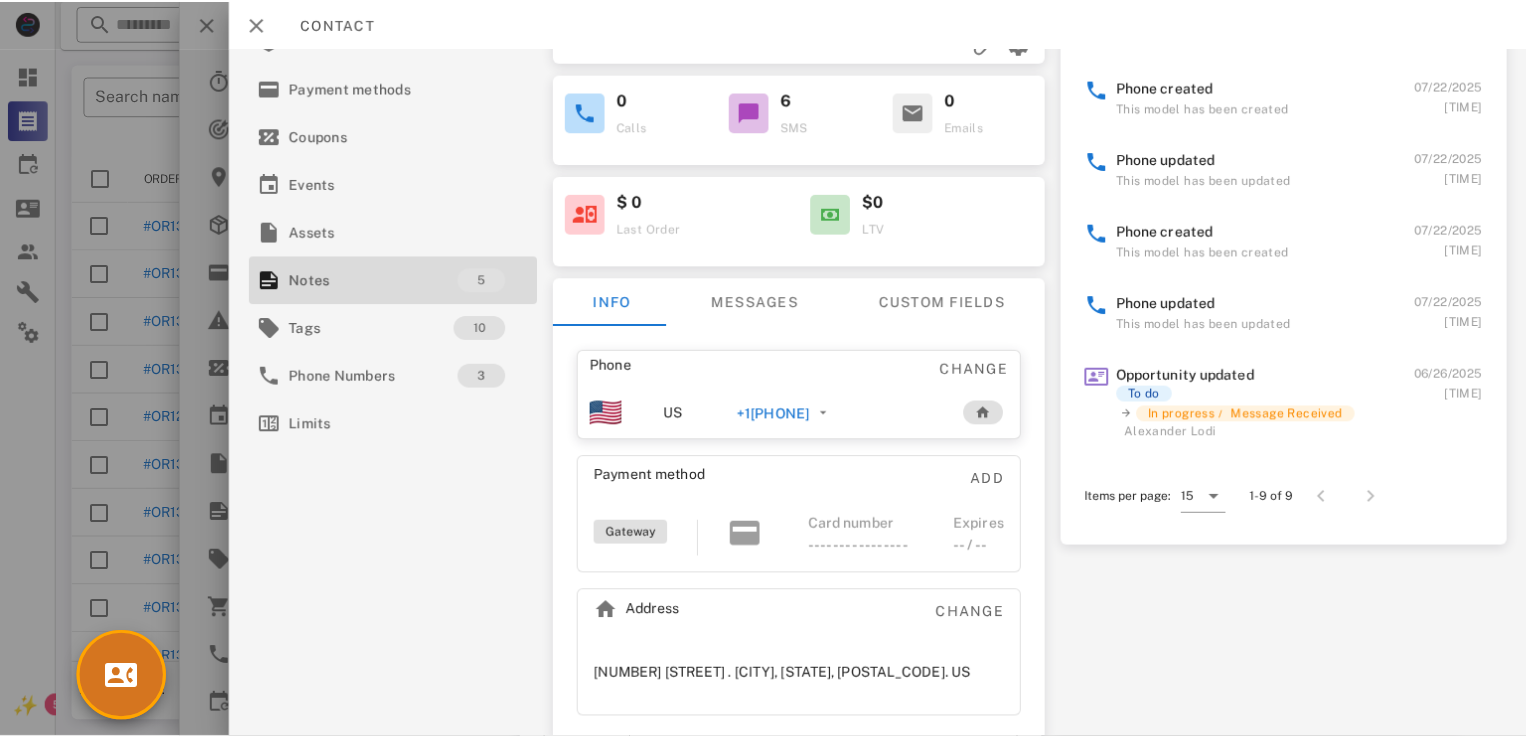 scroll, scrollTop: 0, scrollLeft: 0, axis: both 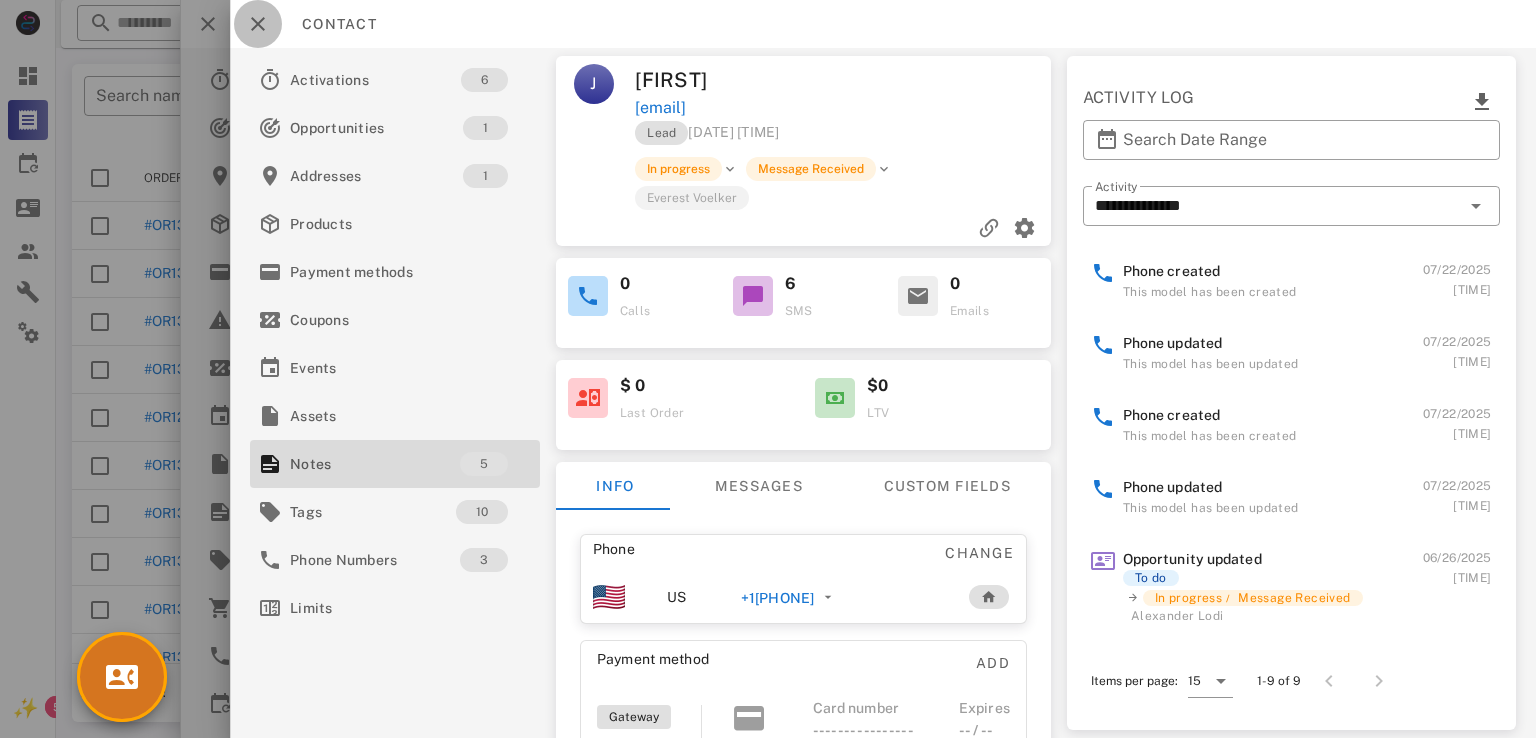 click at bounding box center [258, 24] 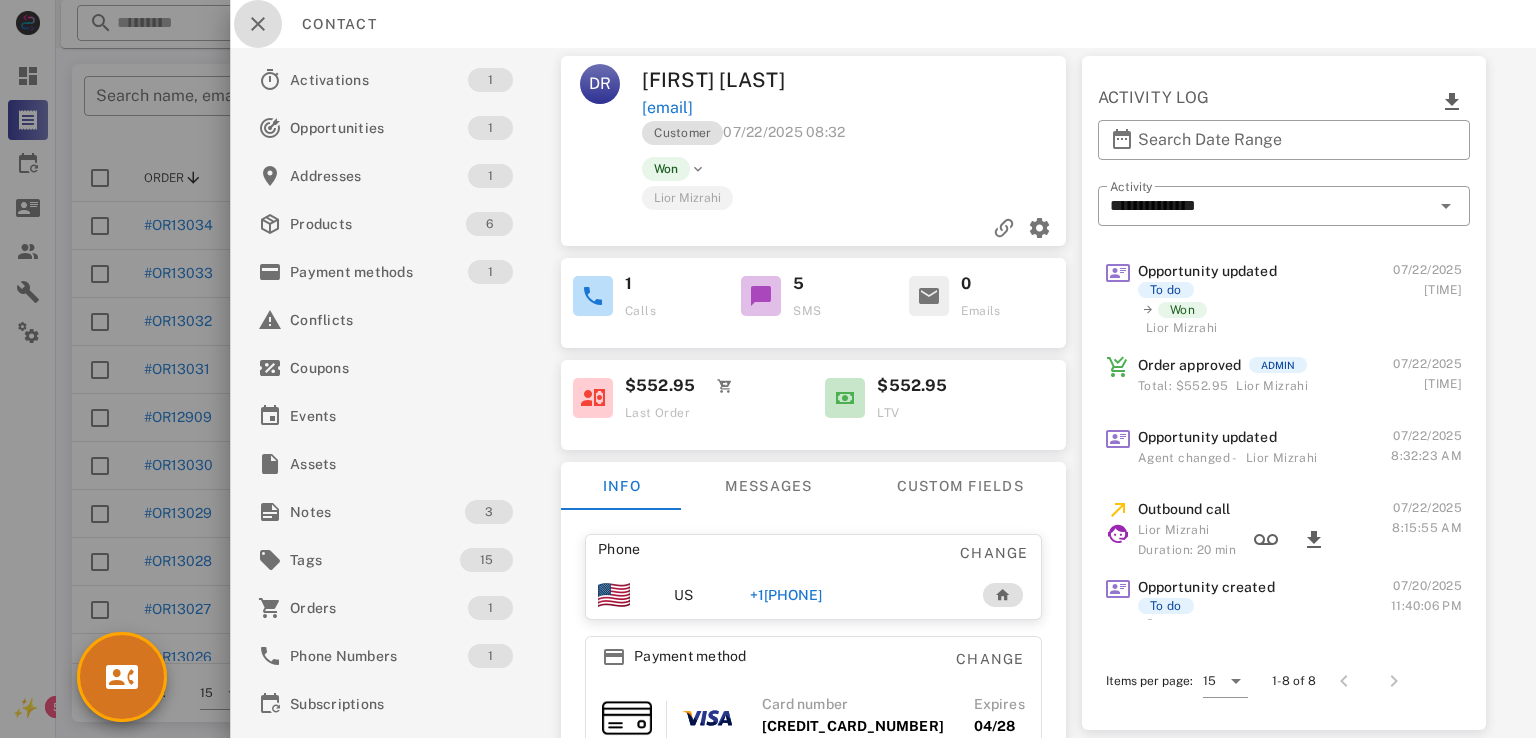 click at bounding box center [258, 24] 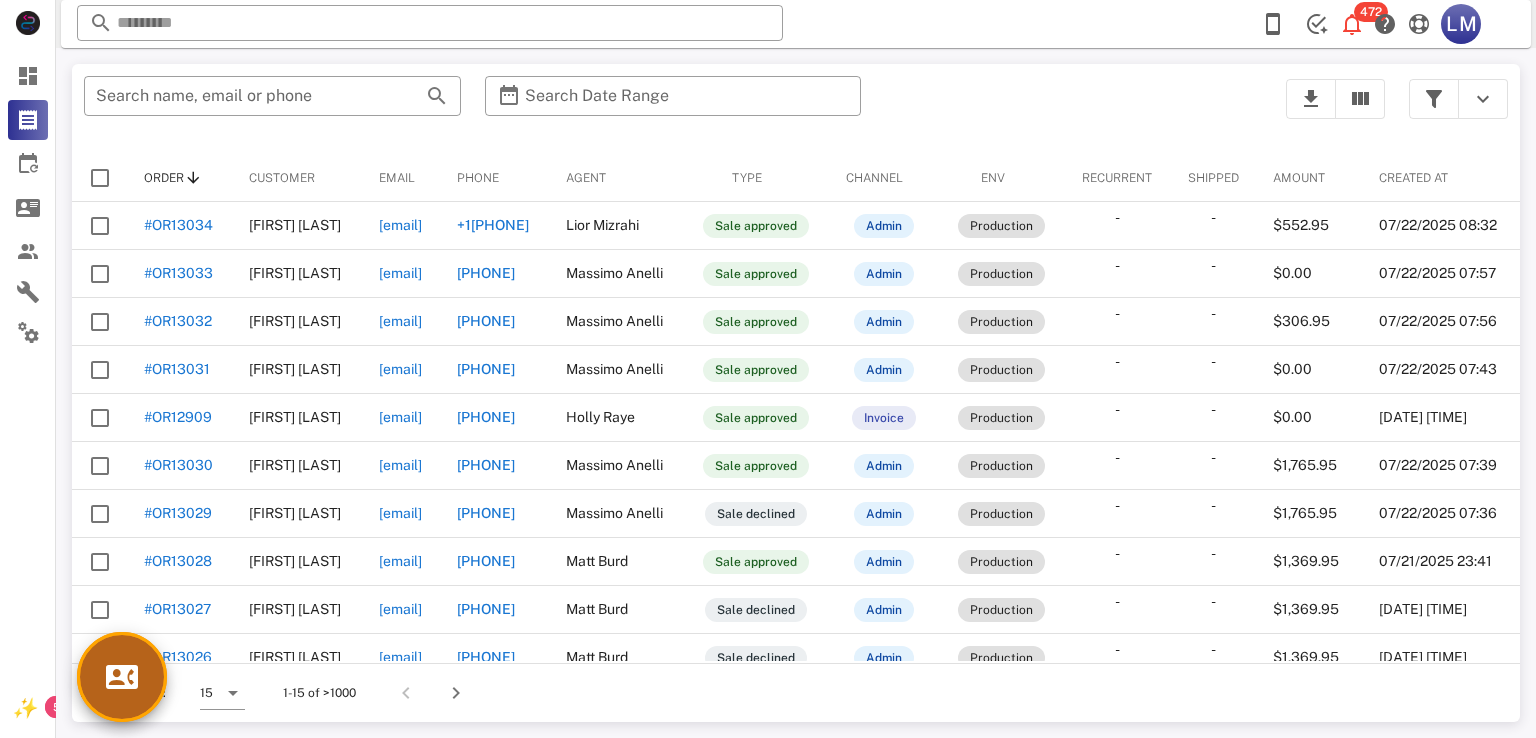 click at bounding box center (122, 677) 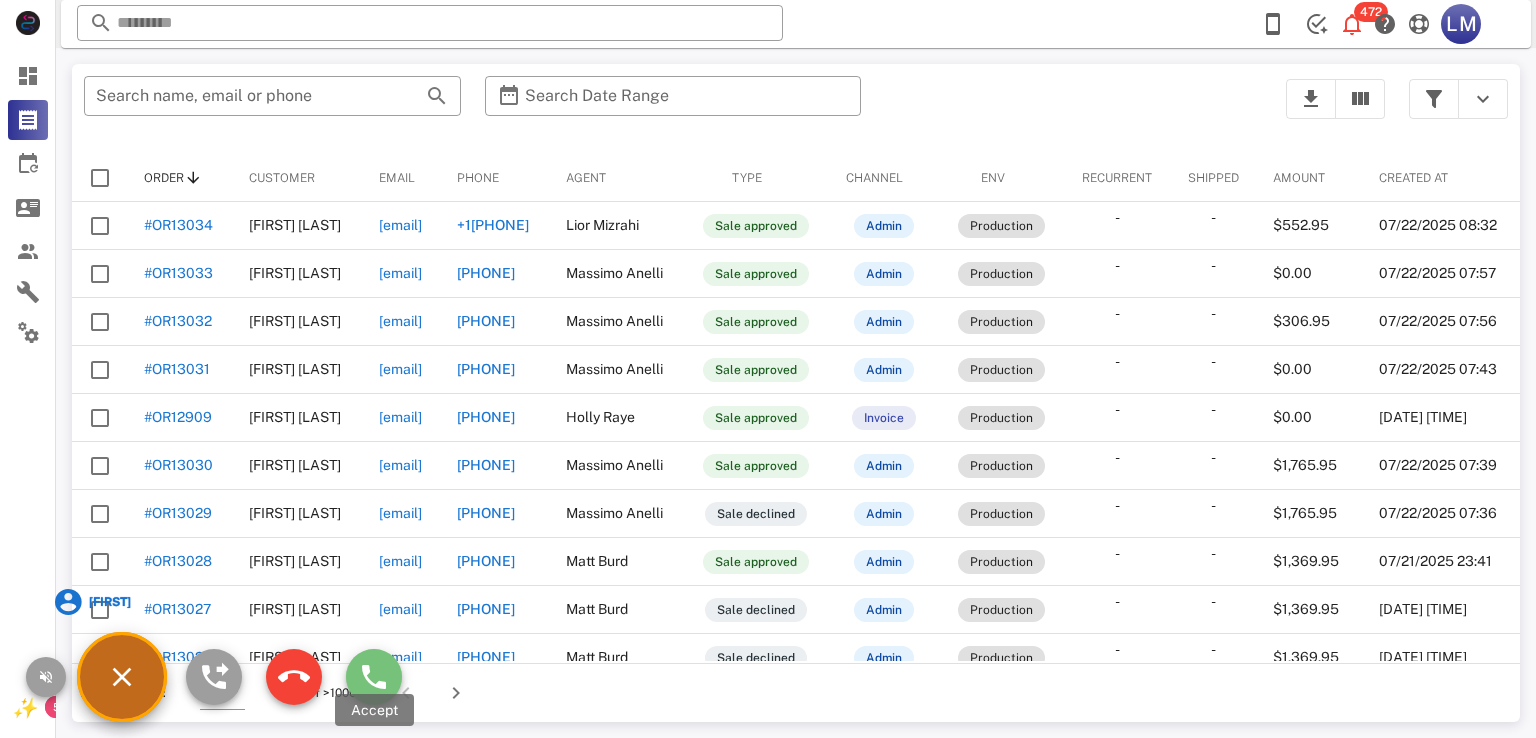 click at bounding box center [374, 677] 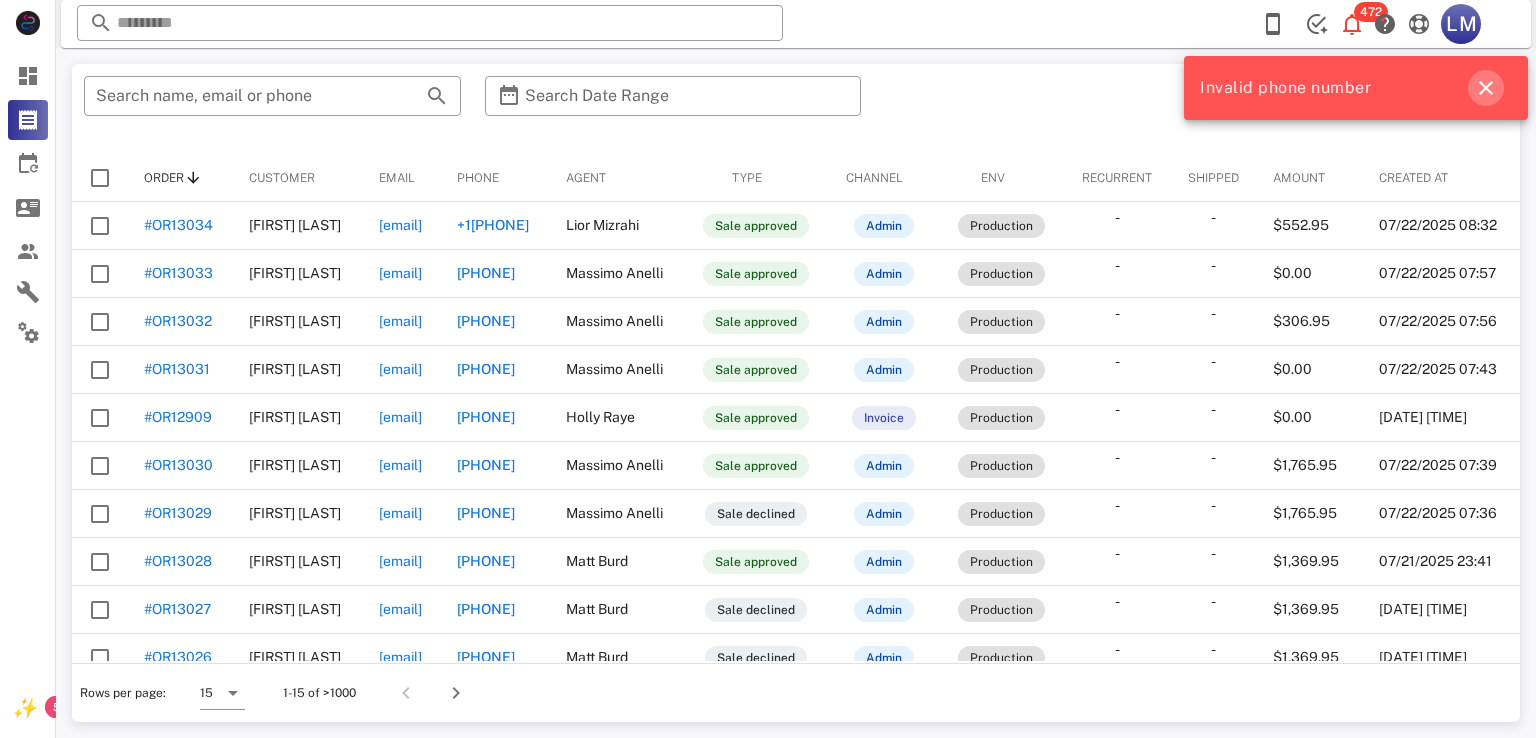 click at bounding box center (1486, 88) 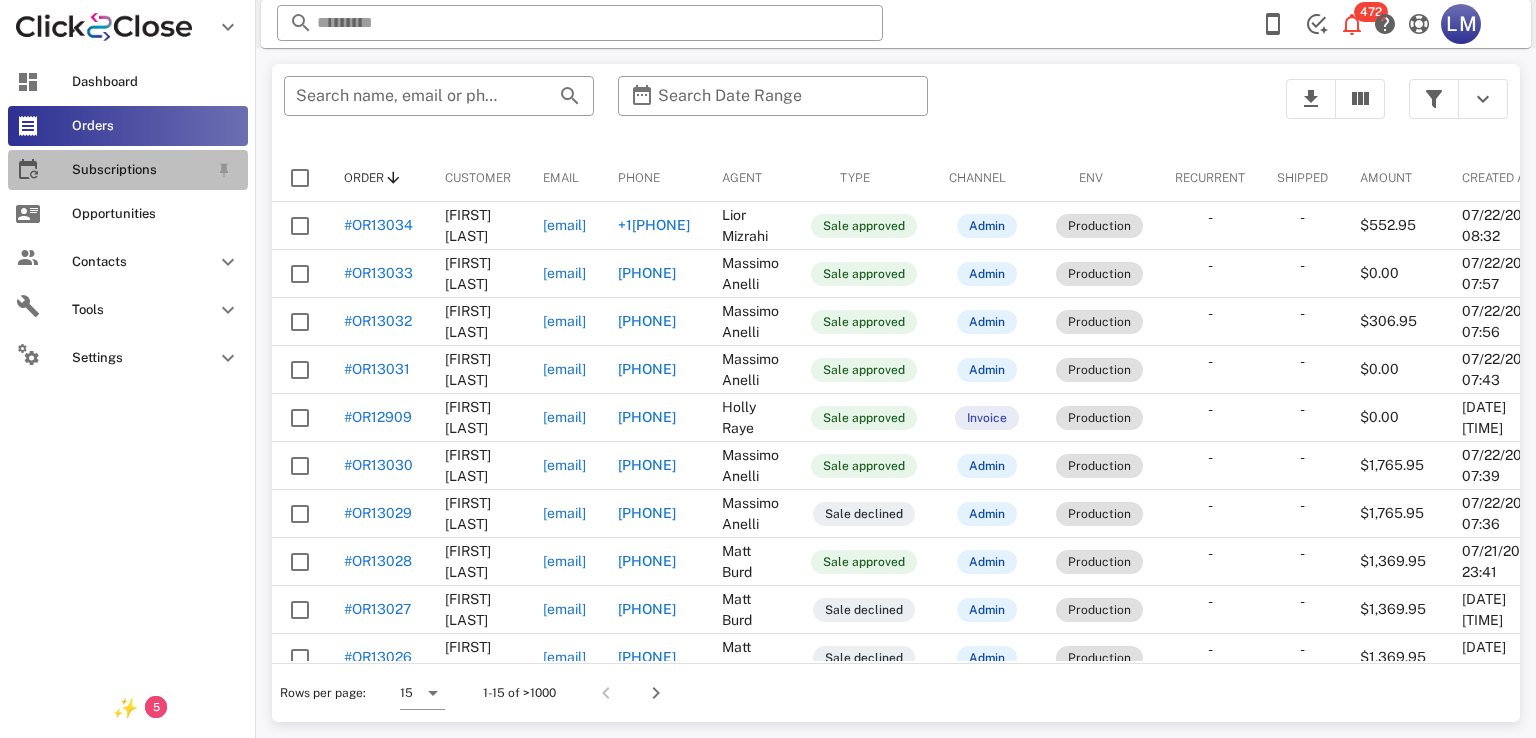 click on "Subscriptions" at bounding box center (128, 170) 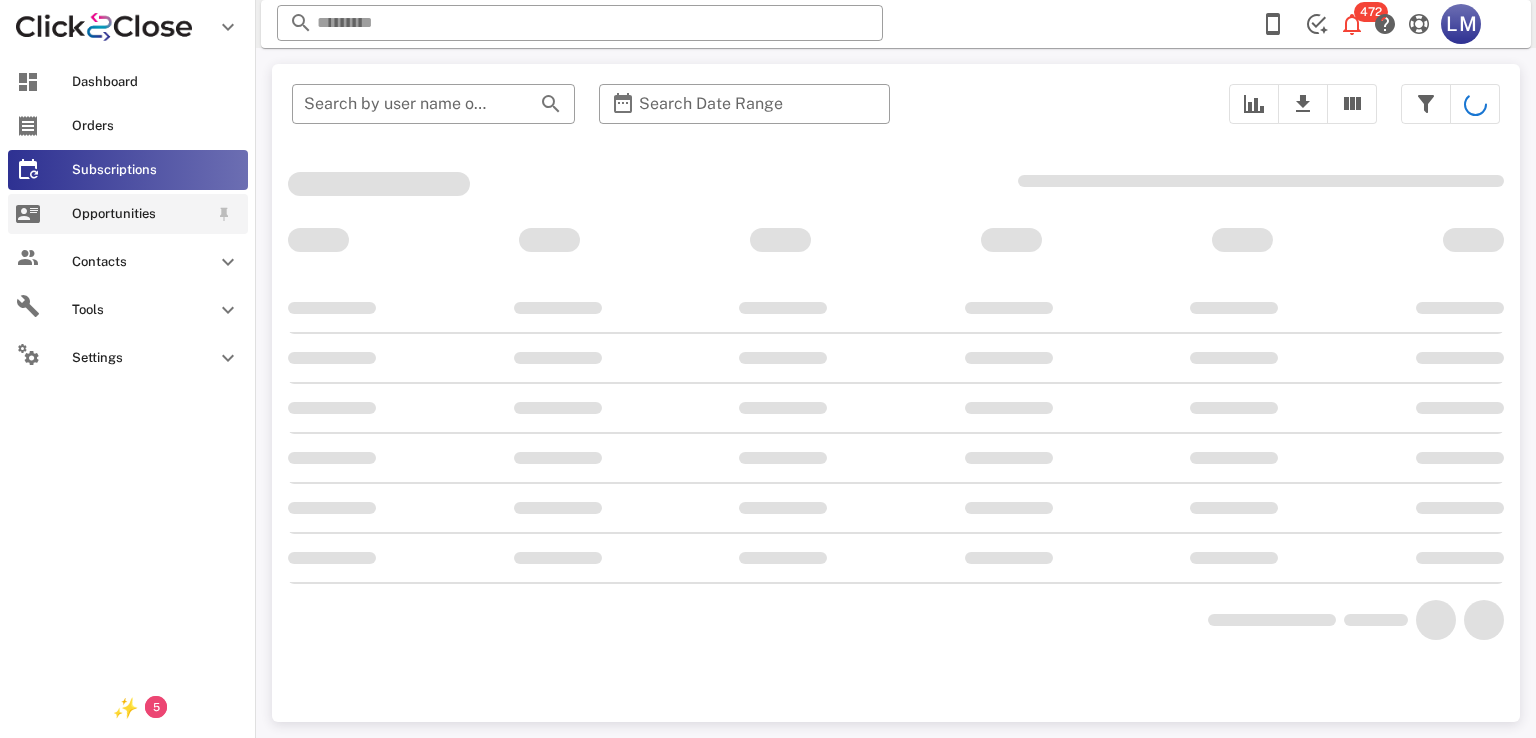 click on "Opportunities" at bounding box center (128, 214) 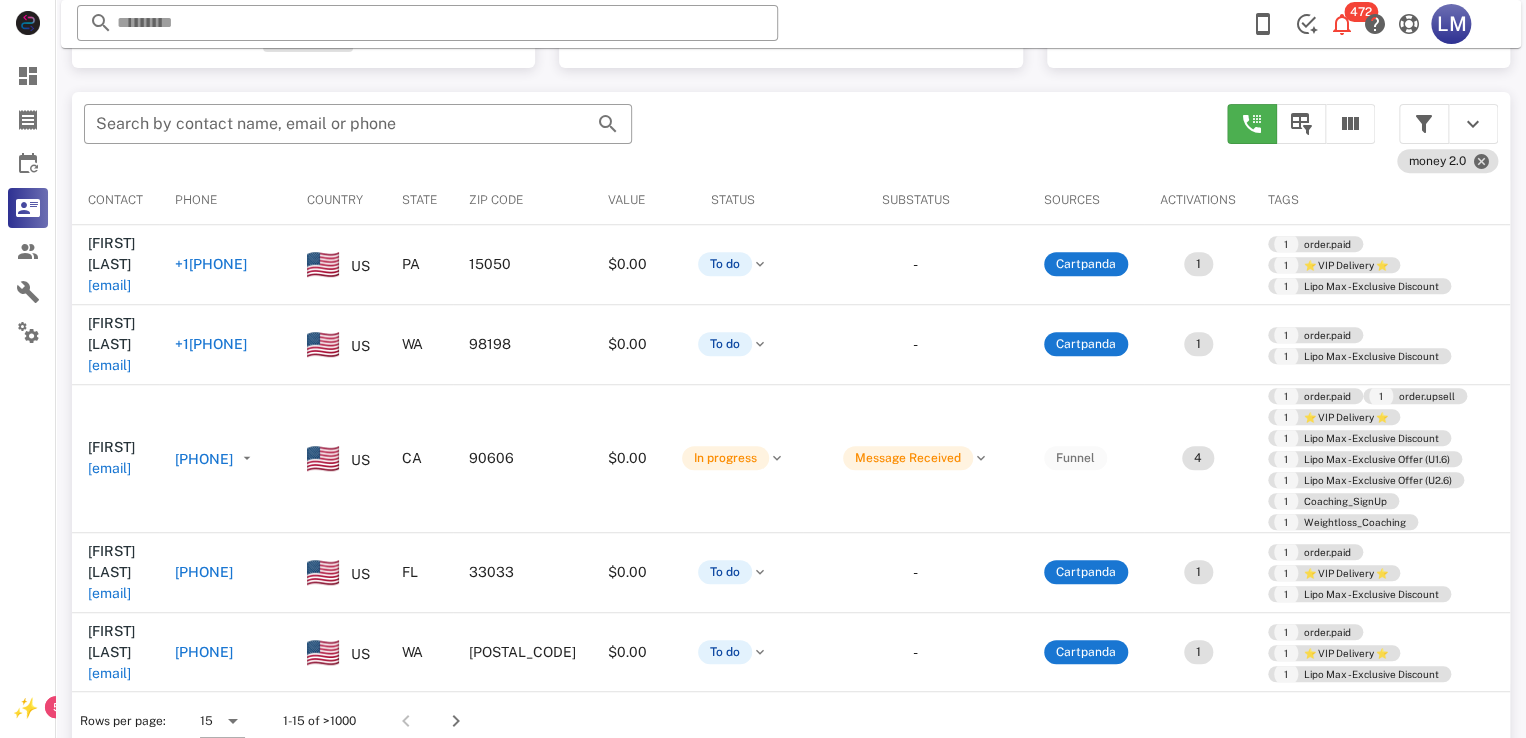 scroll, scrollTop: 328, scrollLeft: 0, axis: vertical 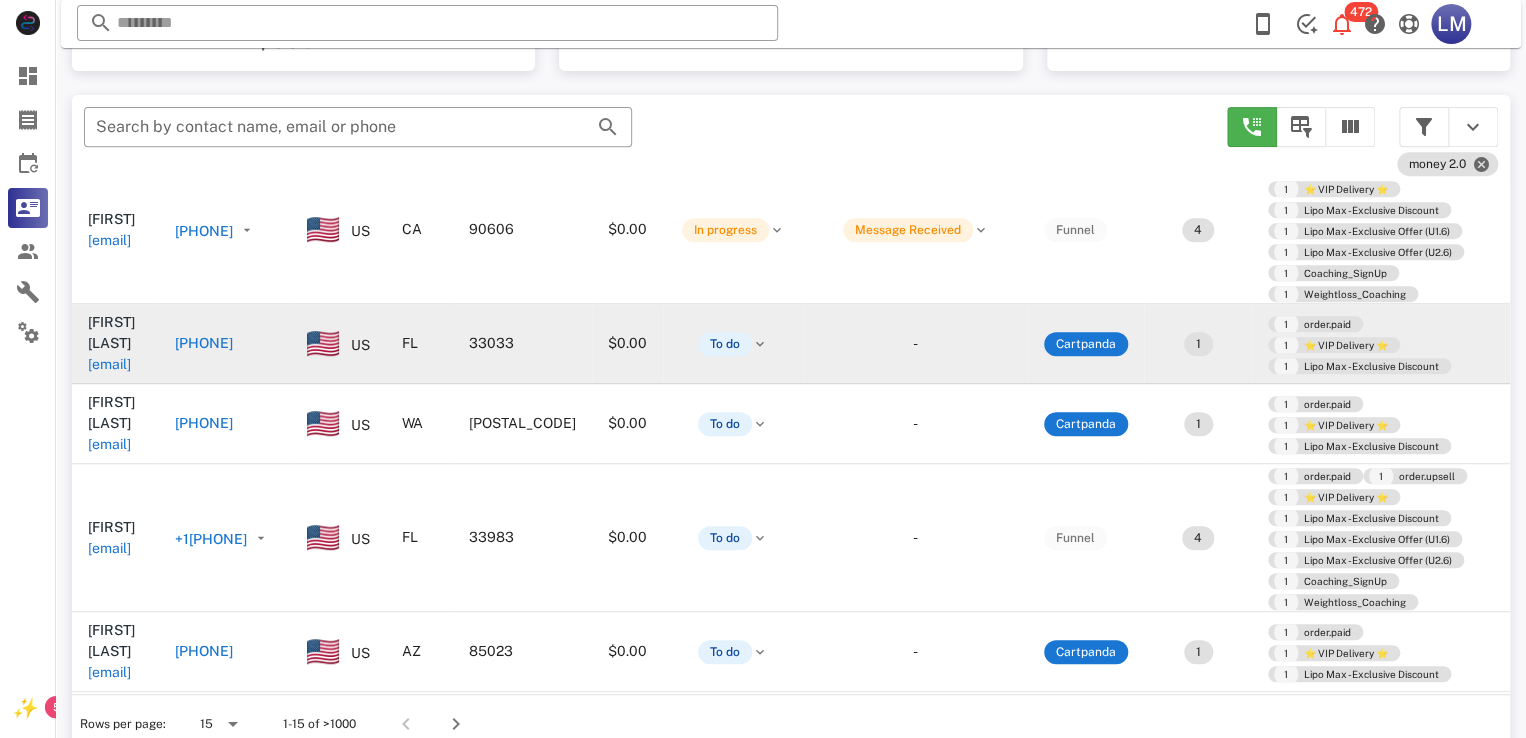 click on "[EMAIL]" at bounding box center [109, 364] 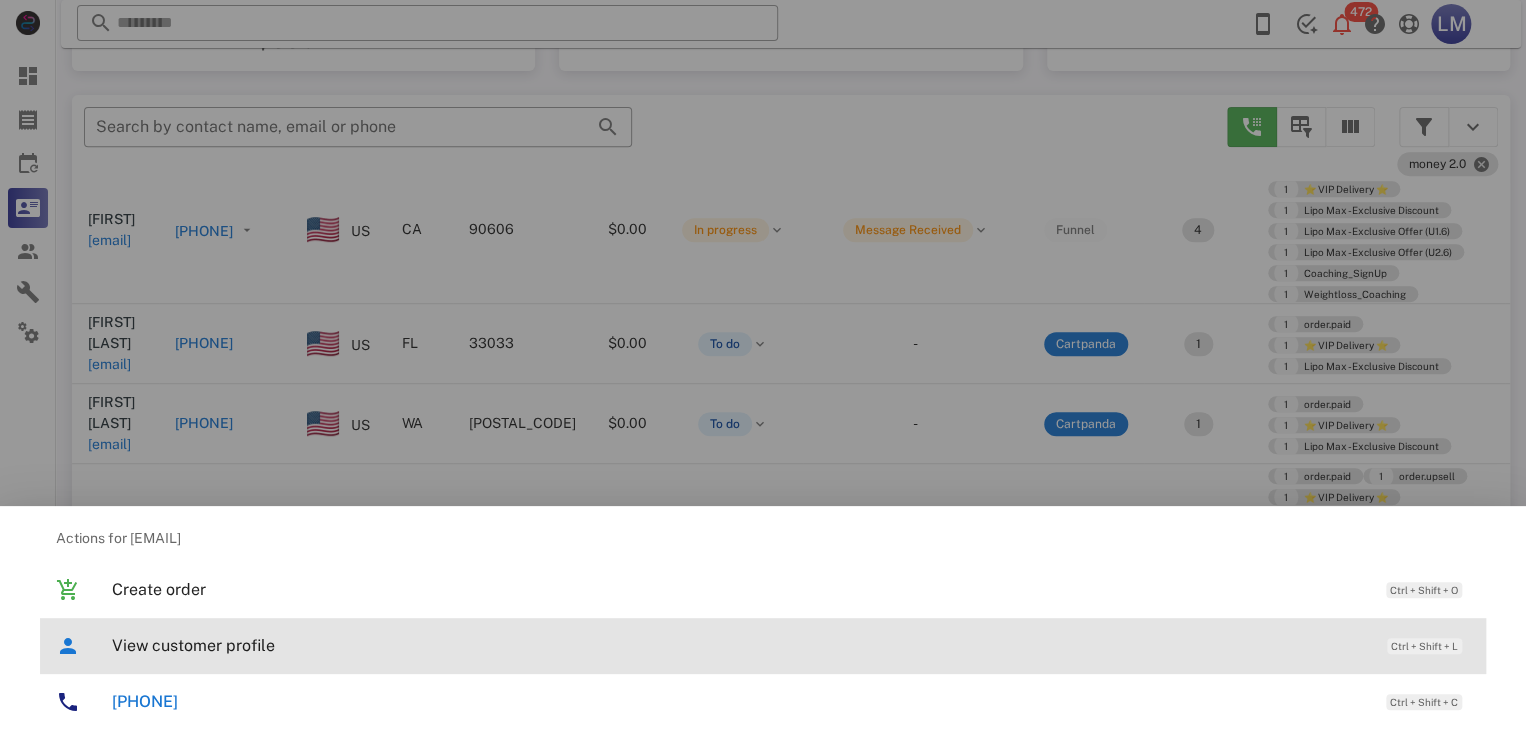 click on "View customer profile Ctrl + Shift + L" at bounding box center (791, 645) 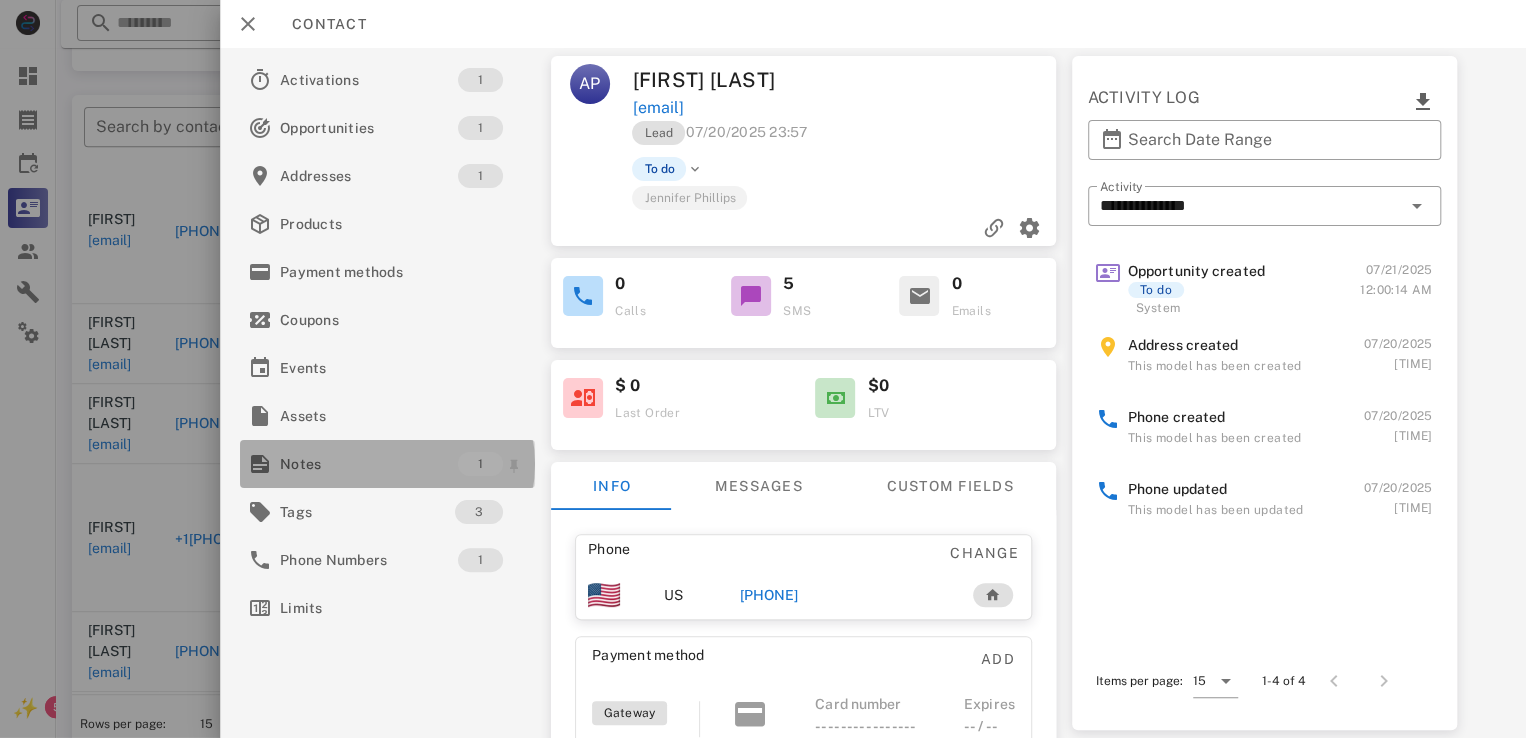 click on "Notes" at bounding box center [369, 464] 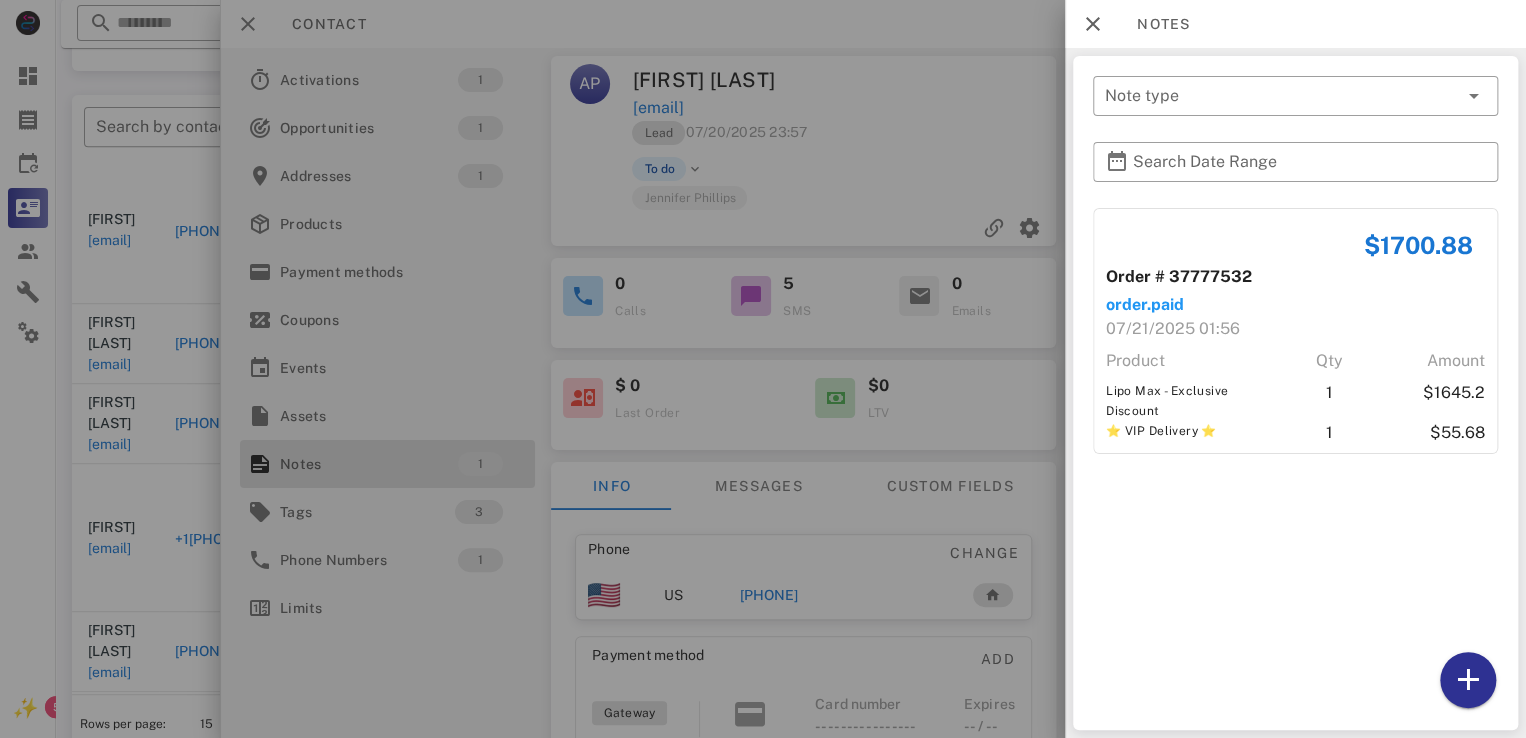 click at bounding box center (763, 369) 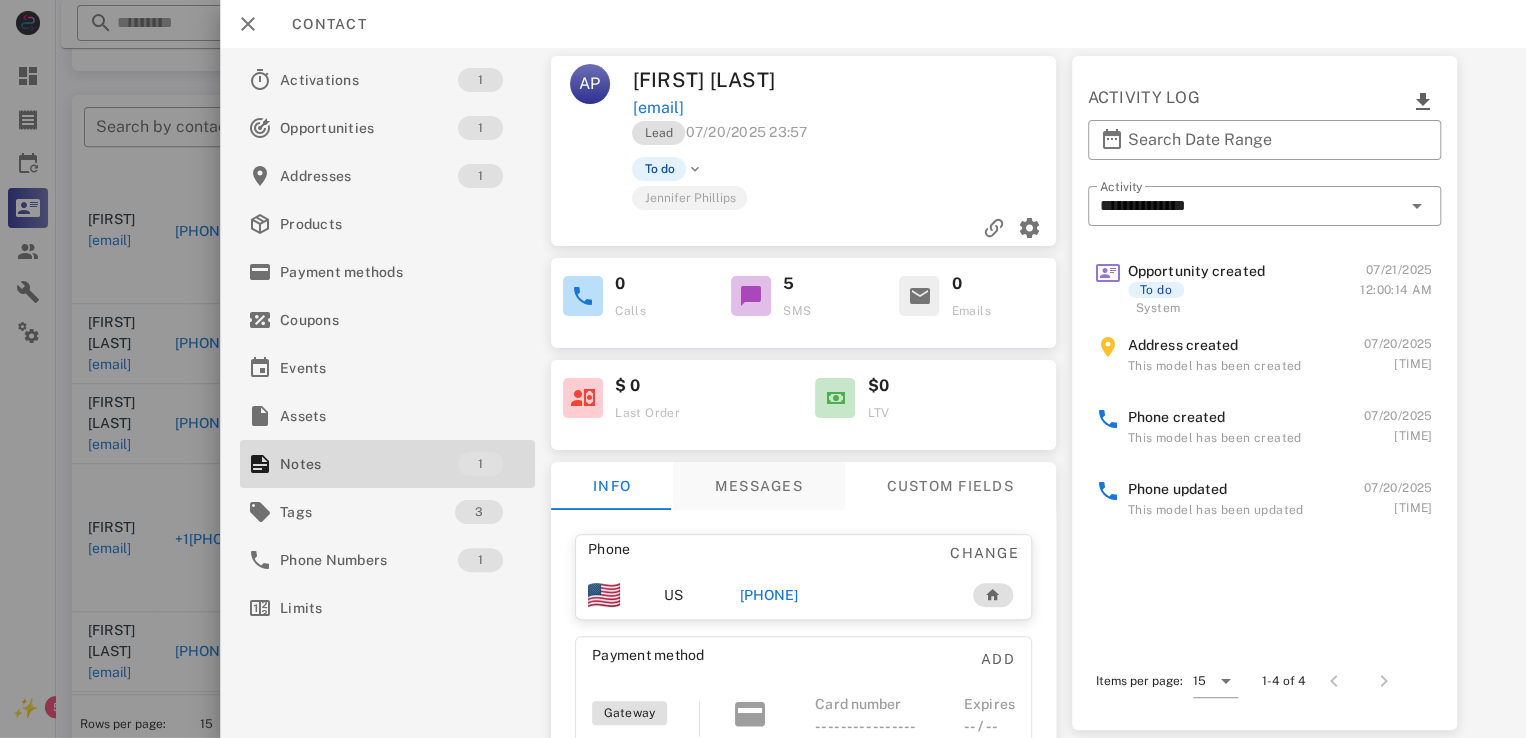 scroll, scrollTop: 216, scrollLeft: 0, axis: vertical 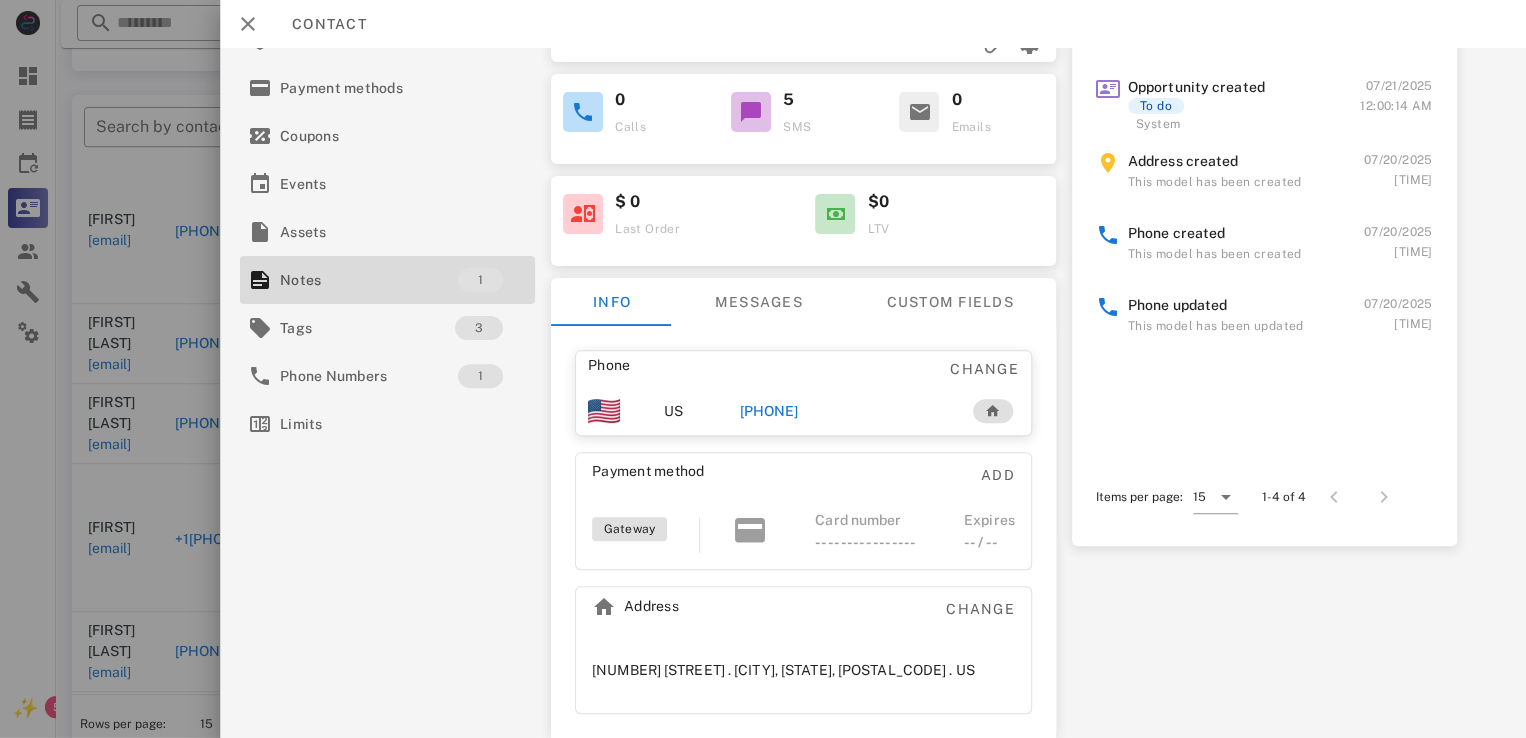 click on "[PHONE]" at bounding box center (769, 411) 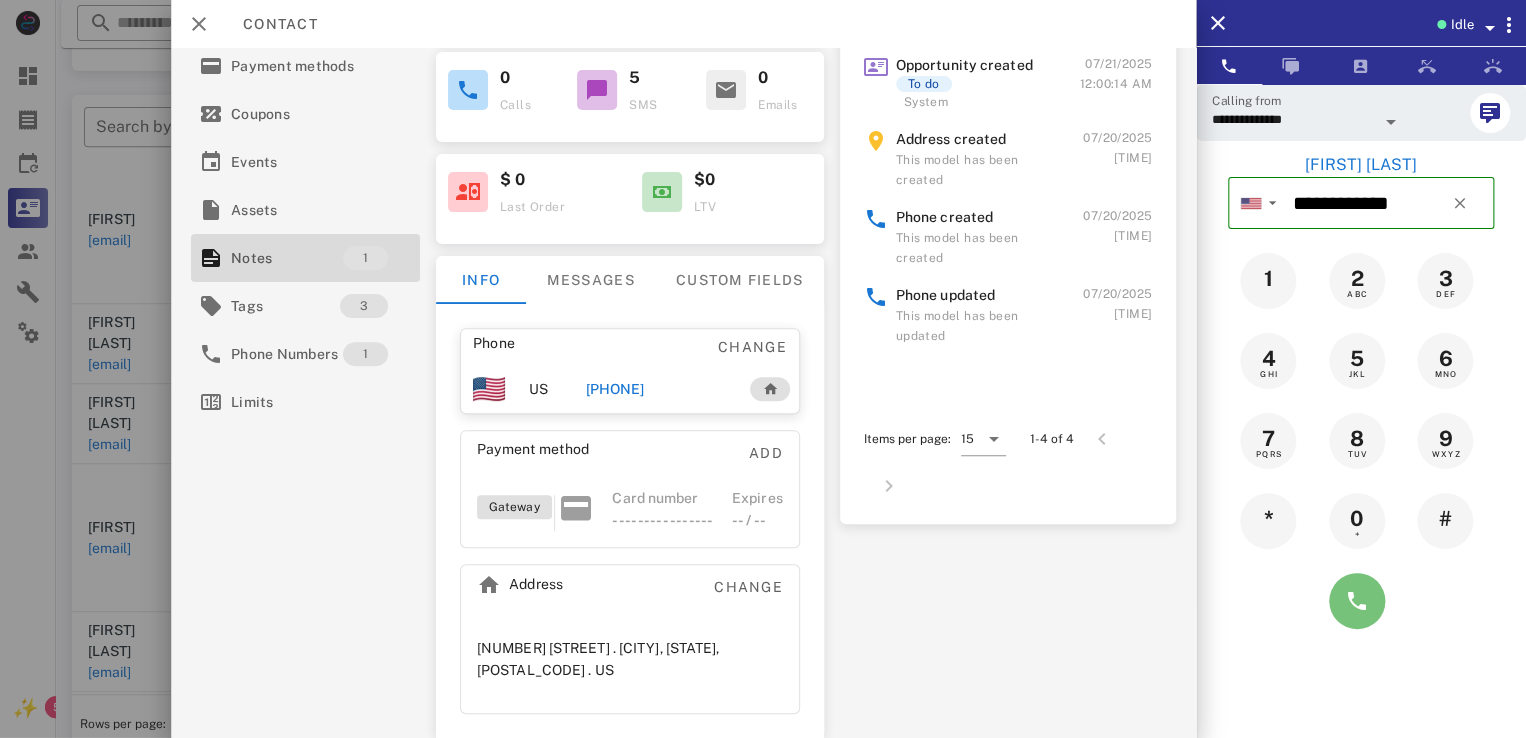 click at bounding box center (1357, 601) 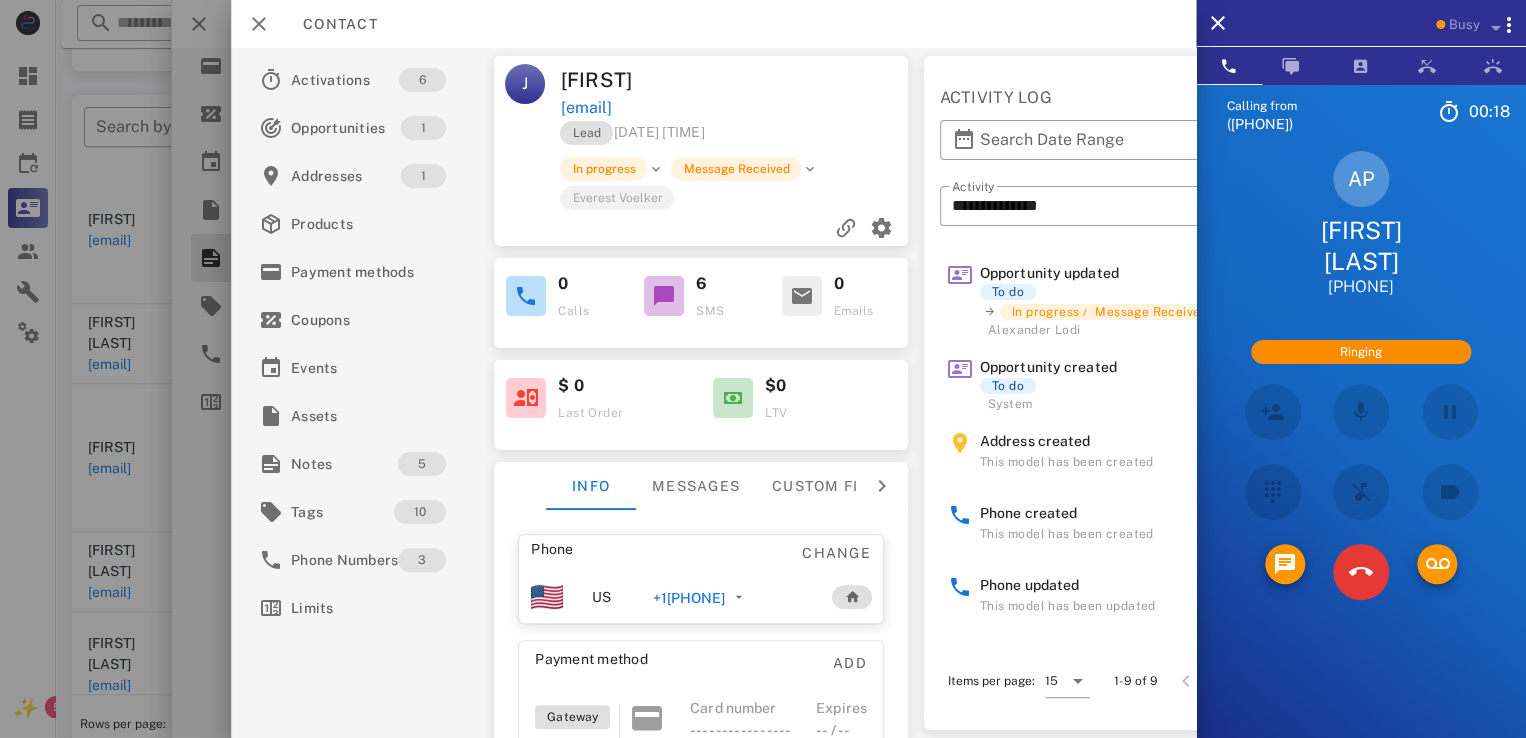 scroll, scrollTop: 315, scrollLeft: 0, axis: vertical 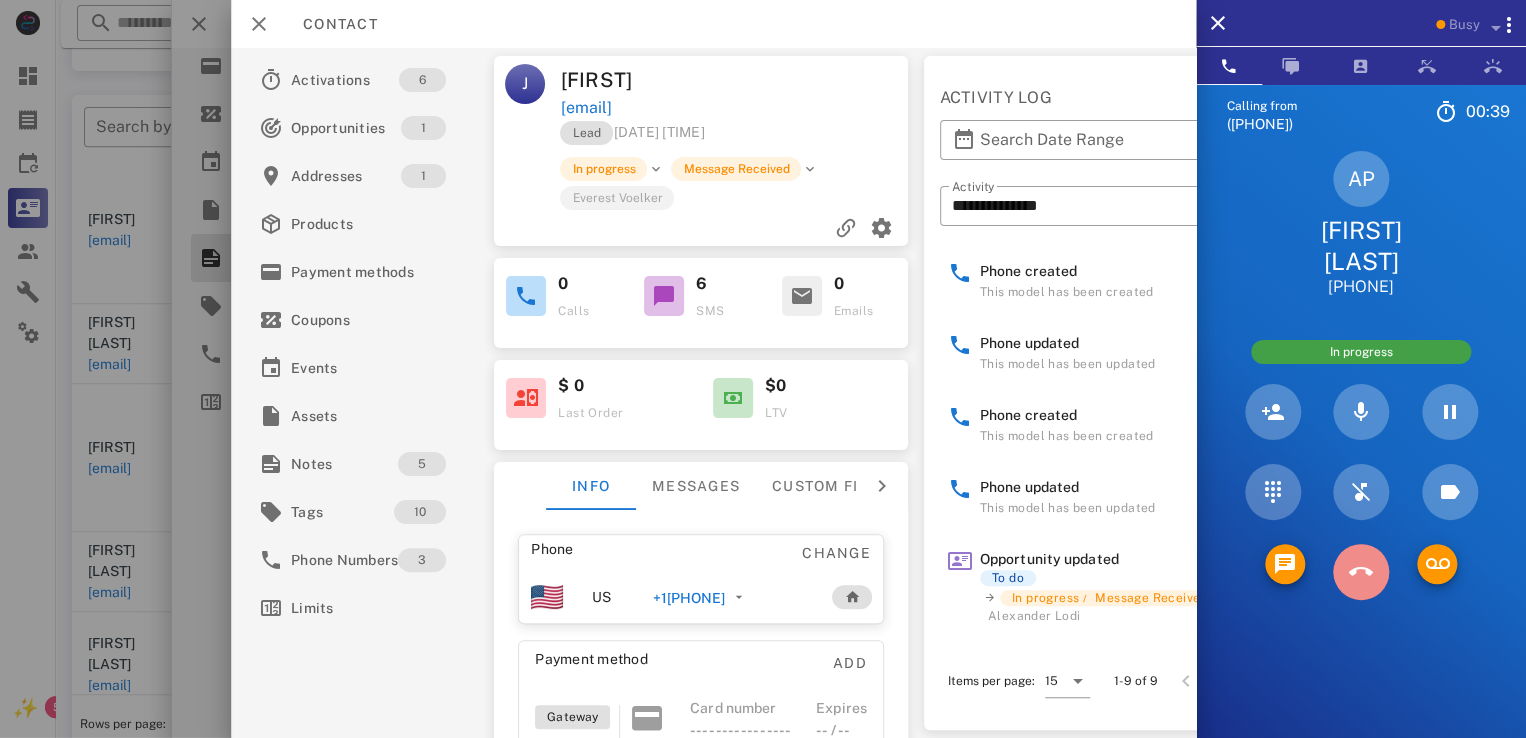 click at bounding box center (1360, 572) 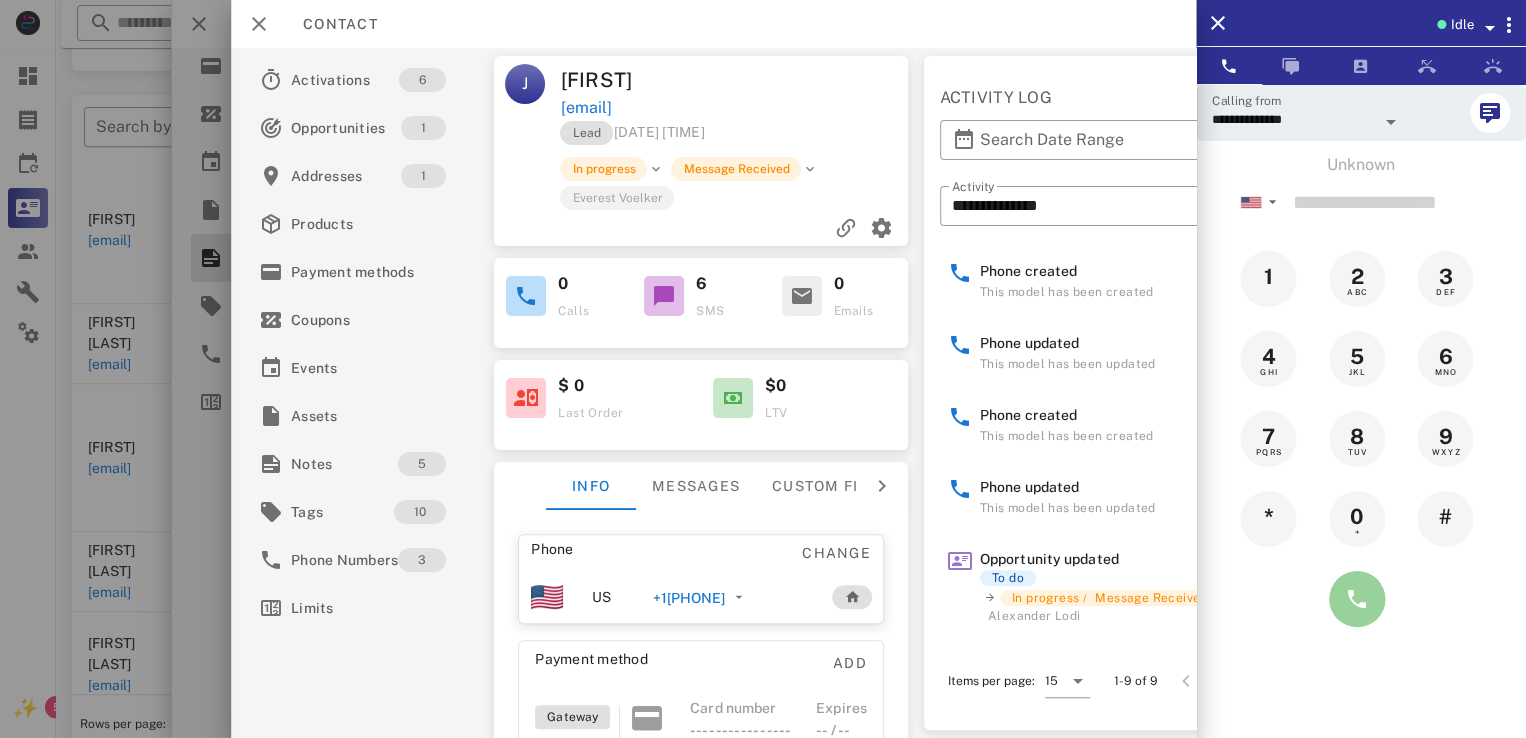 click at bounding box center [1357, 599] 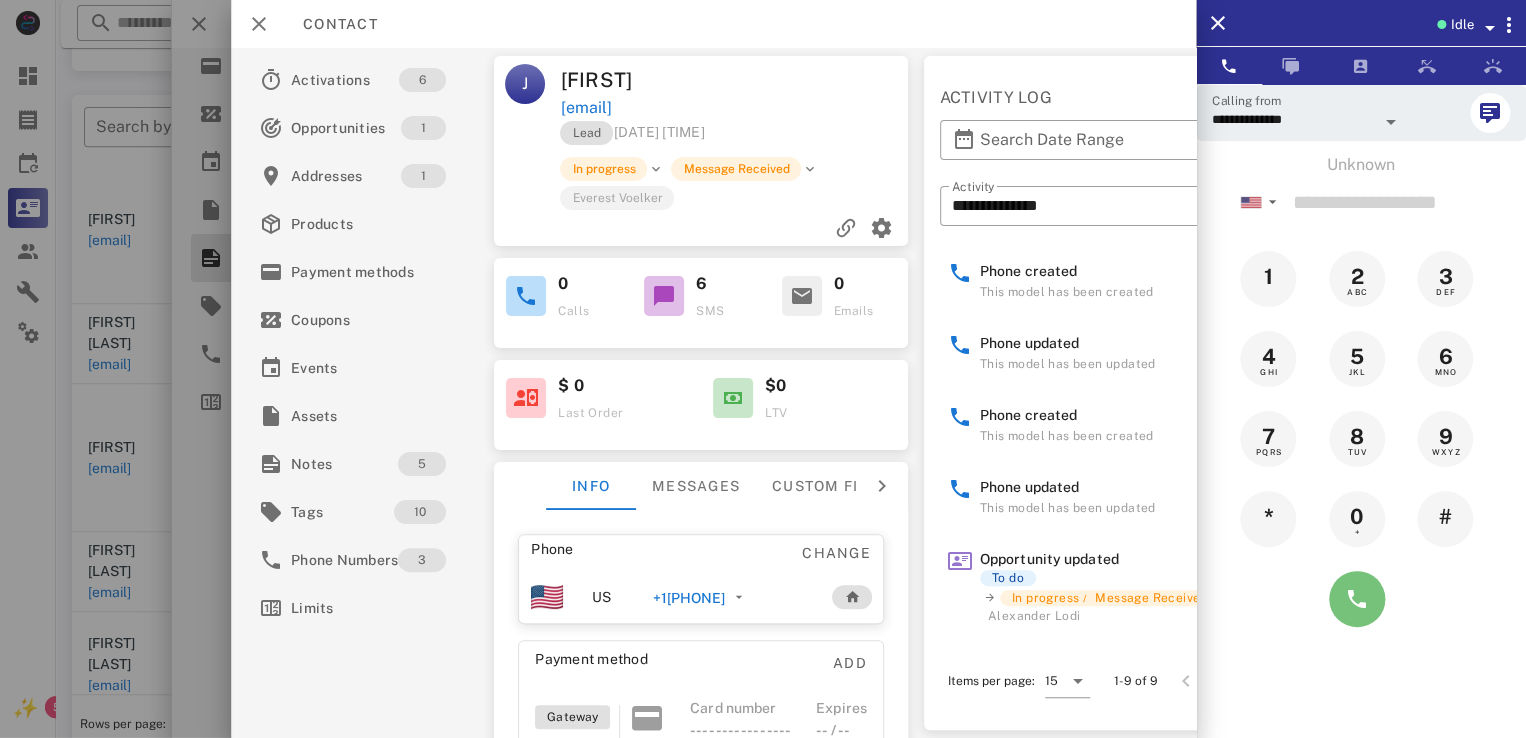 click at bounding box center [1357, 599] 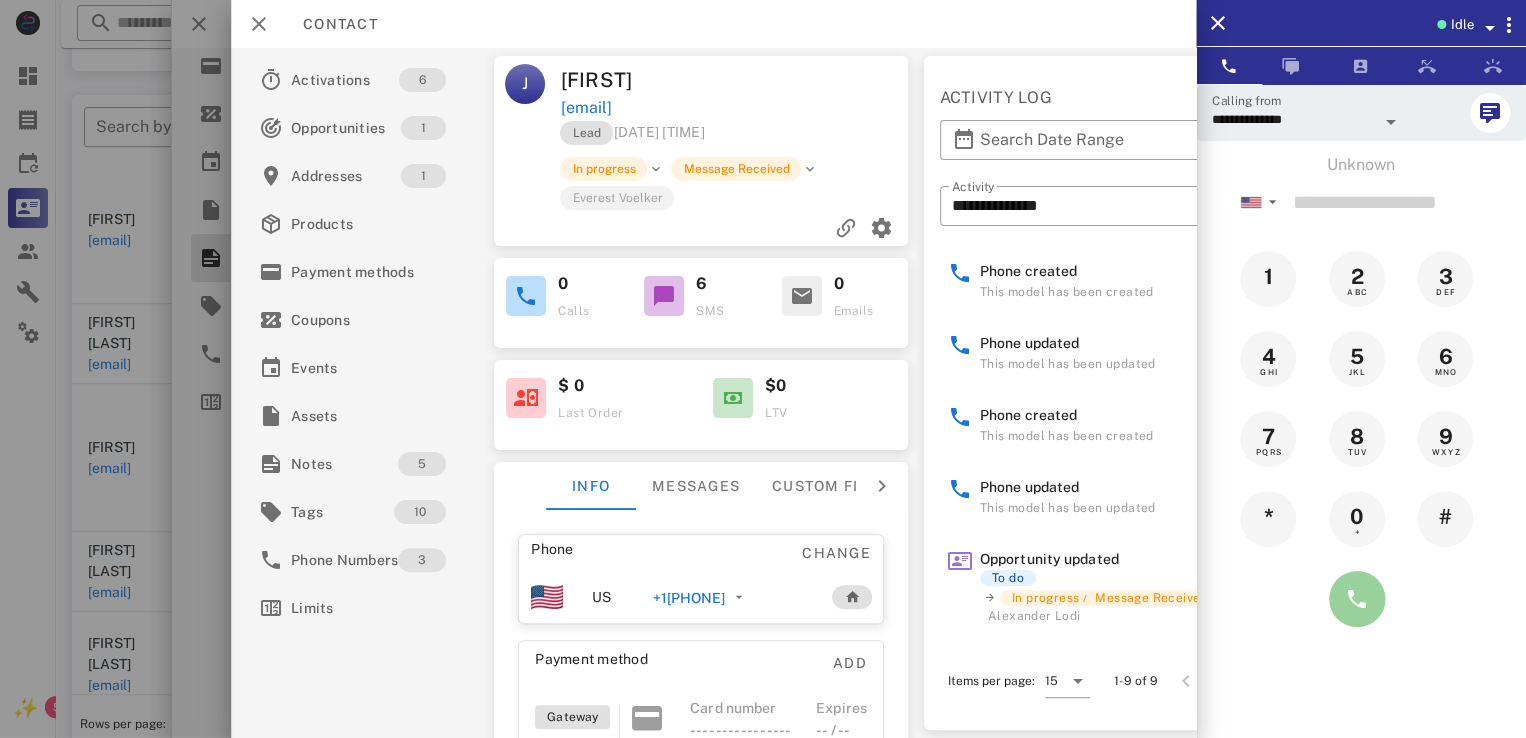 click at bounding box center [1357, 599] 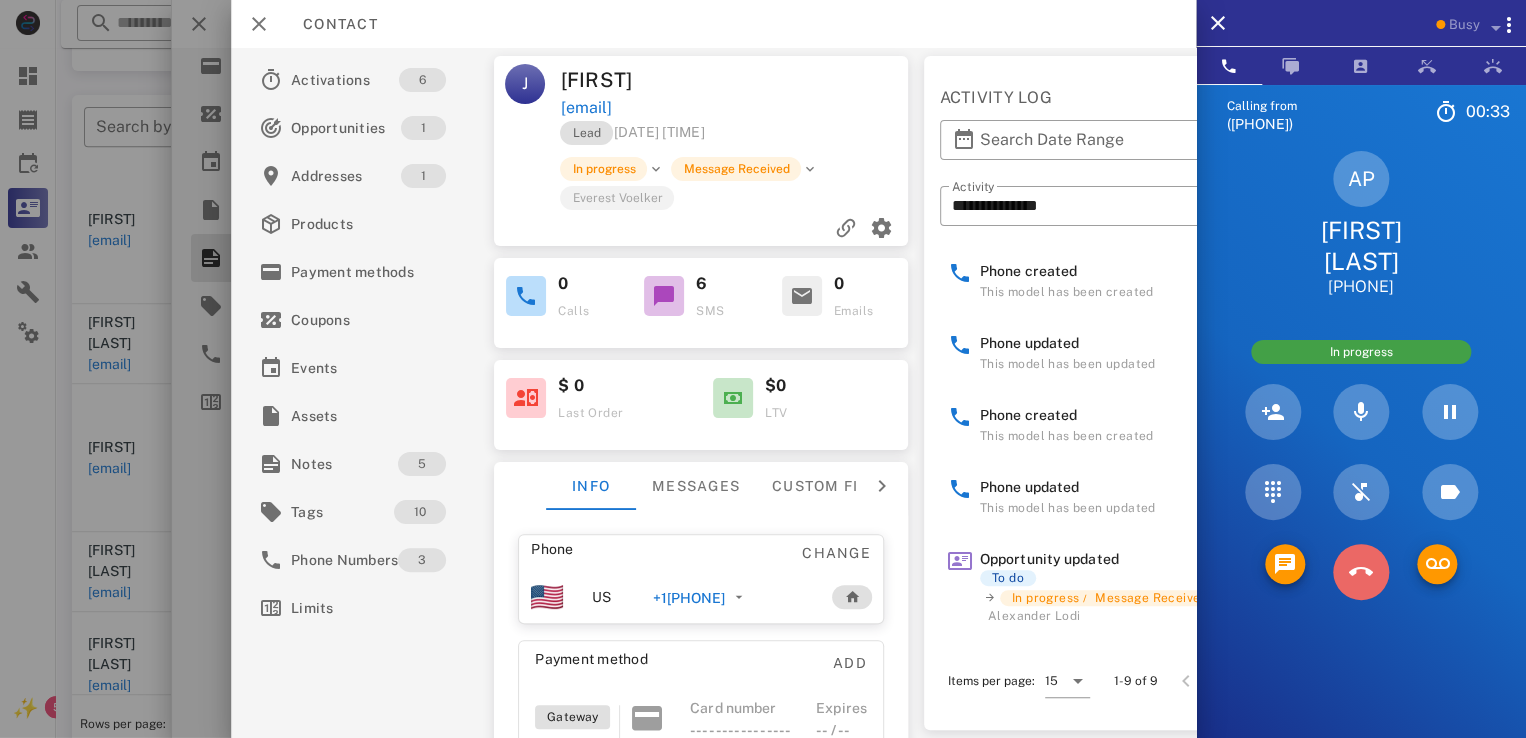 click at bounding box center [1361, 572] 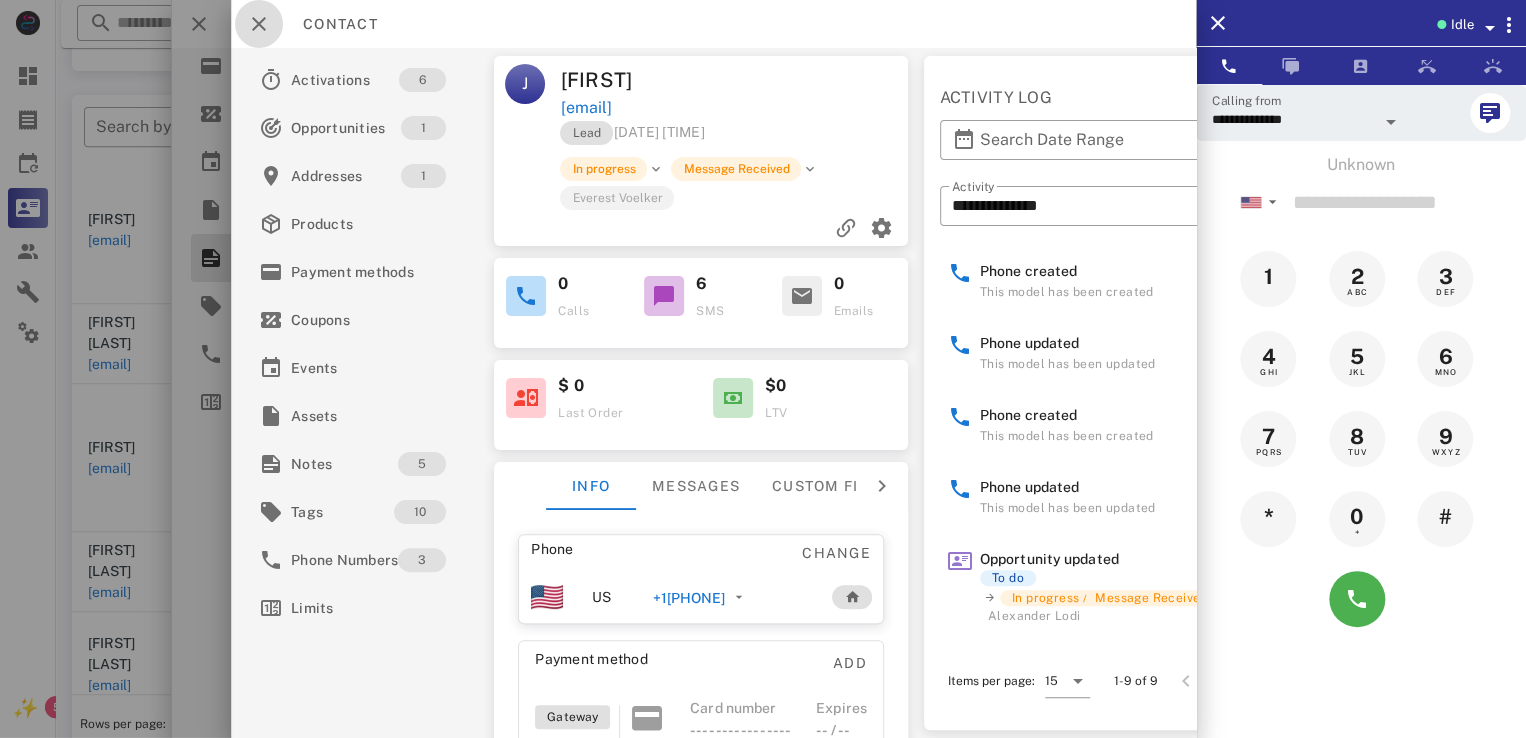 click at bounding box center (259, 24) 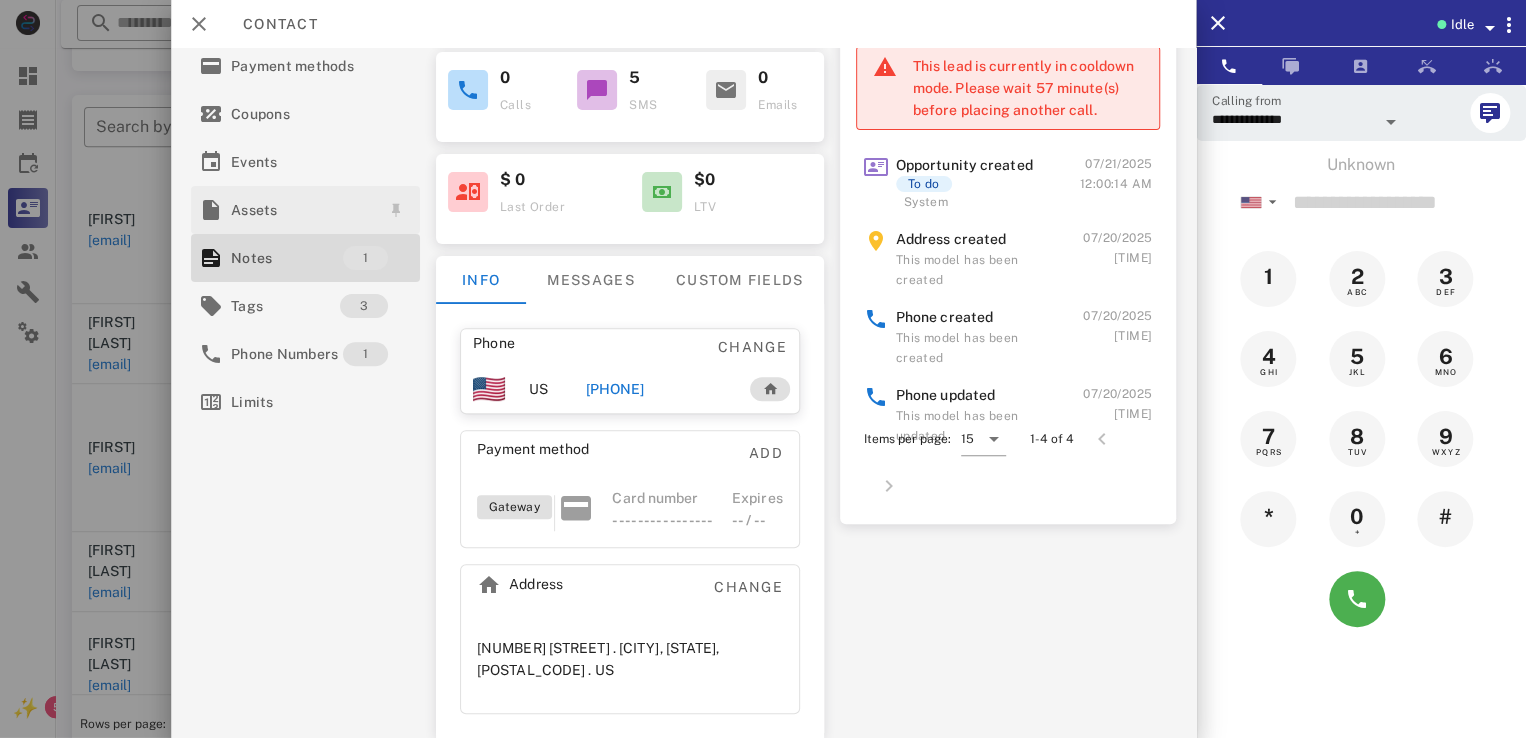 scroll, scrollTop: 0, scrollLeft: 0, axis: both 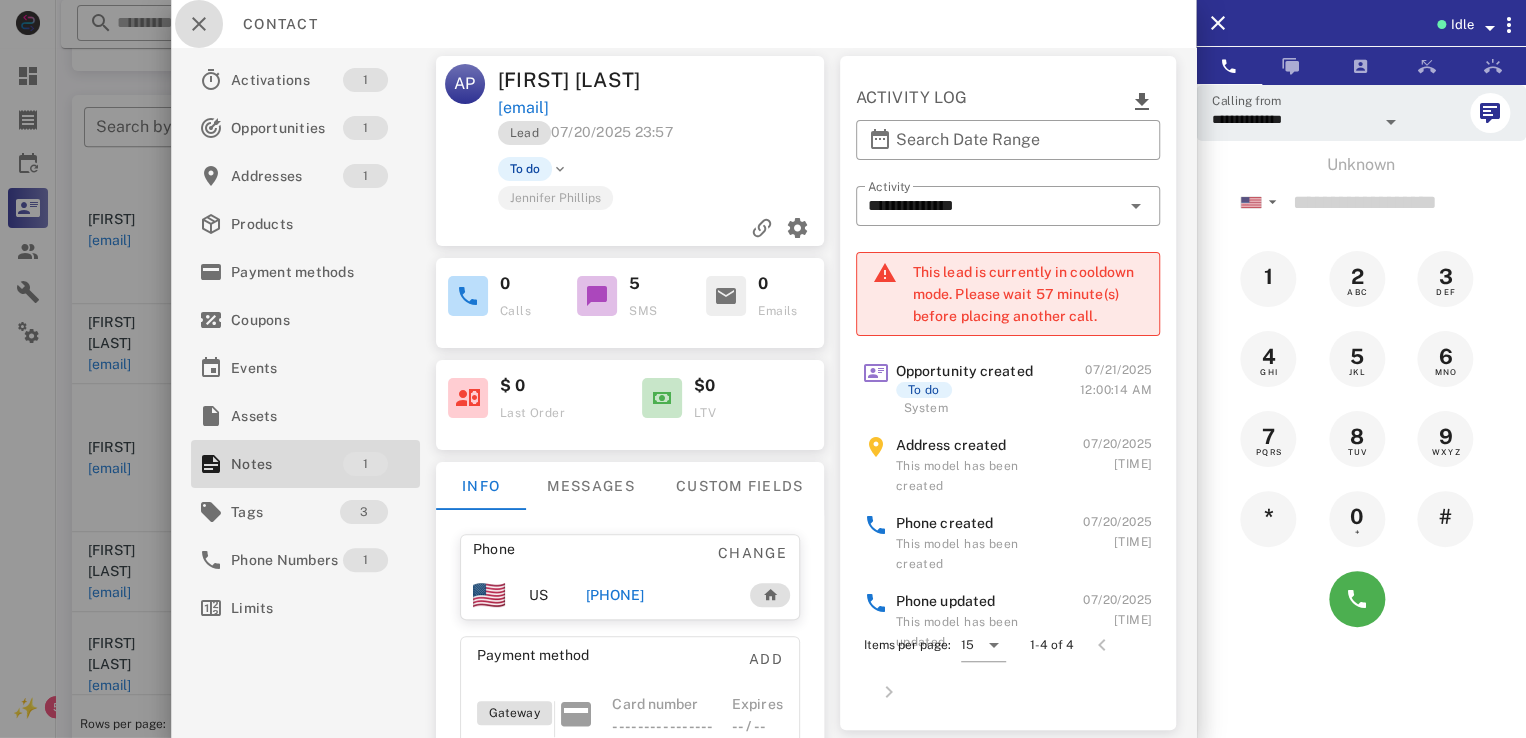 click at bounding box center [199, 24] 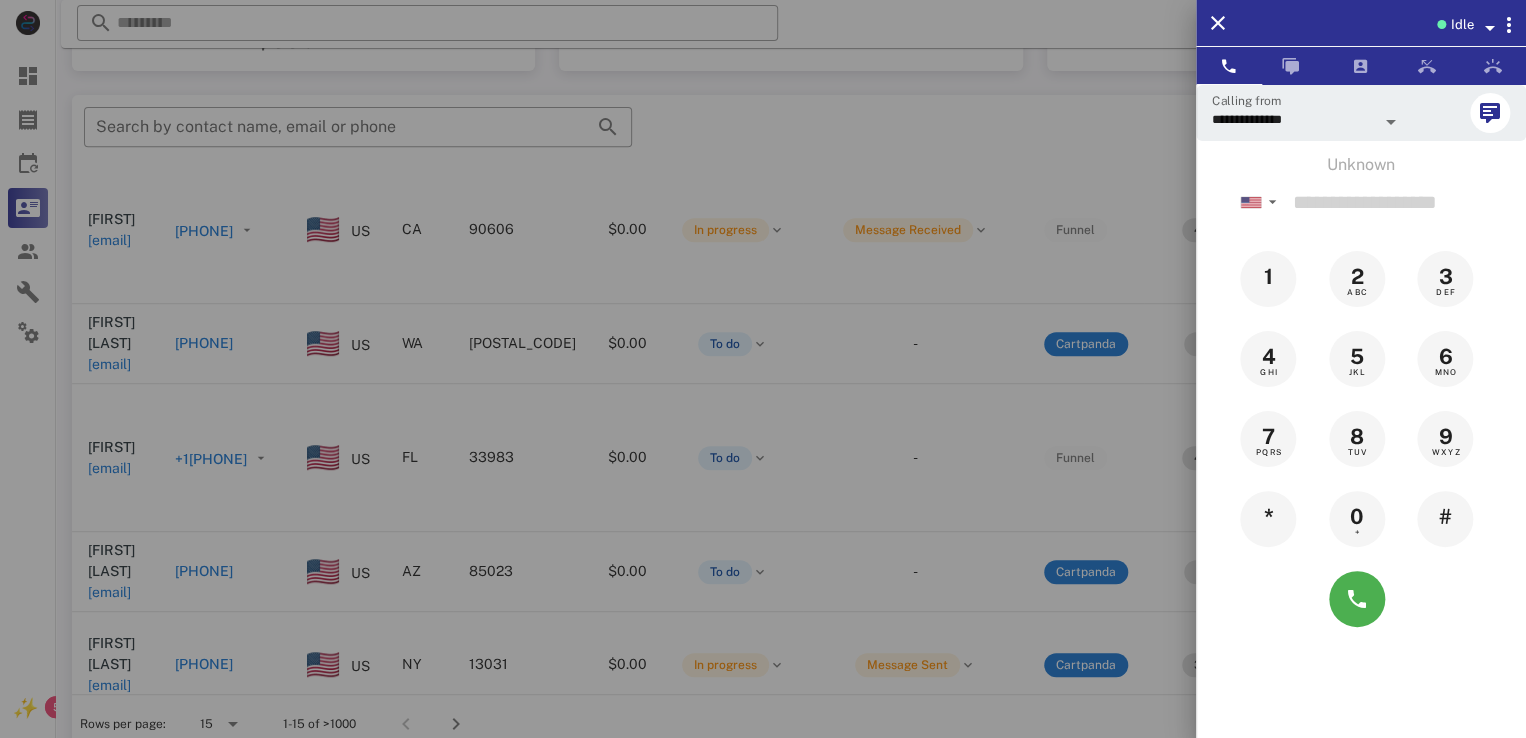 click at bounding box center (763, 369) 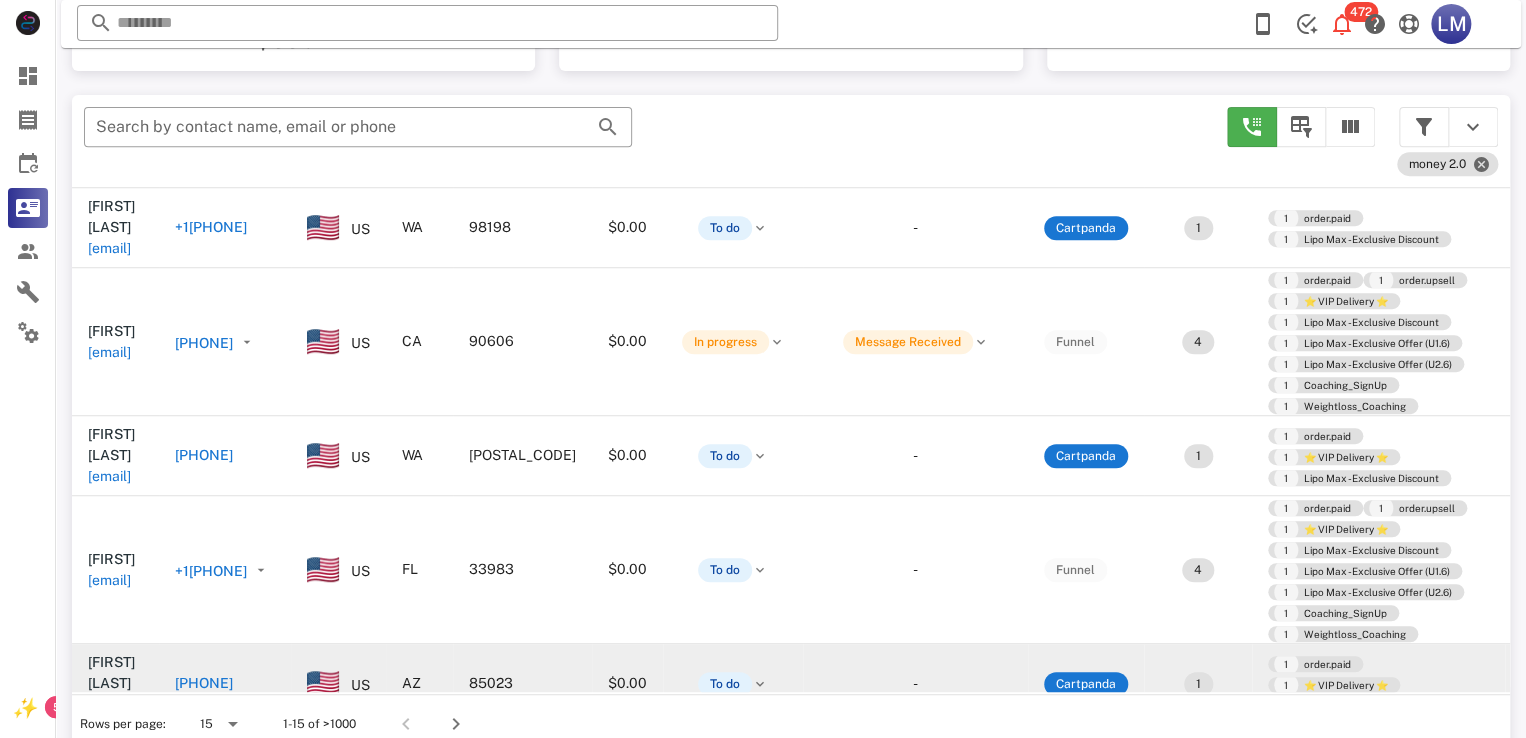 scroll, scrollTop: 119, scrollLeft: 0, axis: vertical 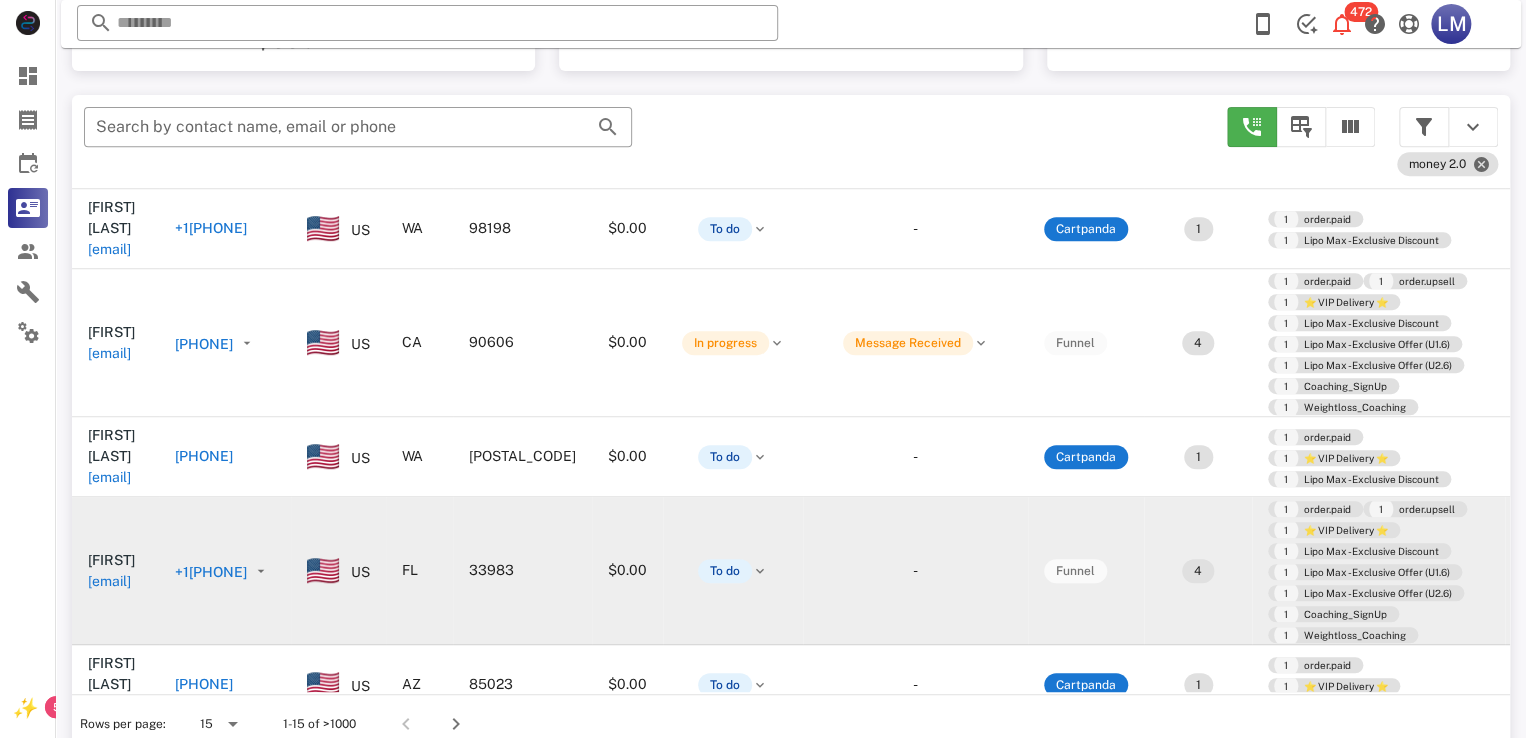 click on "[EMAIL]" at bounding box center (109, 581) 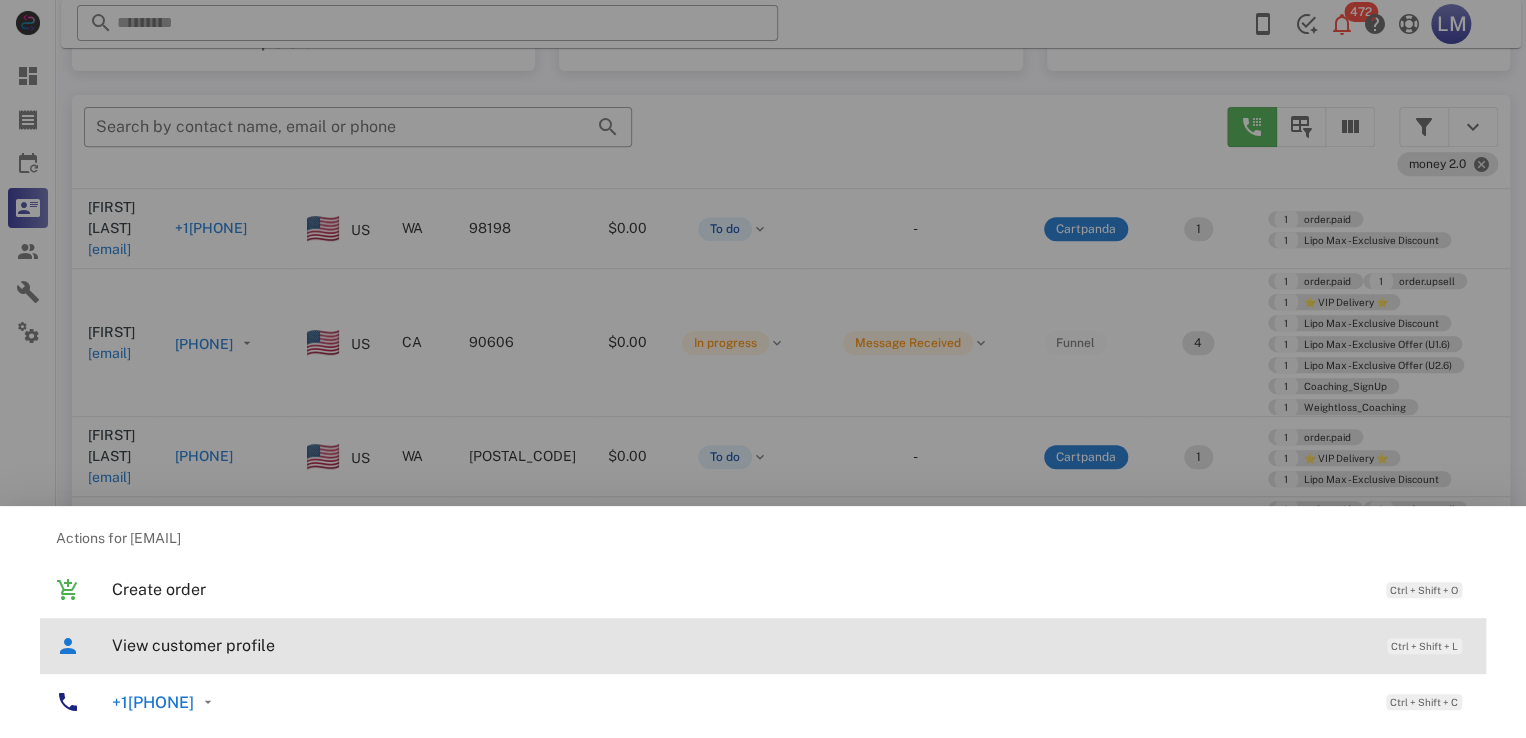 click on "View customer profile" at bounding box center [739, 645] 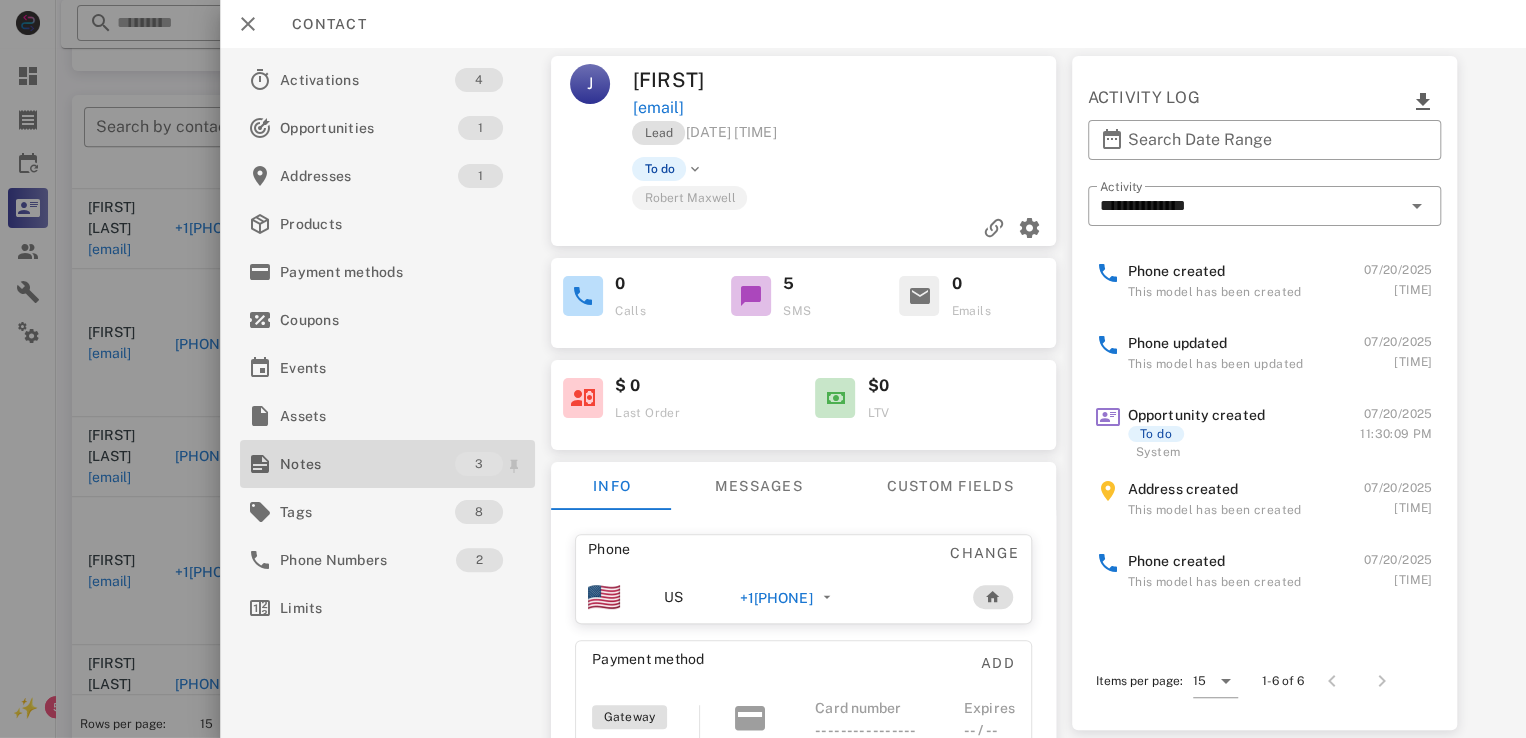 click on "Notes" at bounding box center (367, 464) 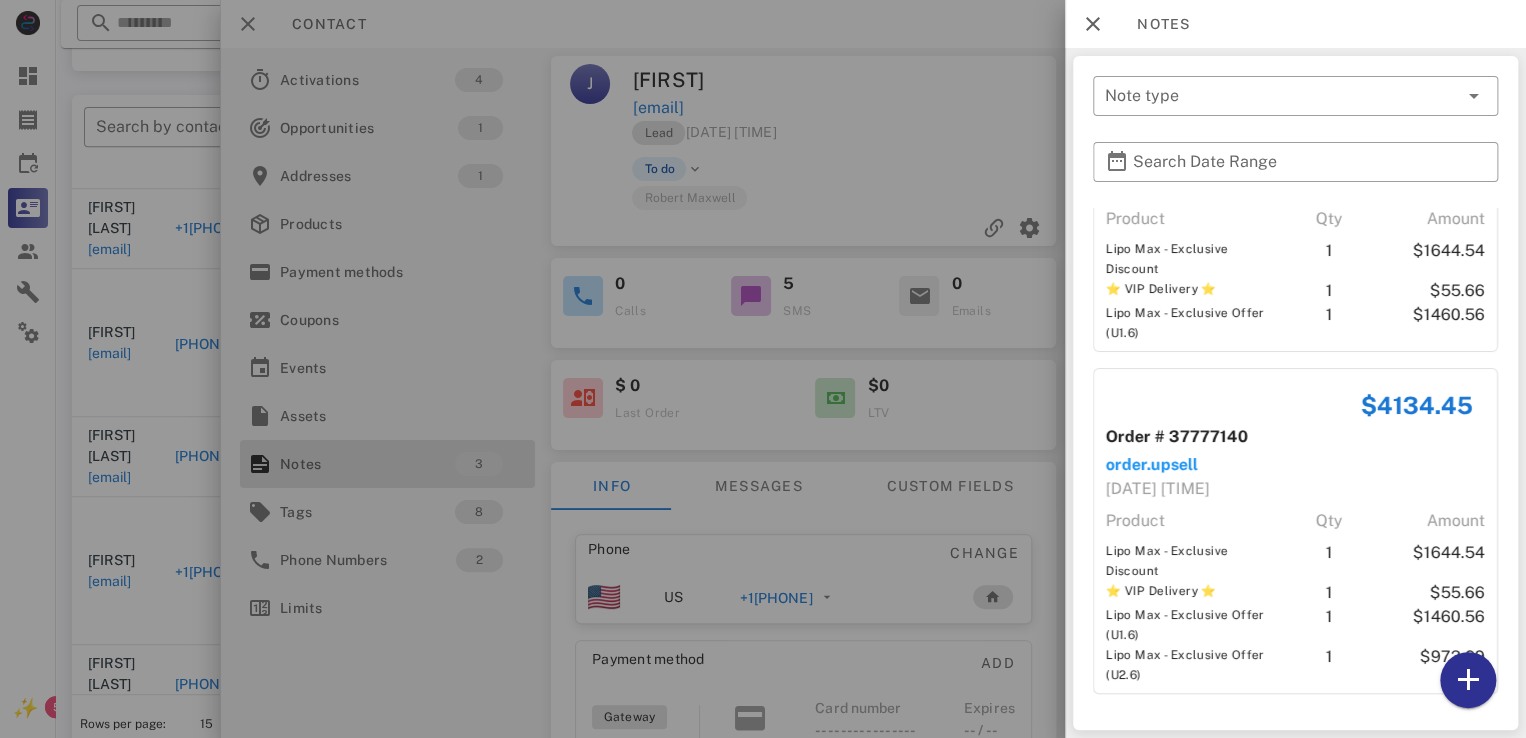 scroll, scrollTop: 403, scrollLeft: 0, axis: vertical 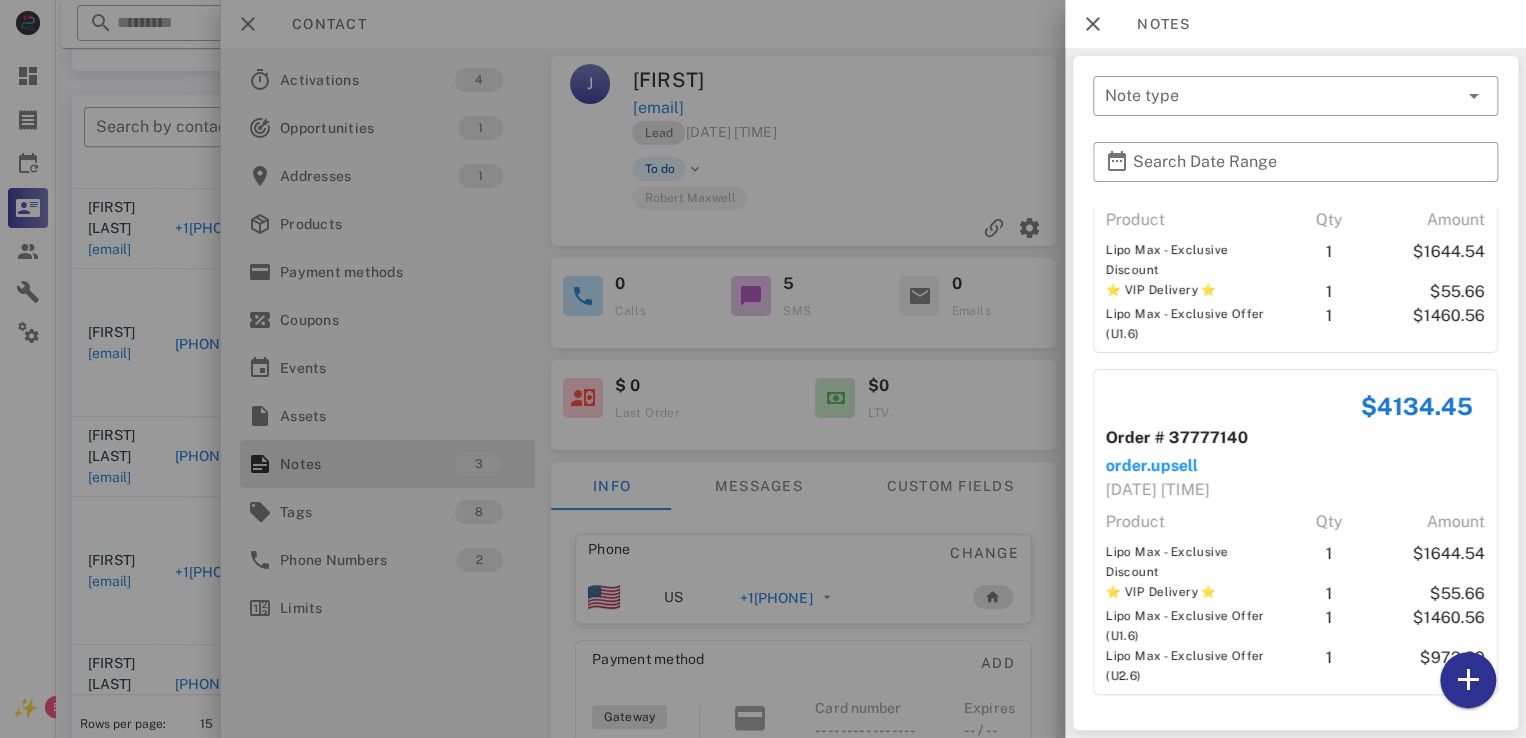 click at bounding box center [763, 369] 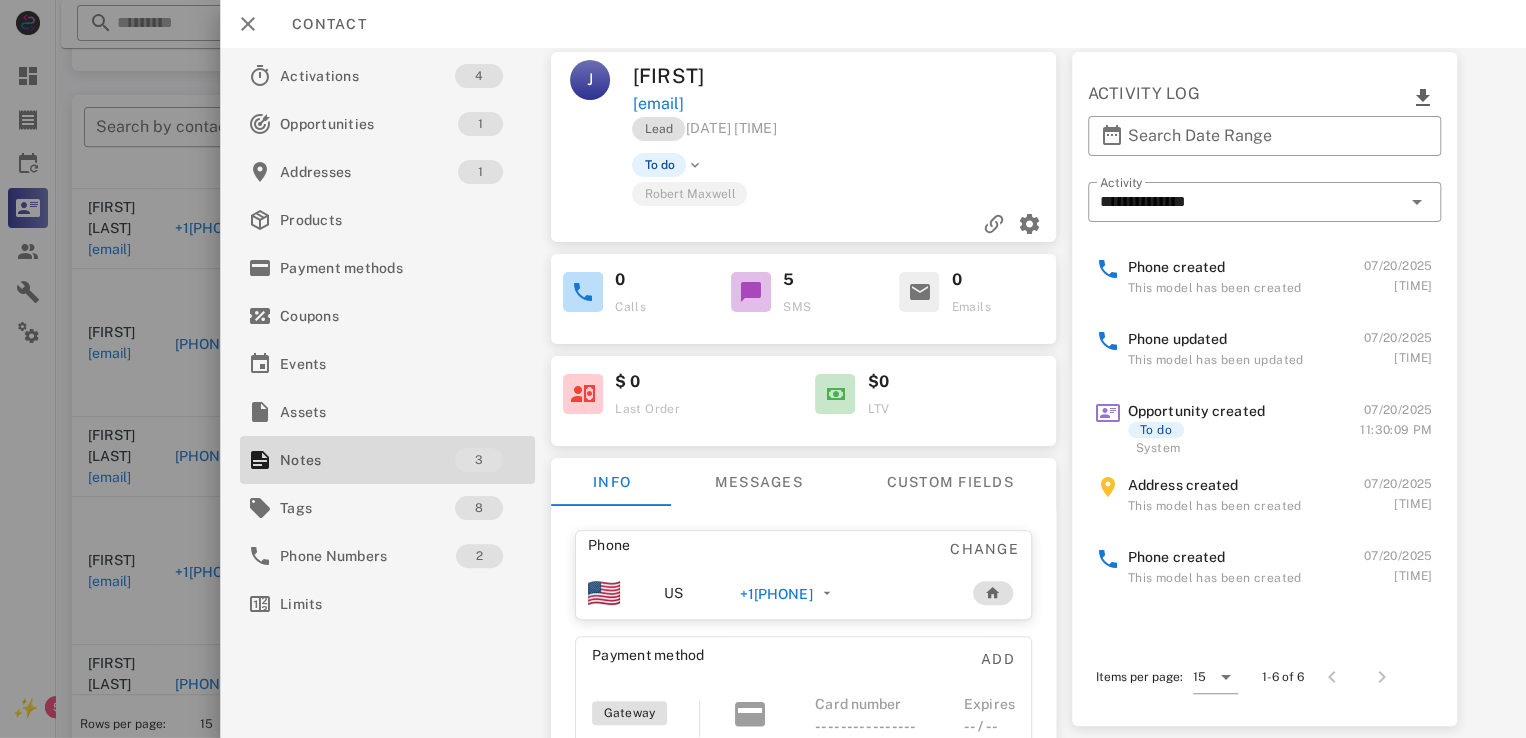 scroll, scrollTop: 3, scrollLeft: 0, axis: vertical 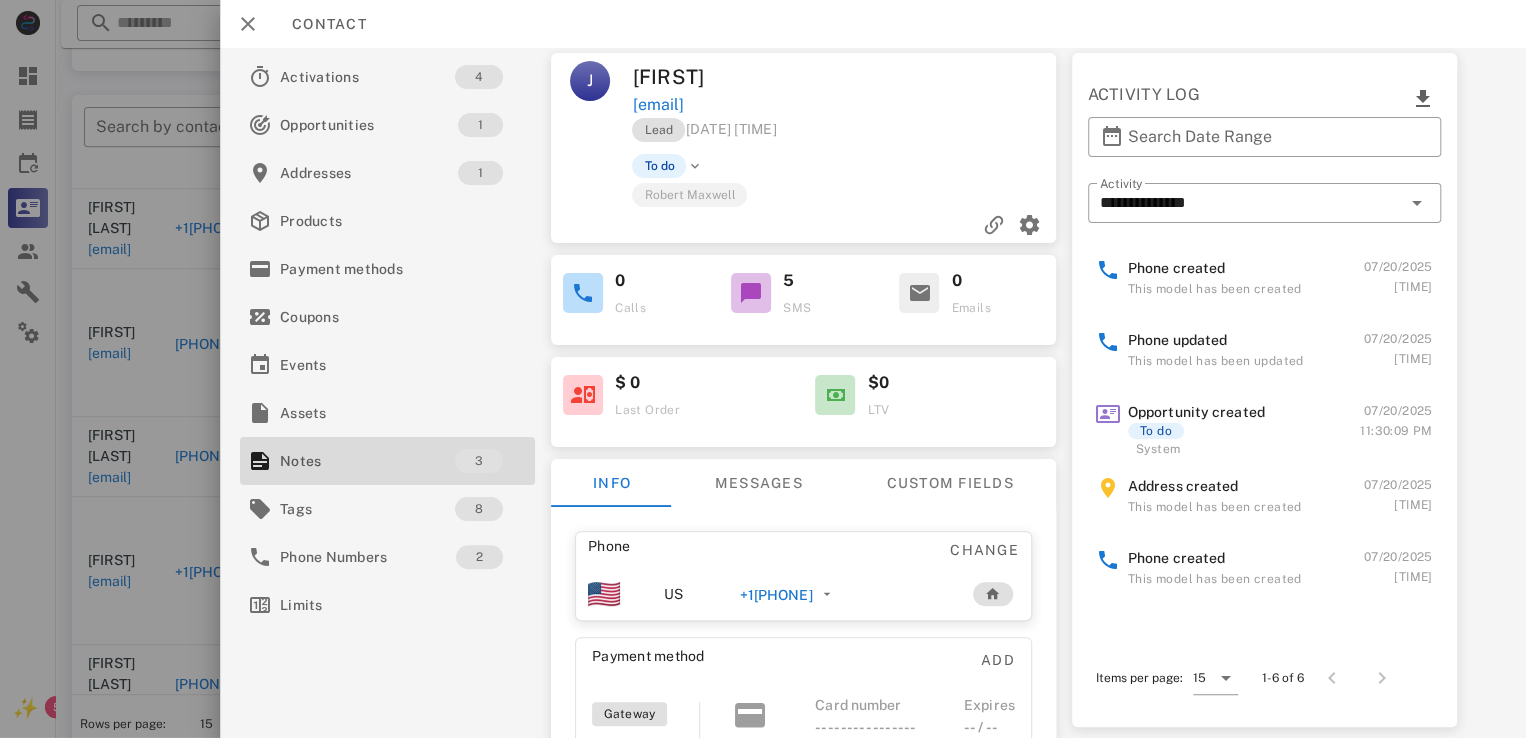 click on "+1[PHONE]" at bounding box center [776, 595] 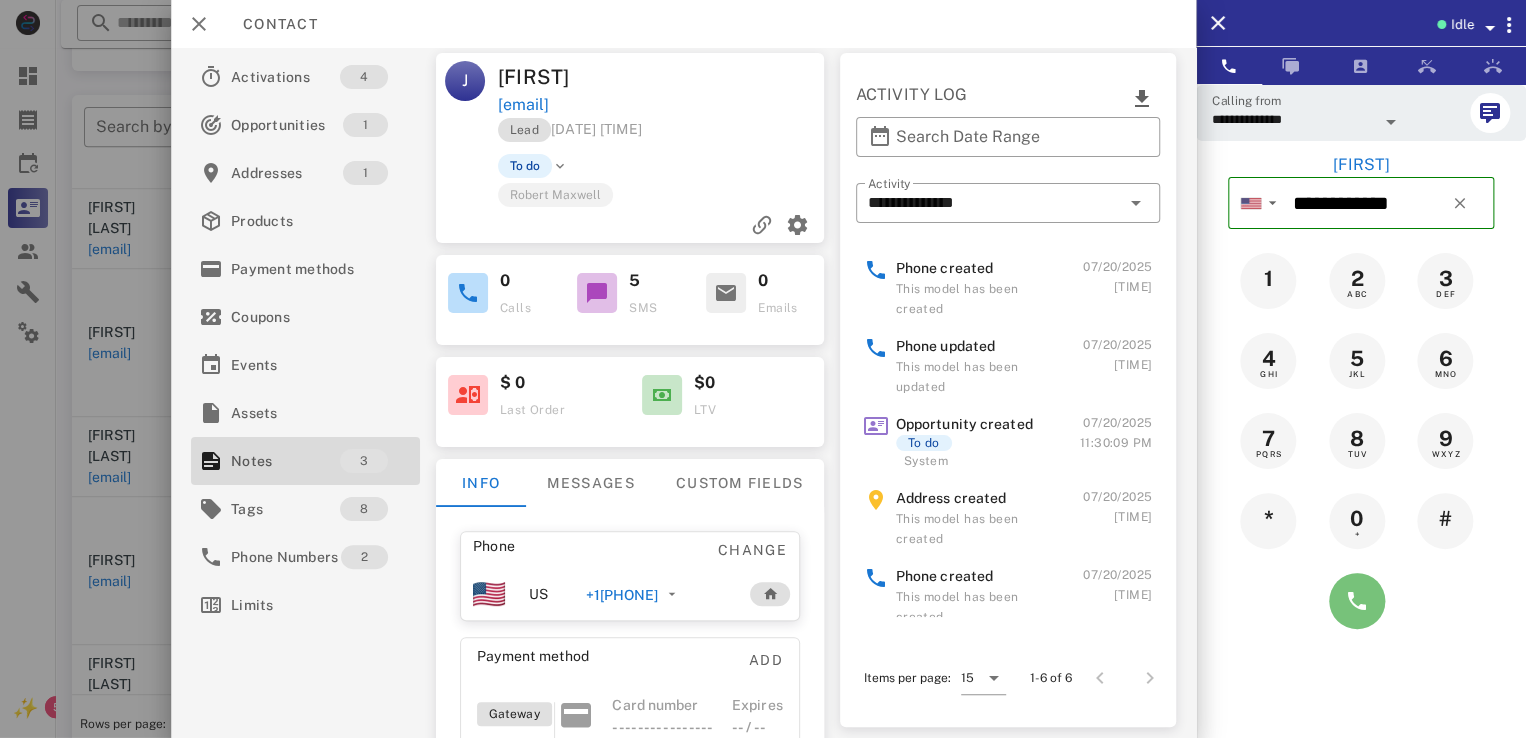 click at bounding box center (1357, 601) 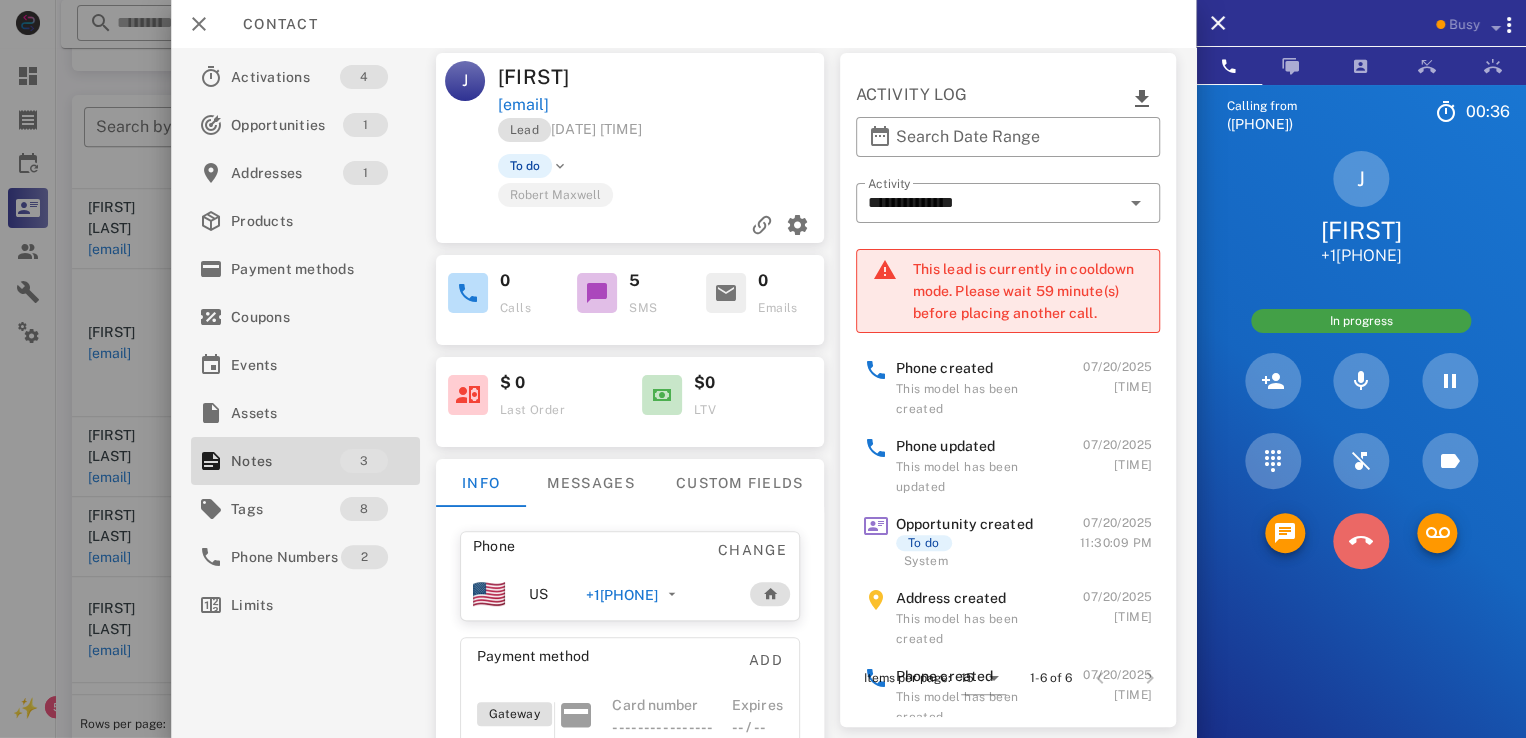 click at bounding box center (1361, 541) 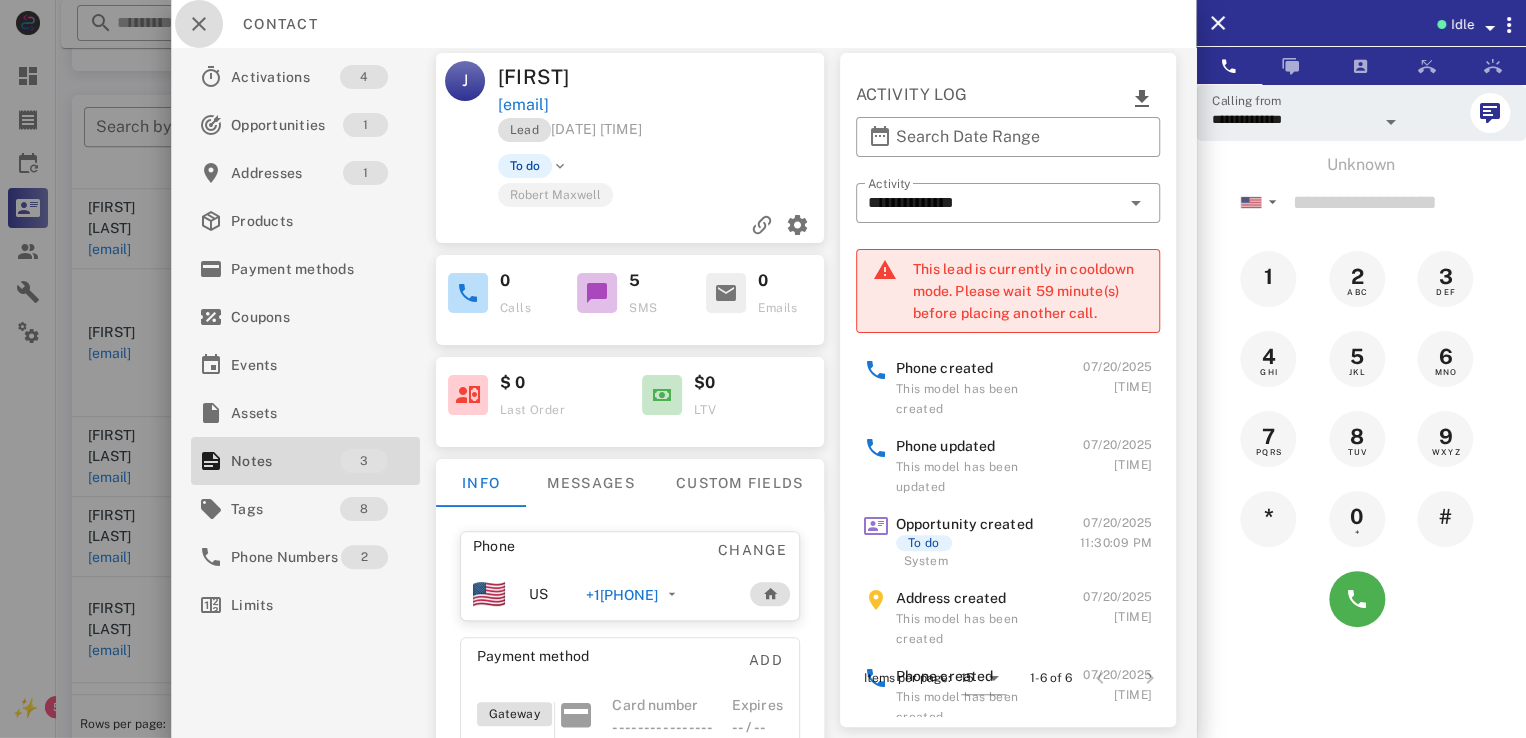 click at bounding box center [199, 24] 